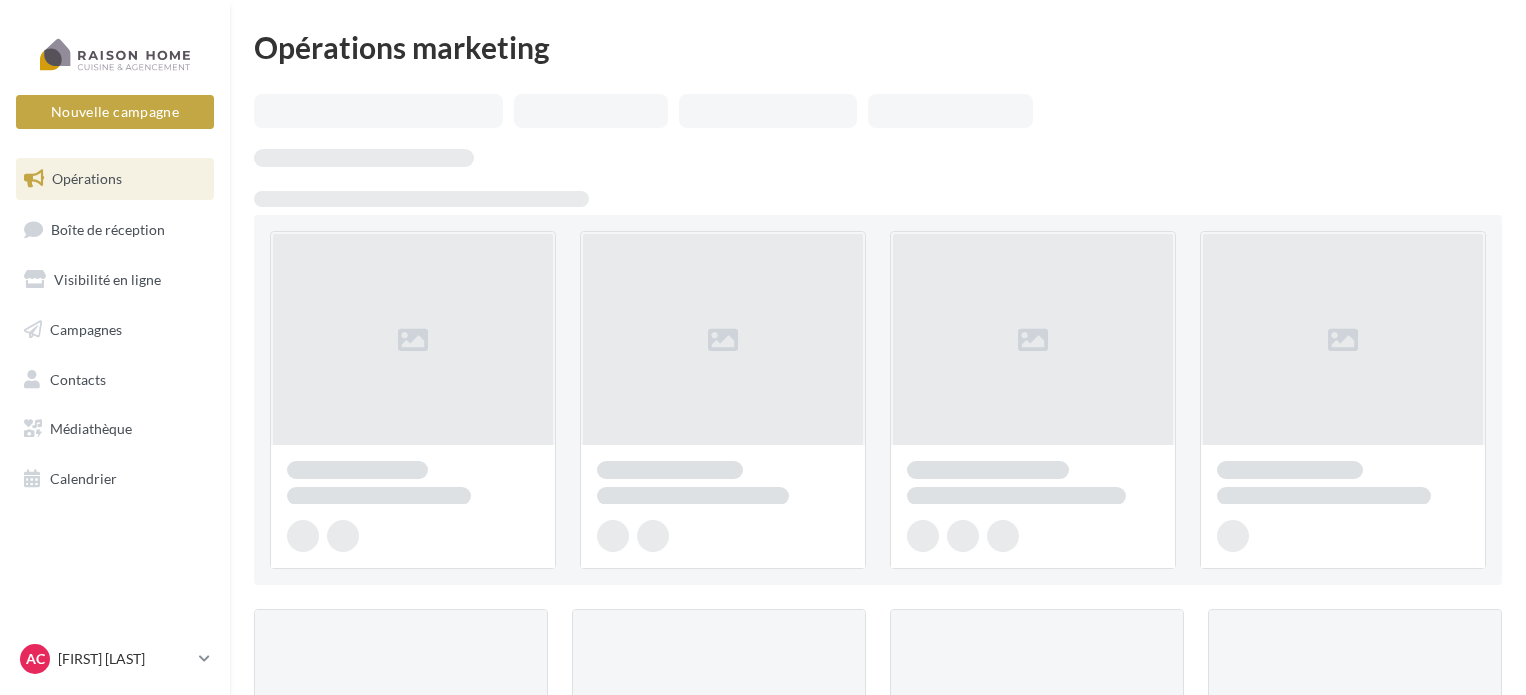 scroll, scrollTop: 0, scrollLeft: 0, axis: both 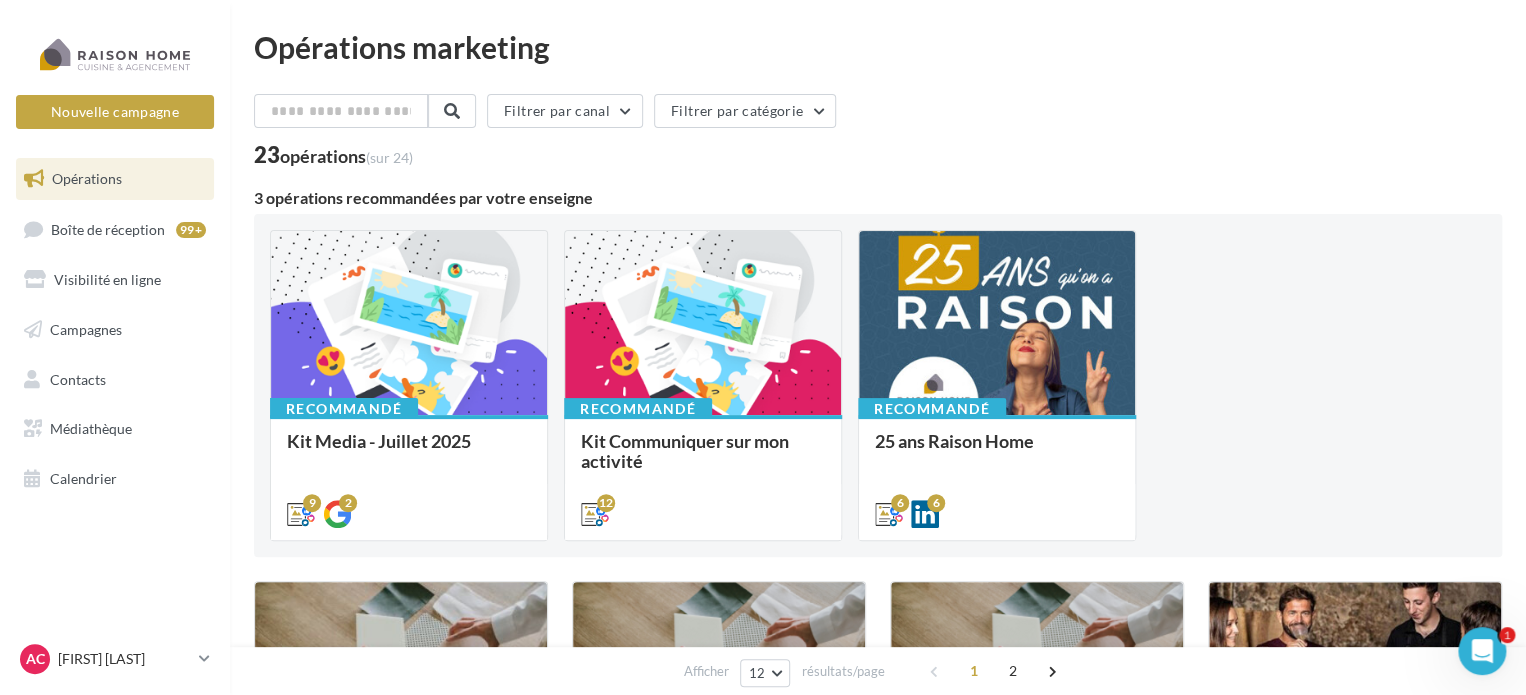 click 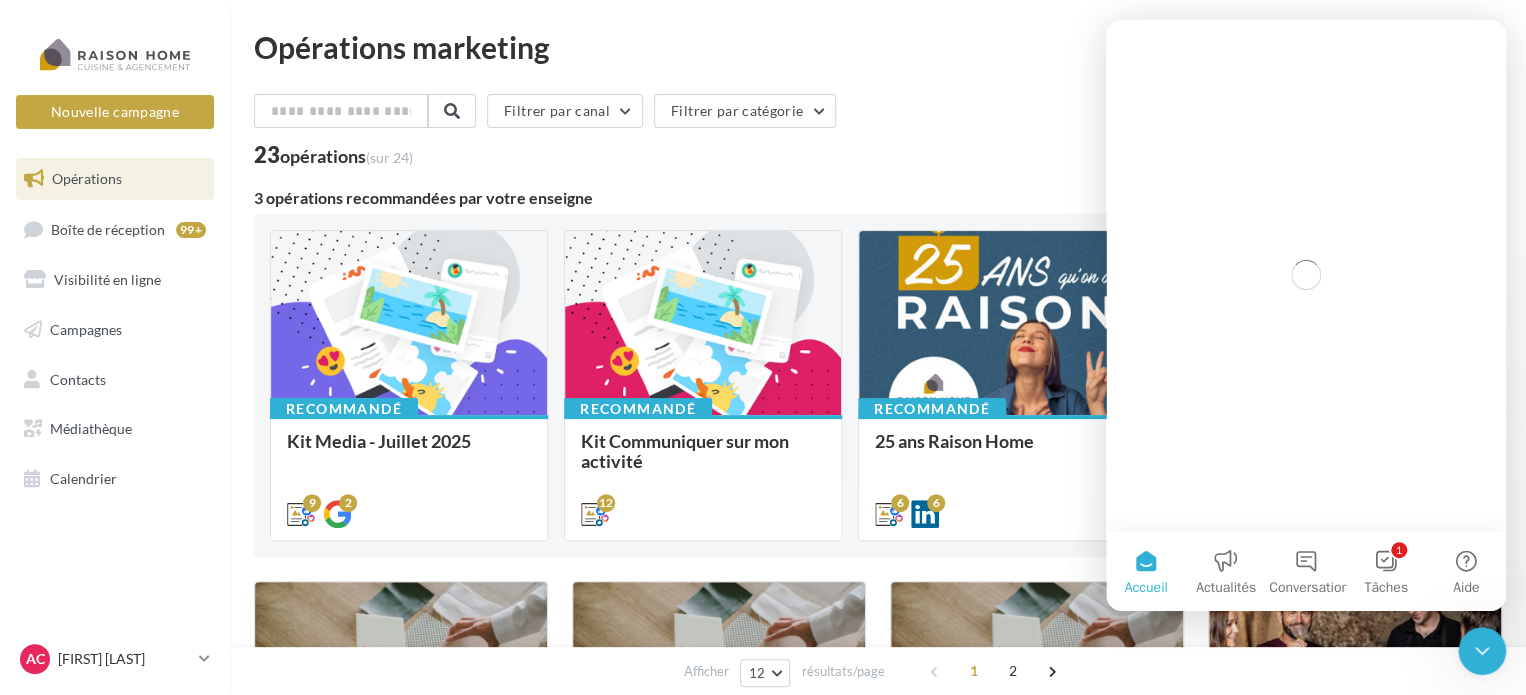 scroll, scrollTop: 0, scrollLeft: 0, axis: both 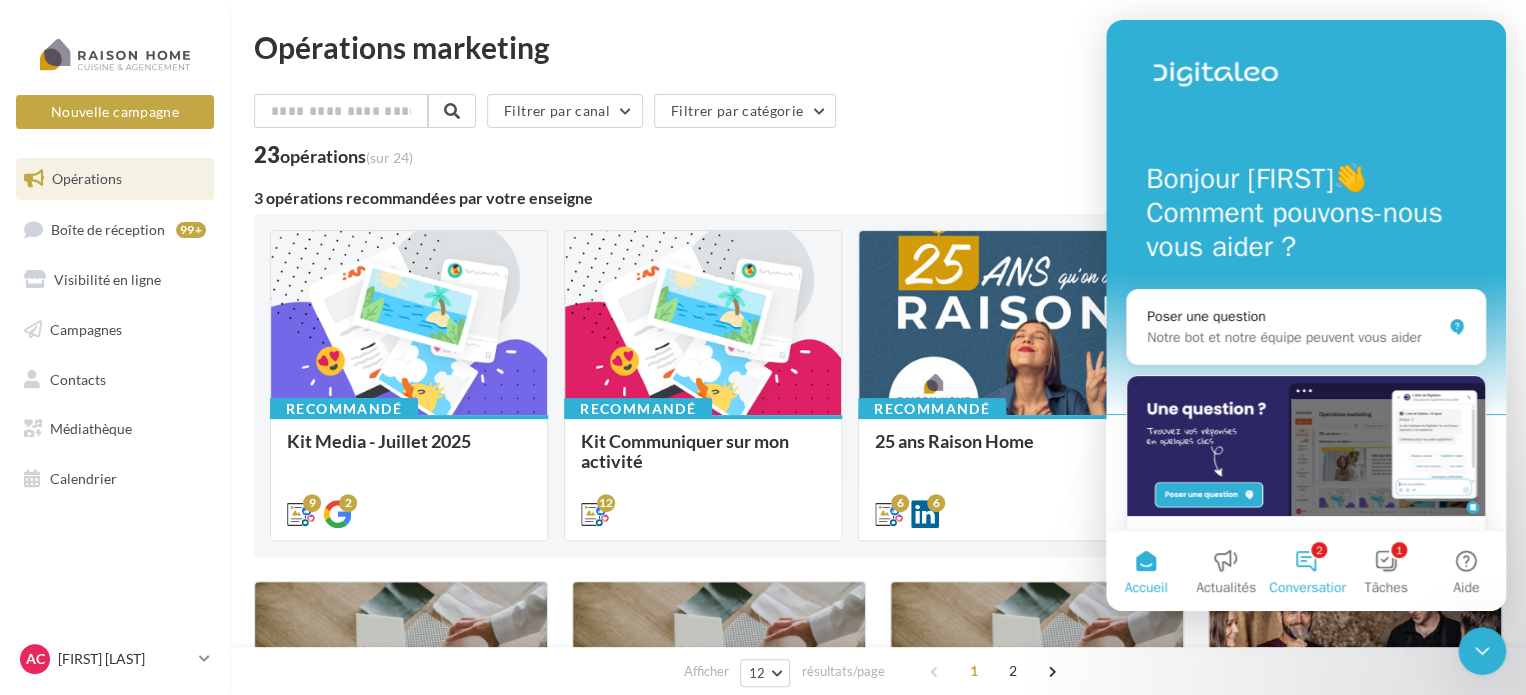 click on "2 Conversations" at bounding box center (1306, 571) 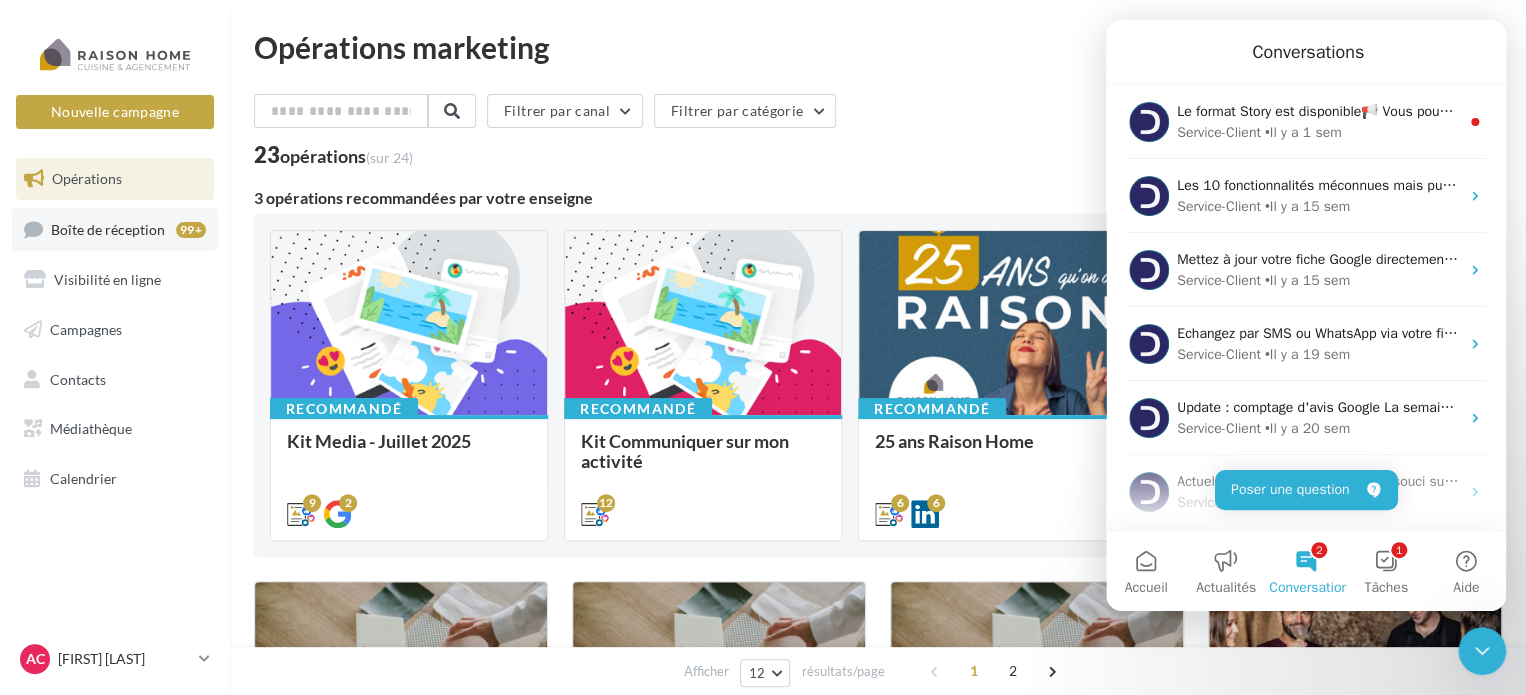 click on "Boîte de réception" at bounding box center [108, 228] 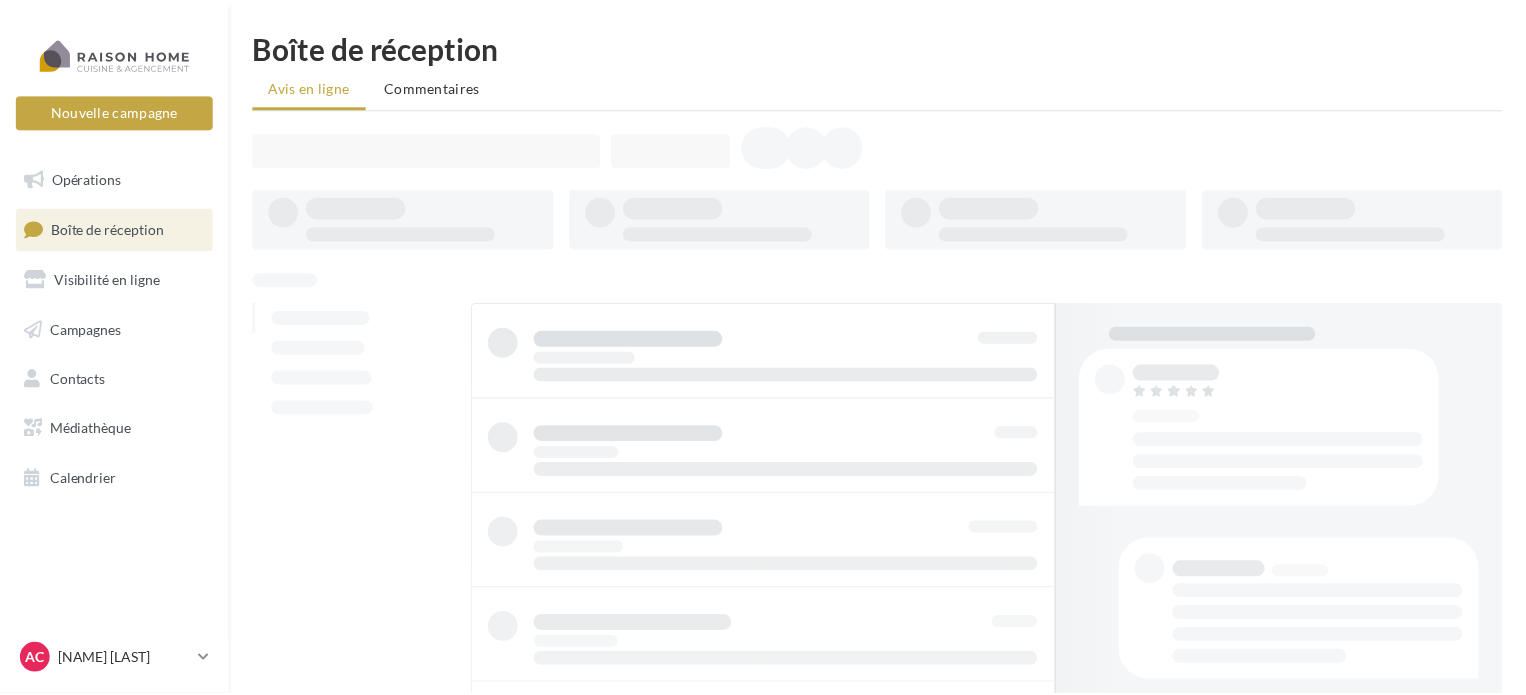 scroll, scrollTop: 0, scrollLeft: 0, axis: both 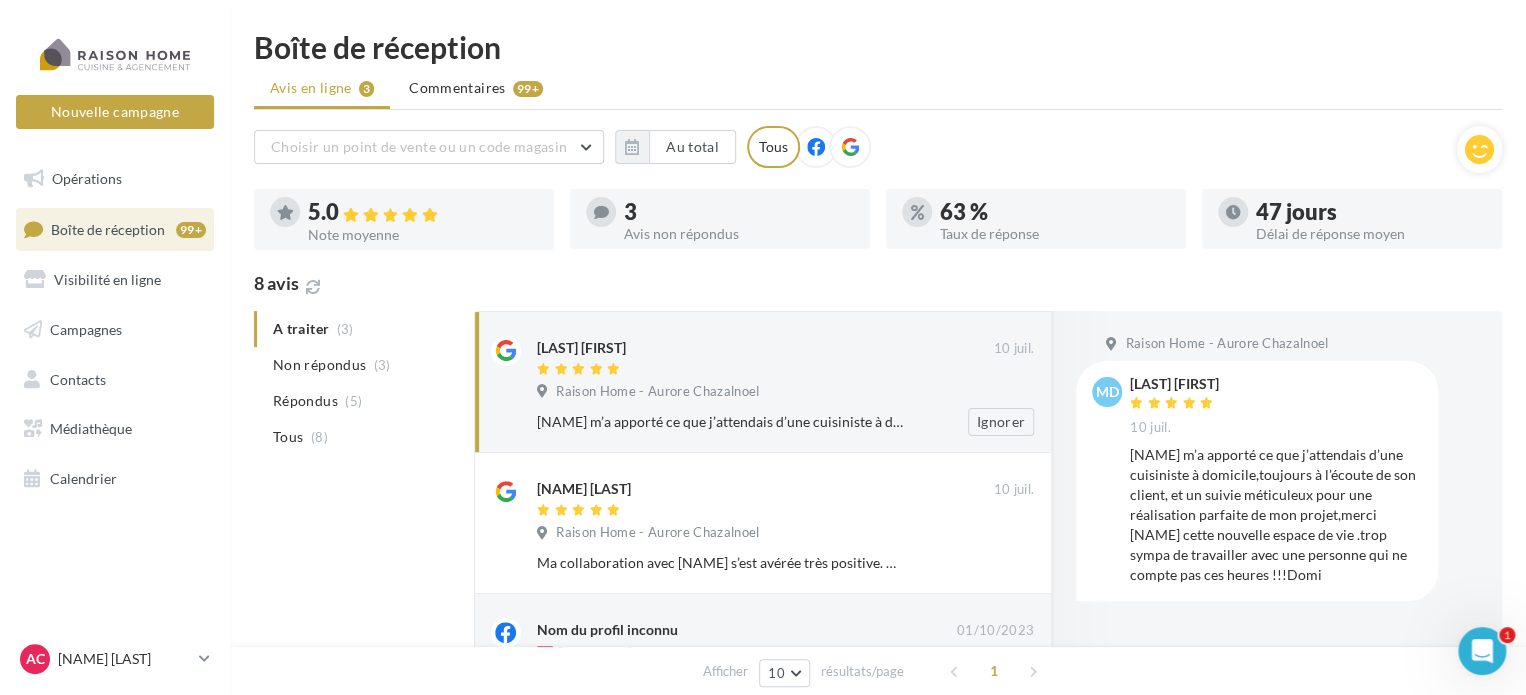 click at bounding box center (765, 370) 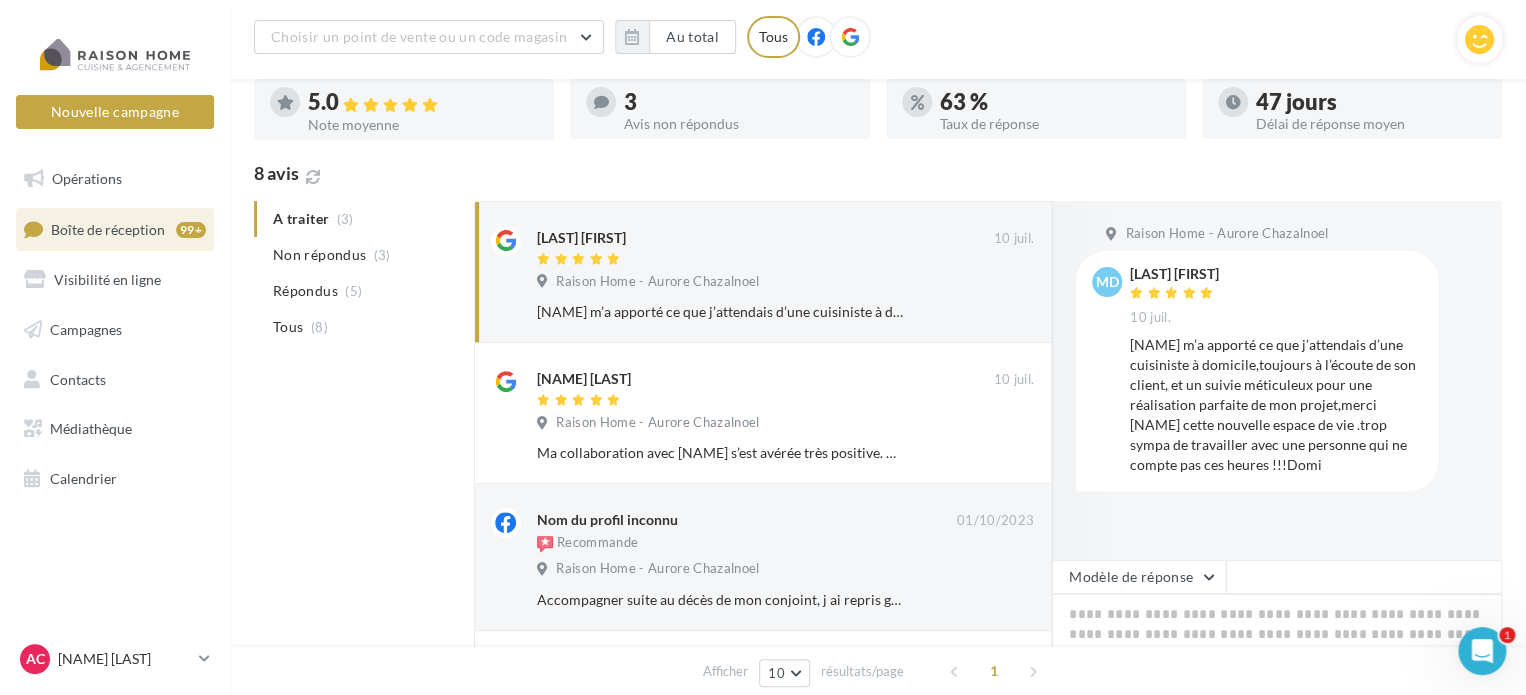 scroll, scrollTop: 200, scrollLeft: 0, axis: vertical 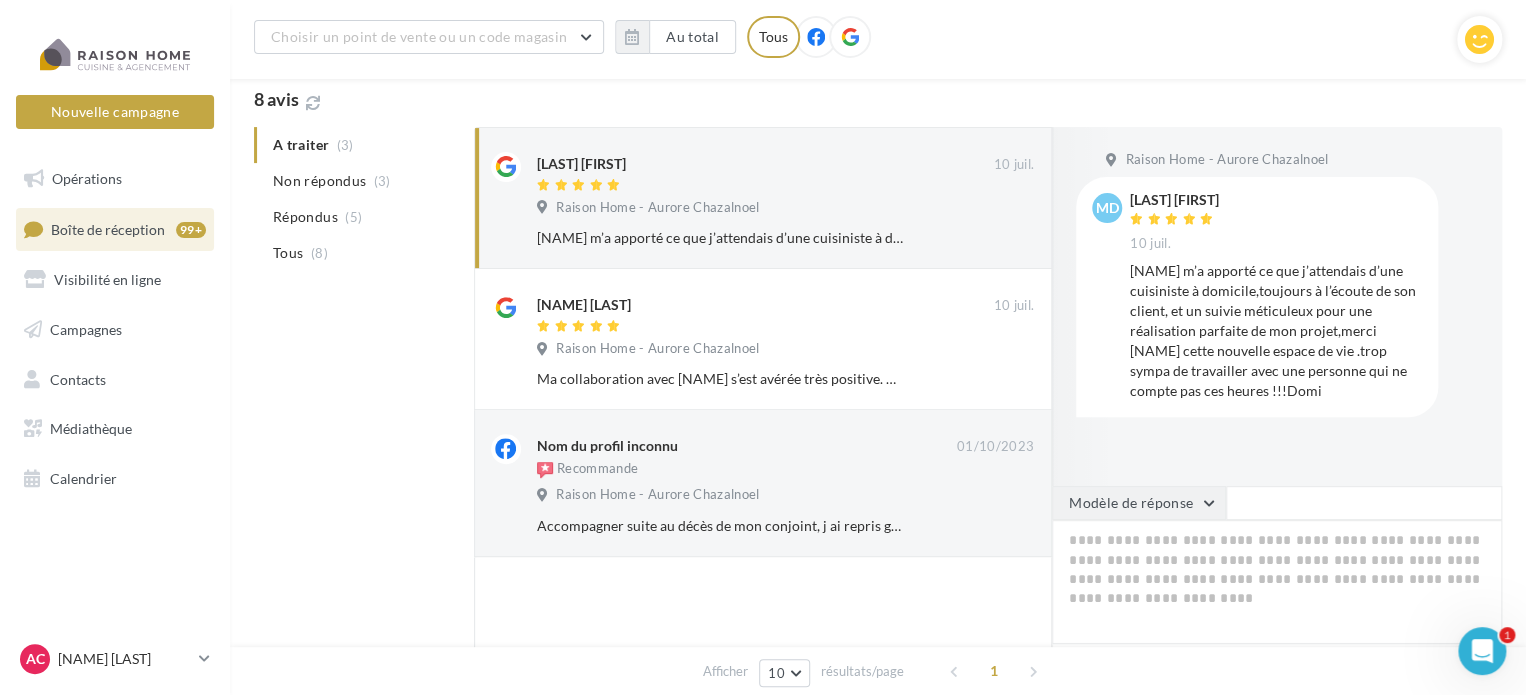 click on "Modèle de réponse" at bounding box center [1139, 503] 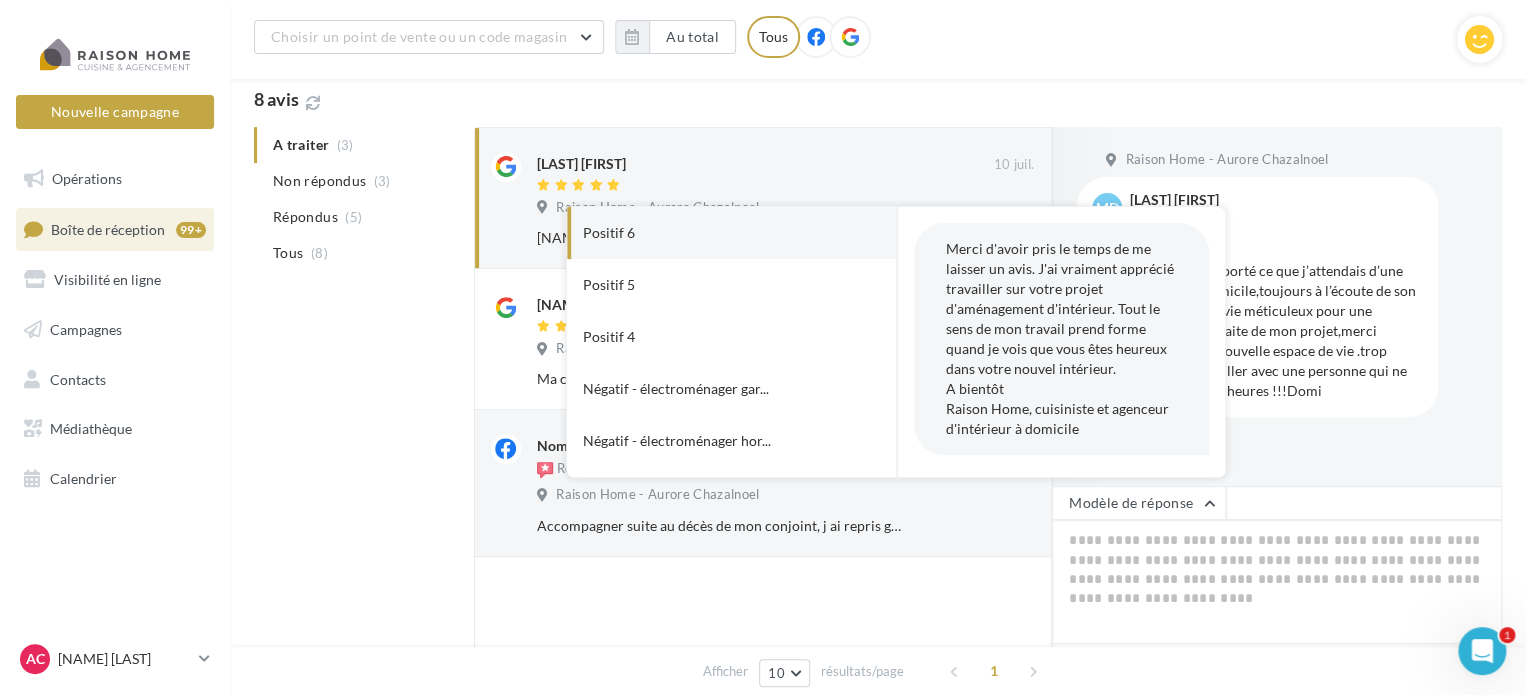 click on "Positif 6" at bounding box center (704, 233) 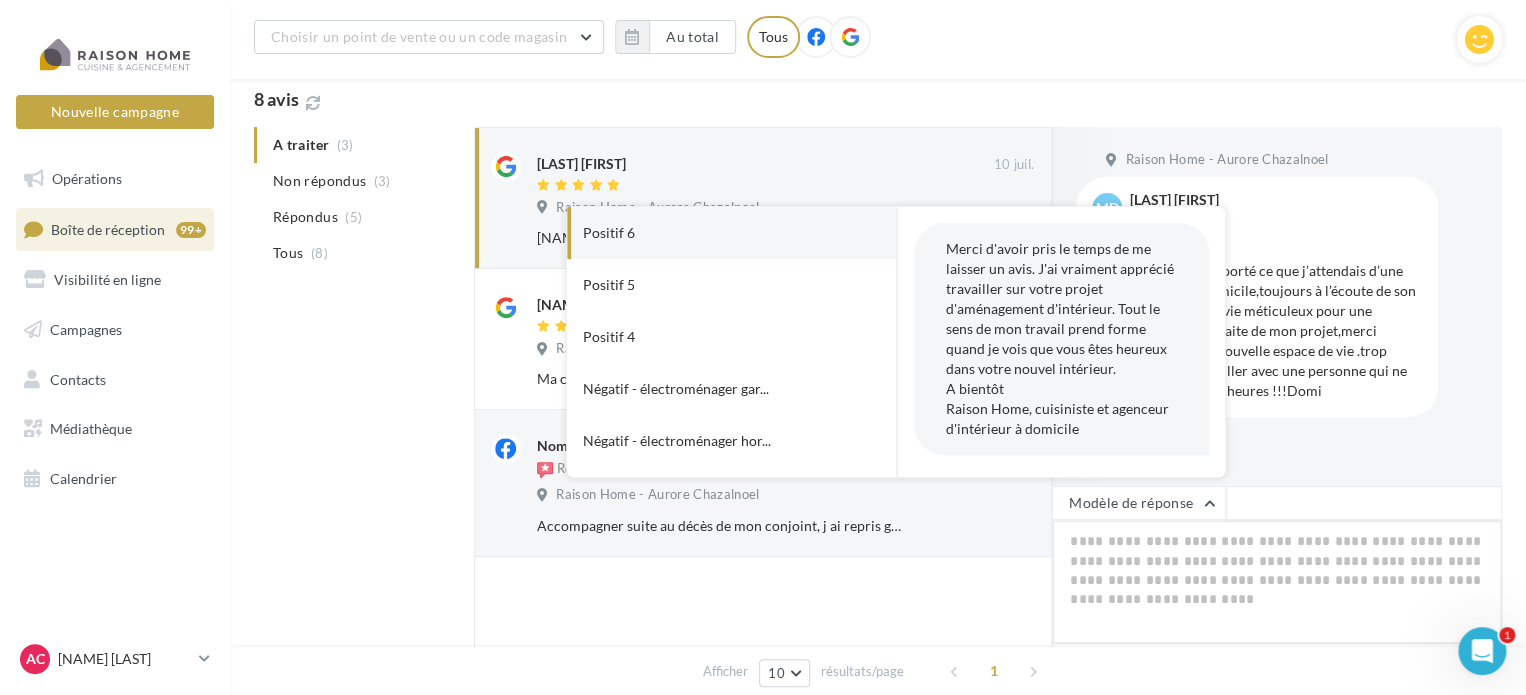type on "**********" 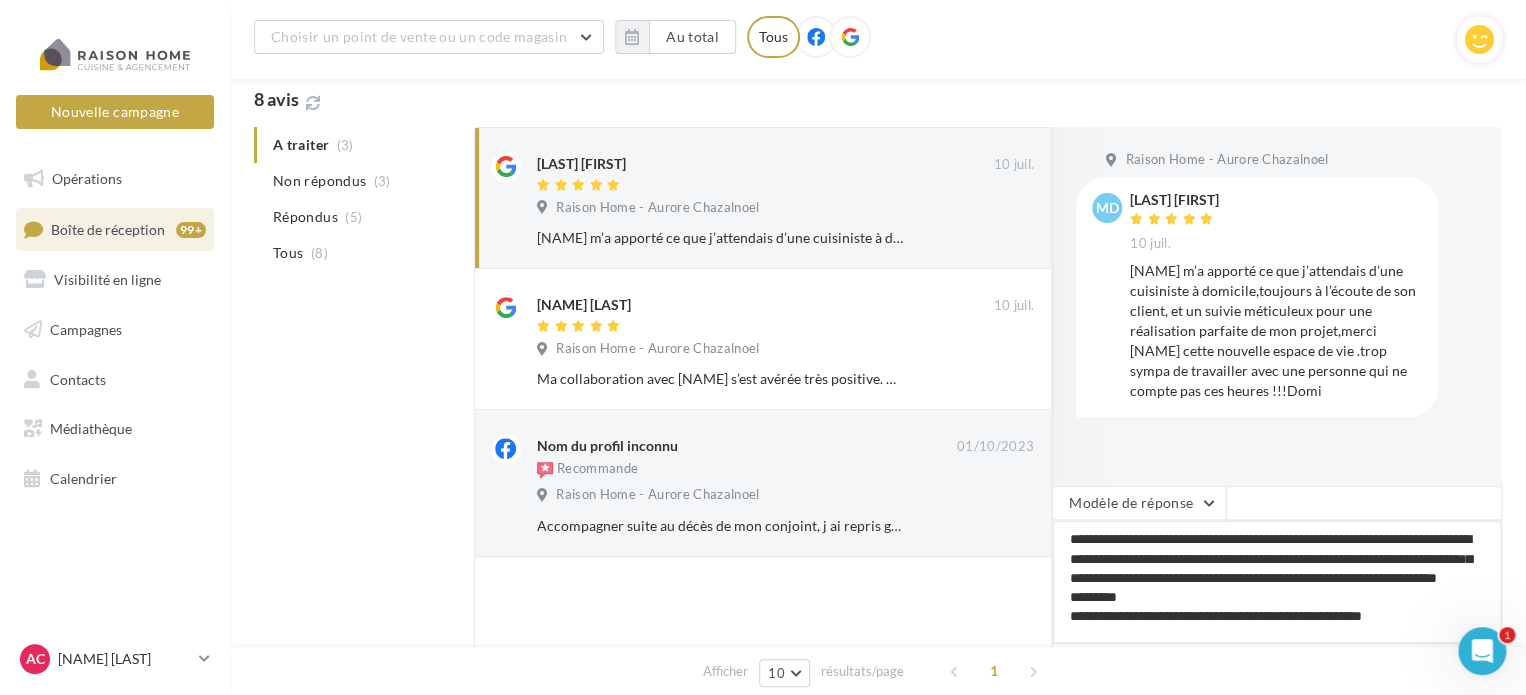scroll, scrollTop: 10, scrollLeft: 0, axis: vertical 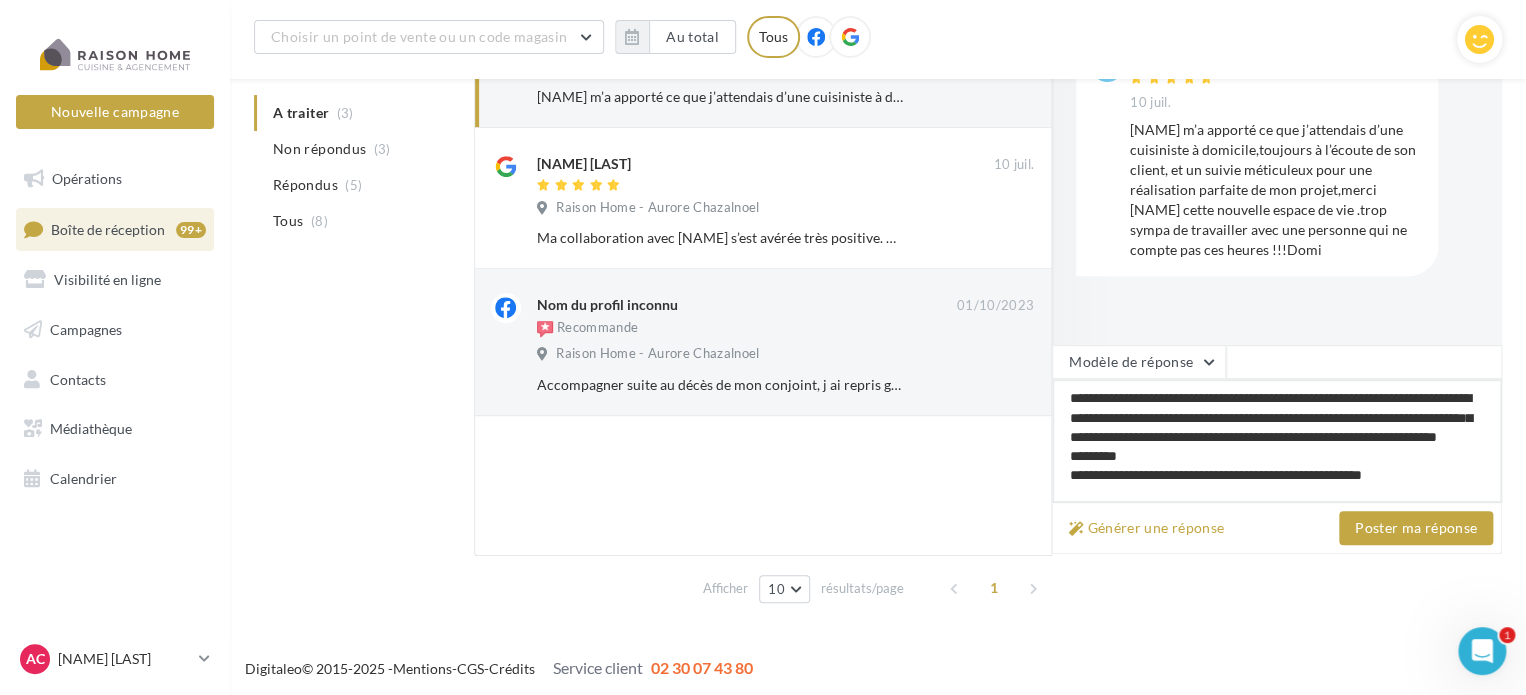 drag, startPoint x: 1204, startPoint y: 409, endPoint x: 1448, endPoint y: 411, distance: 244.0082 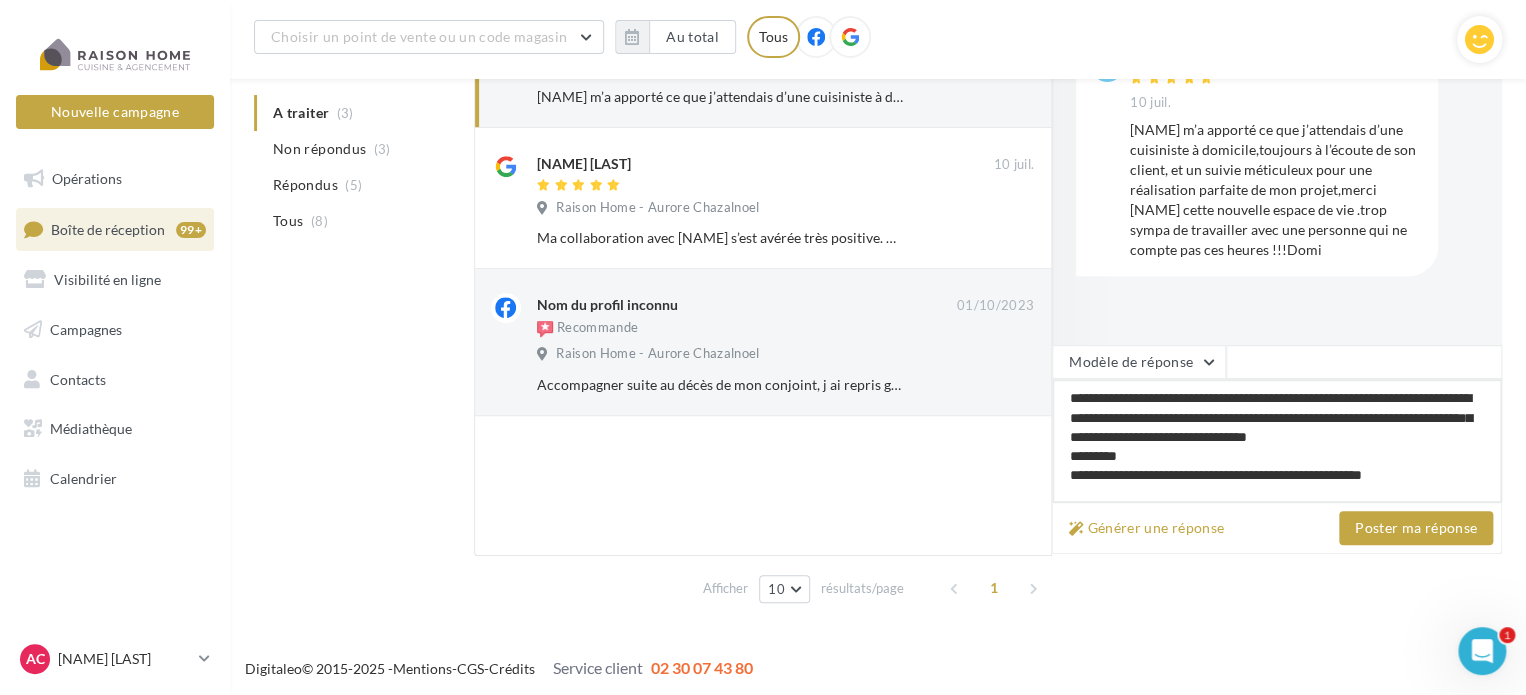 type on "**********" 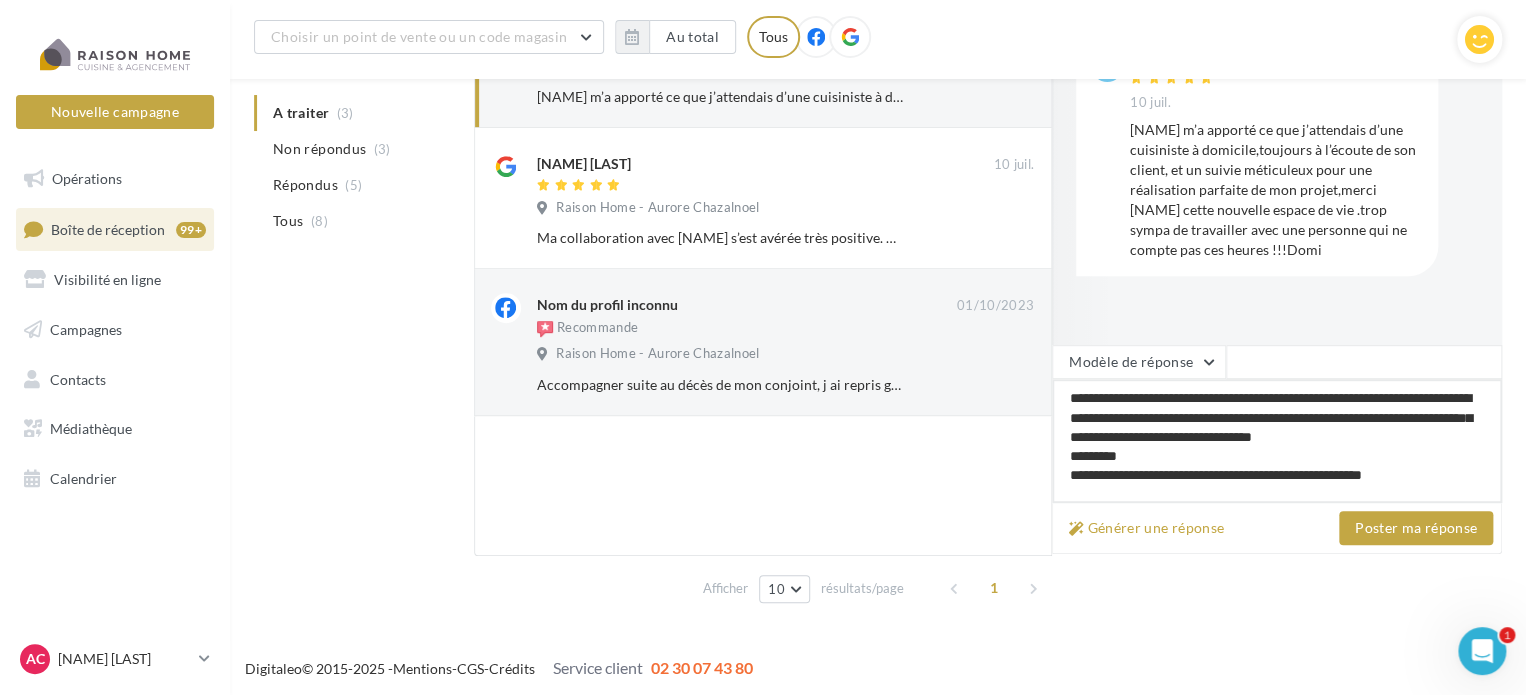 type on "**********" 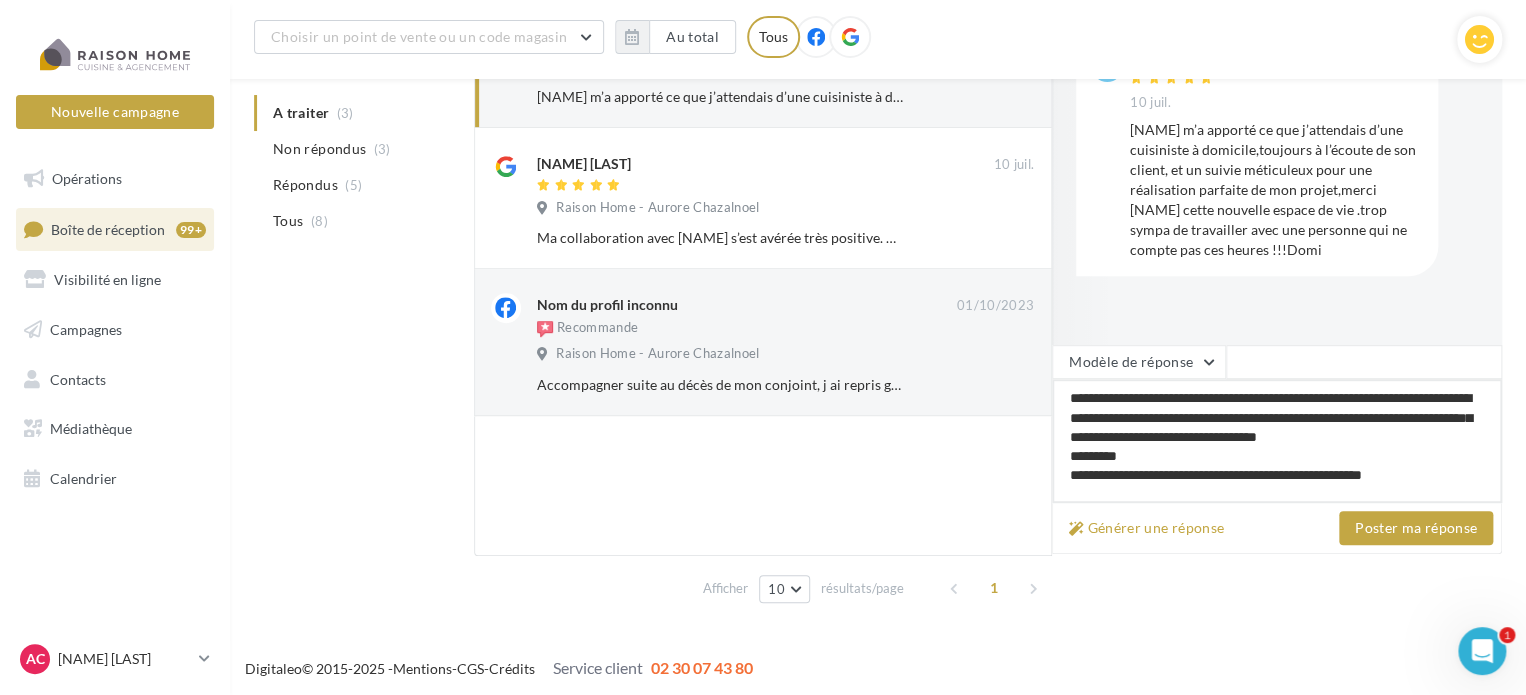type on "**********" 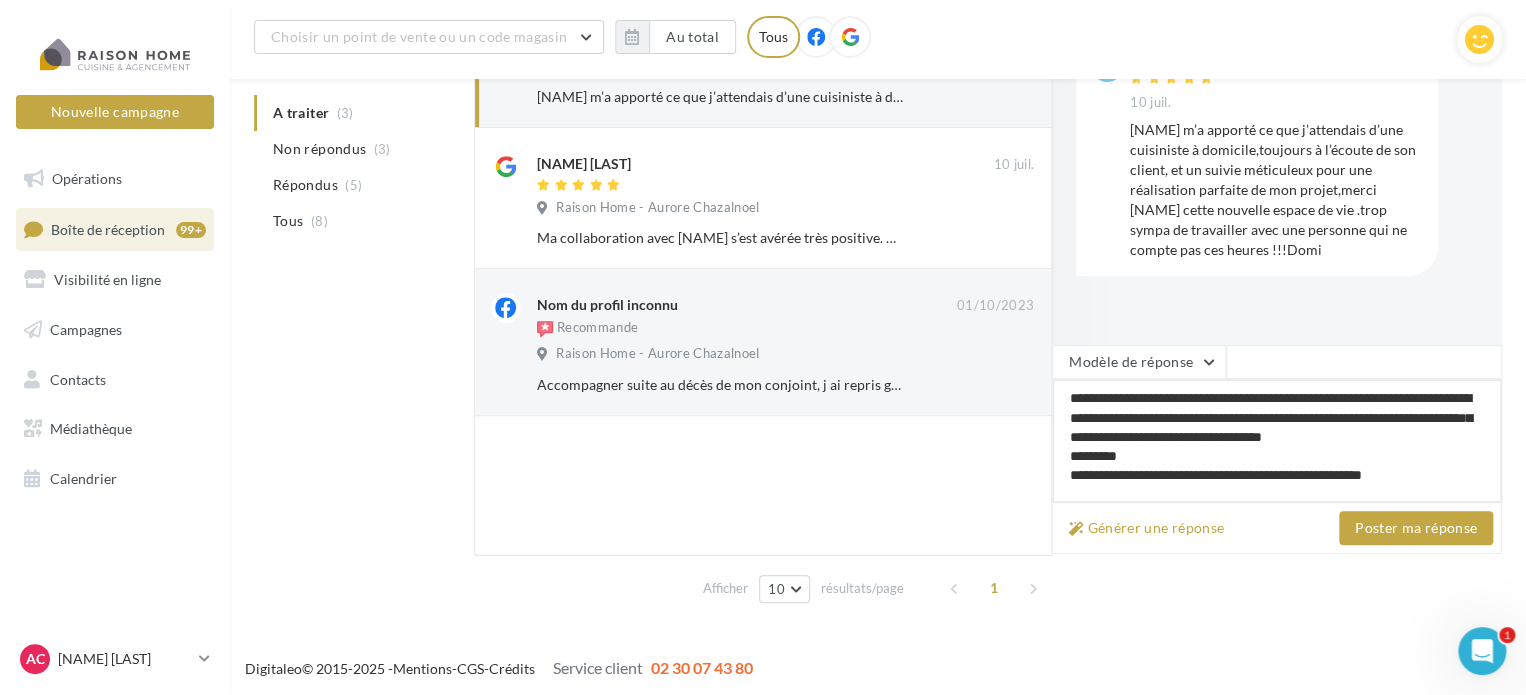 type on "**********" 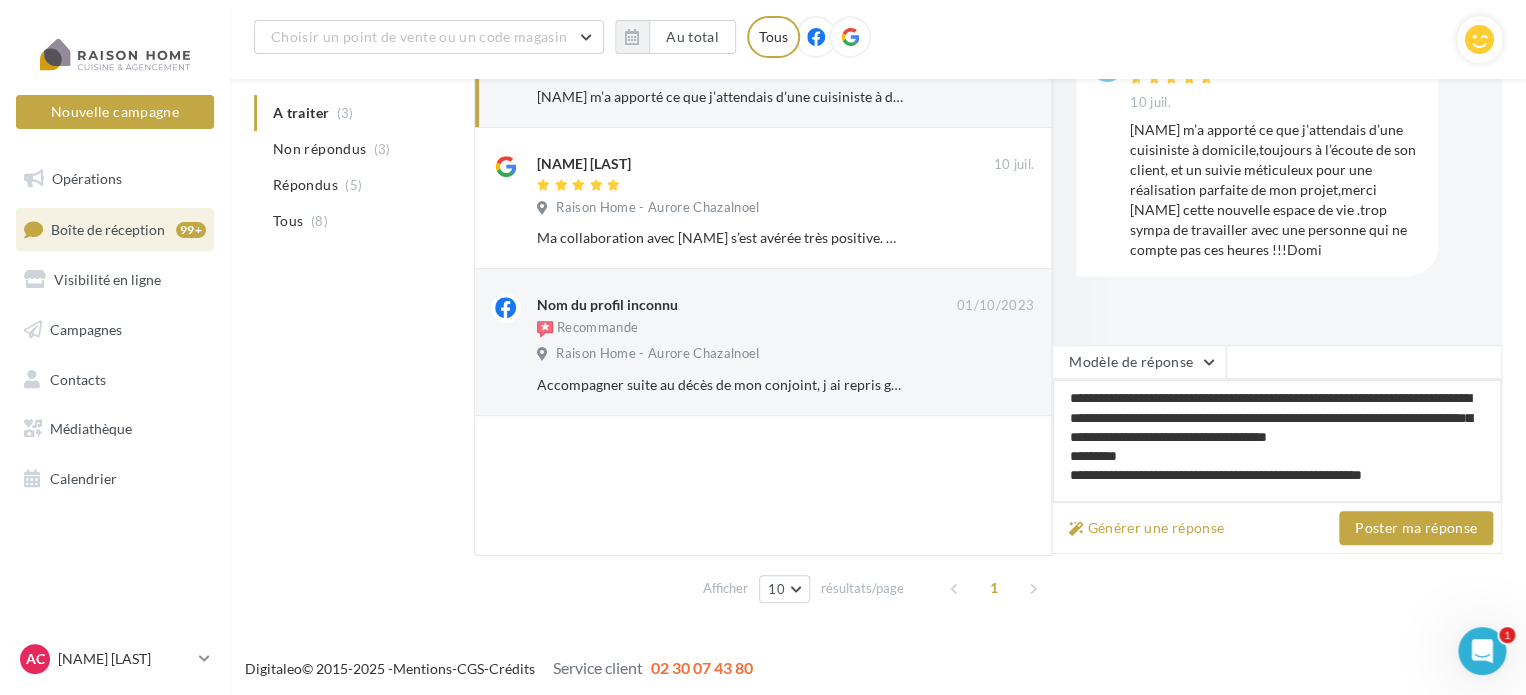 type on "**********" 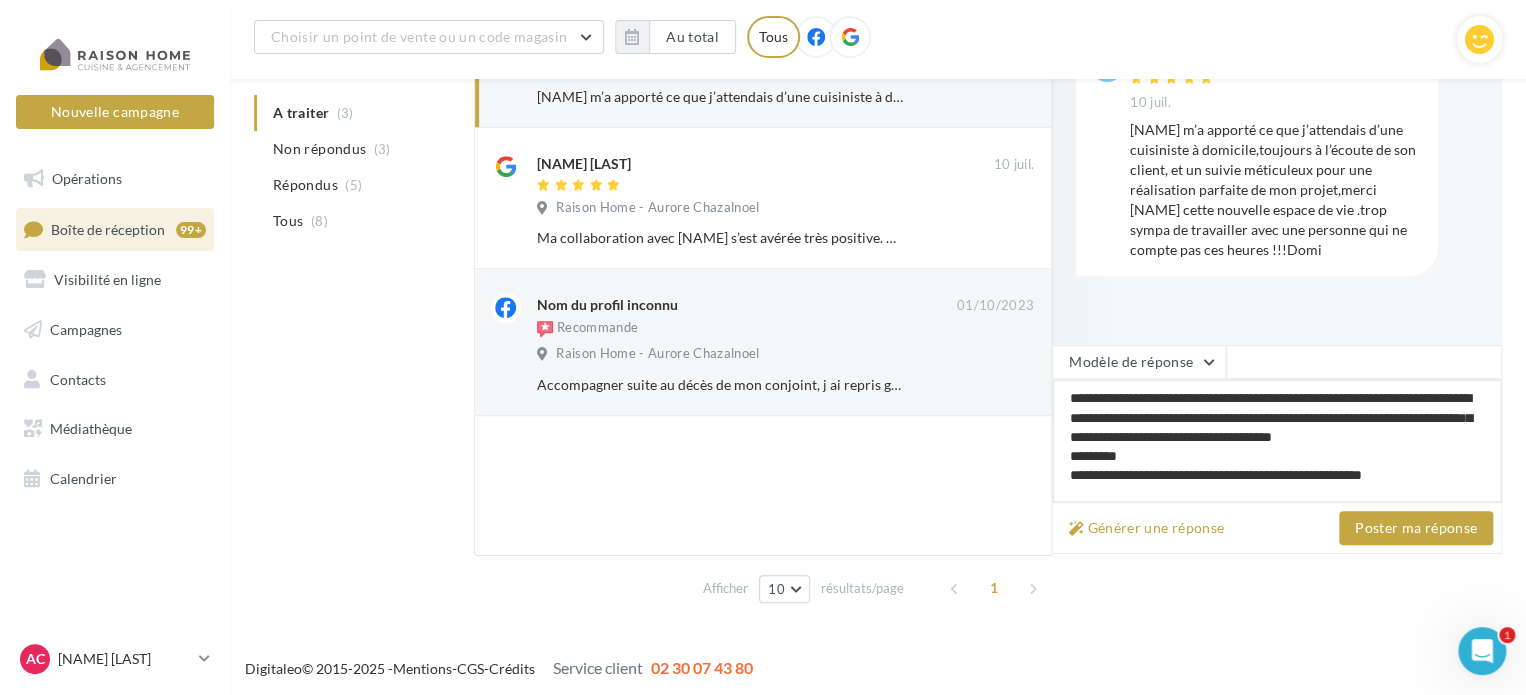 type on "**********" 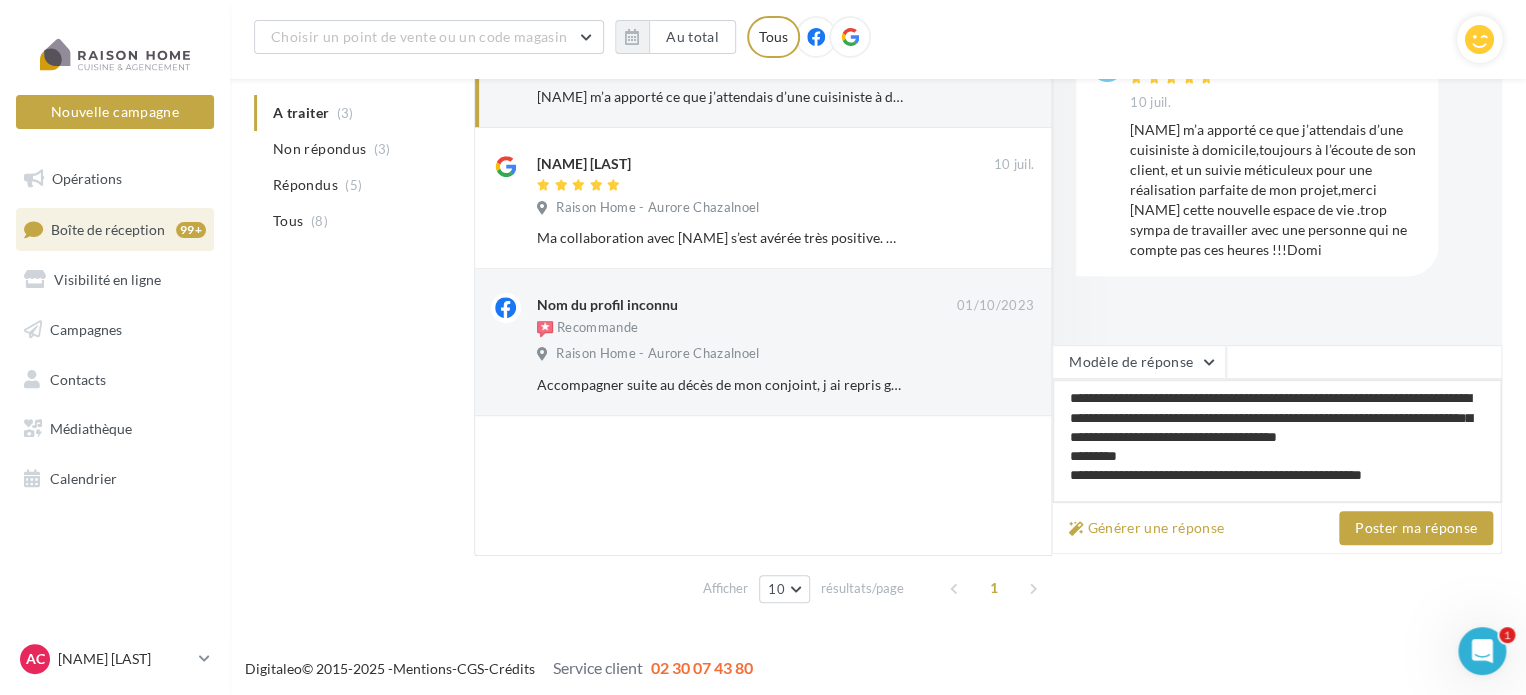 type on "**********" 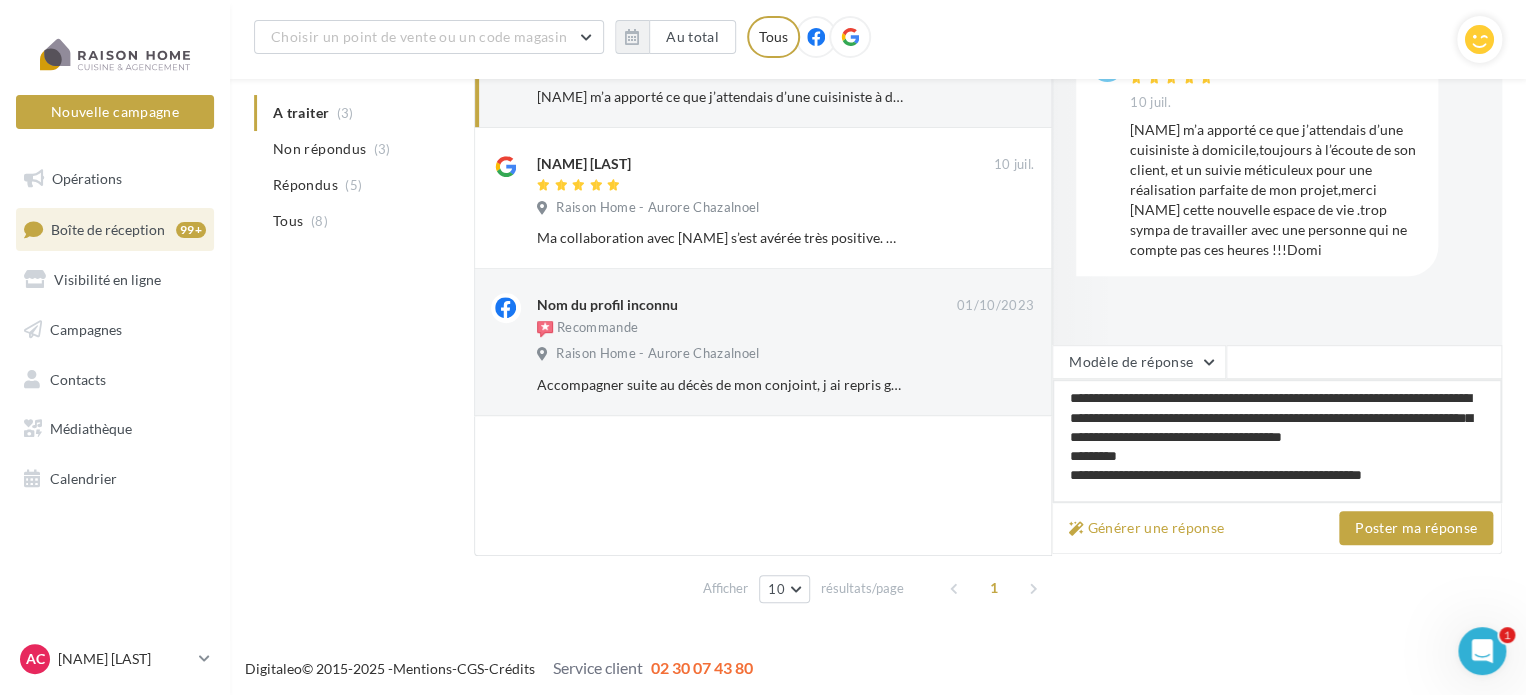 type on "**********" 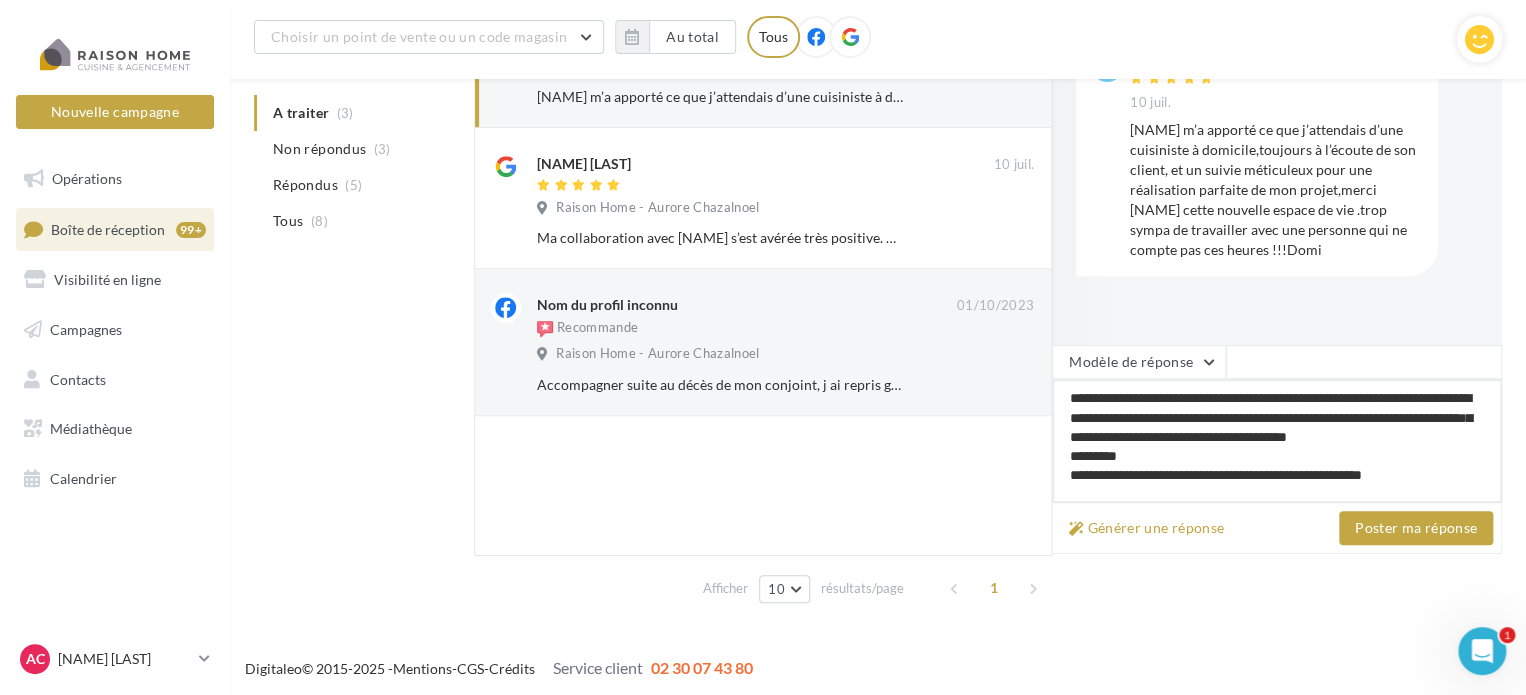 type on "**********" 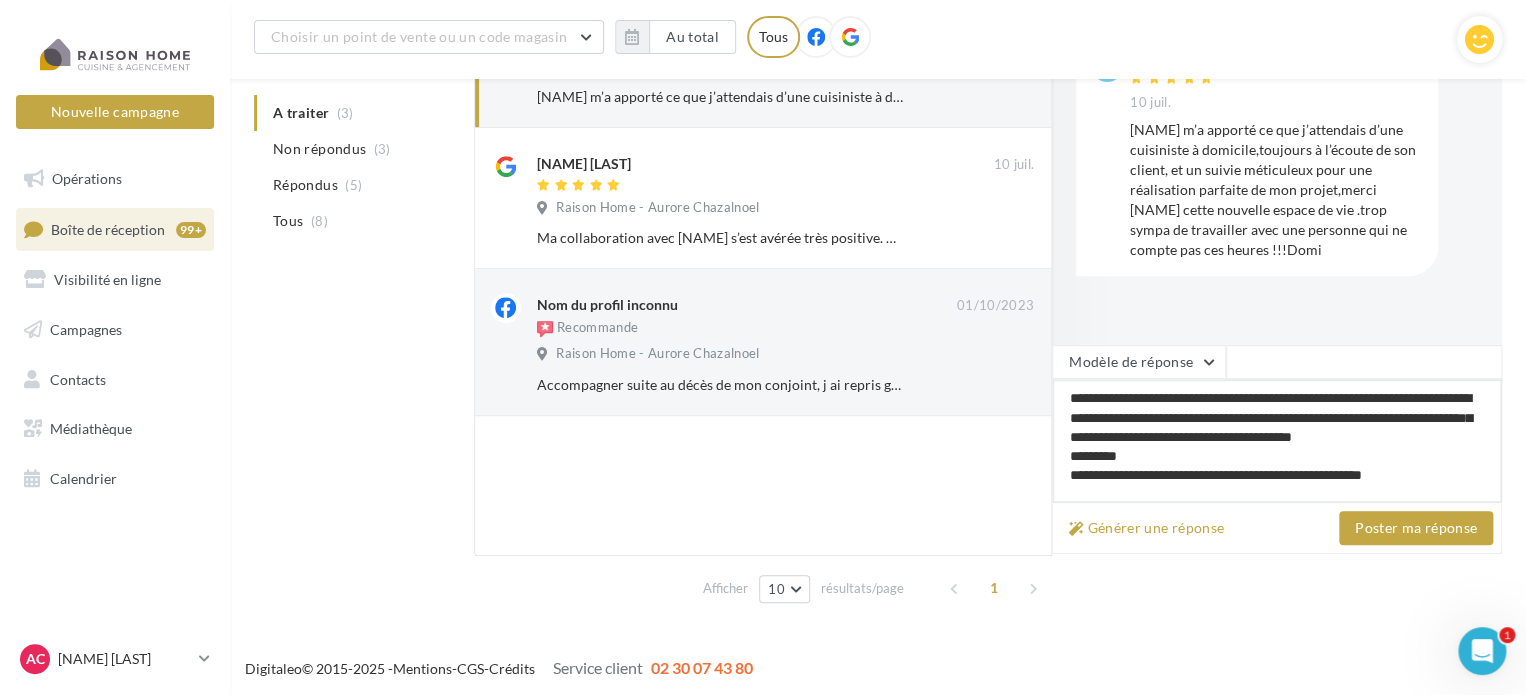 type on "**********" 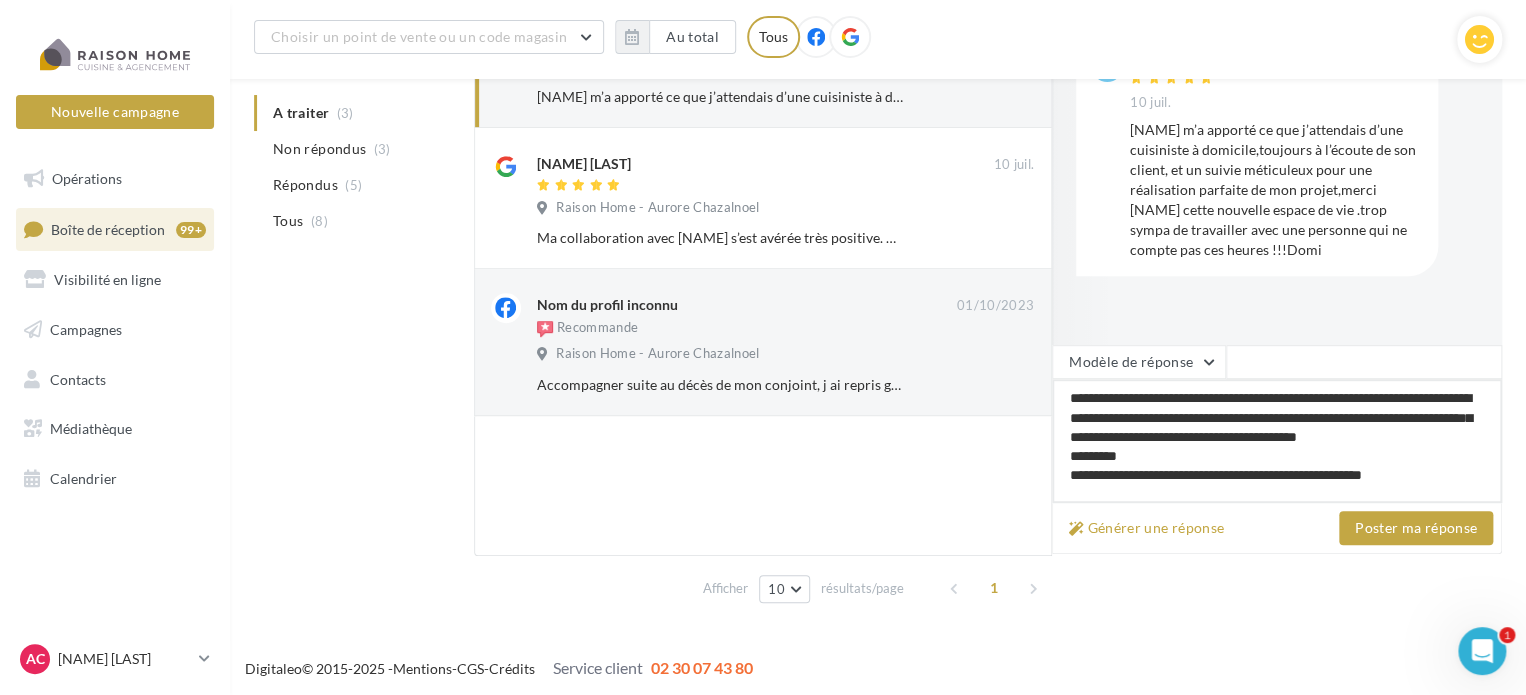 type on "**********" 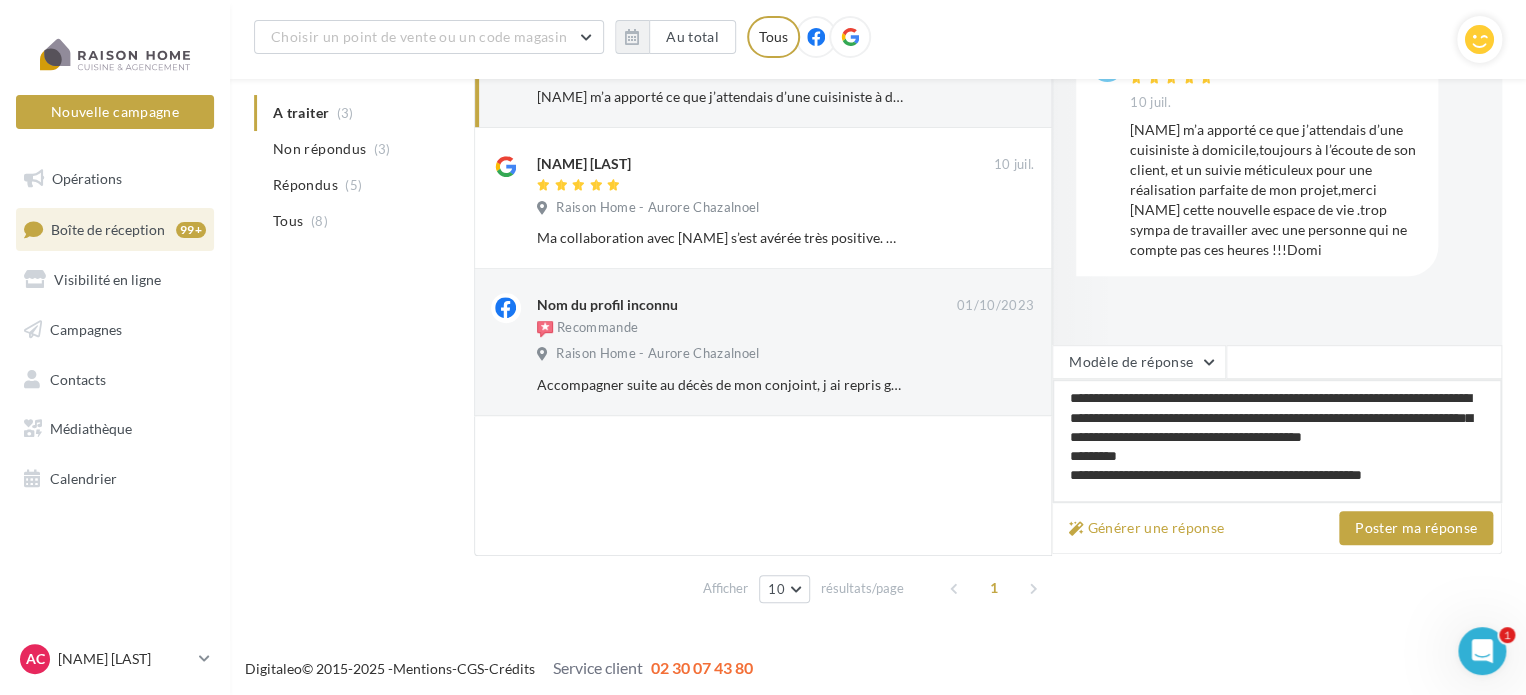 type on "**********" 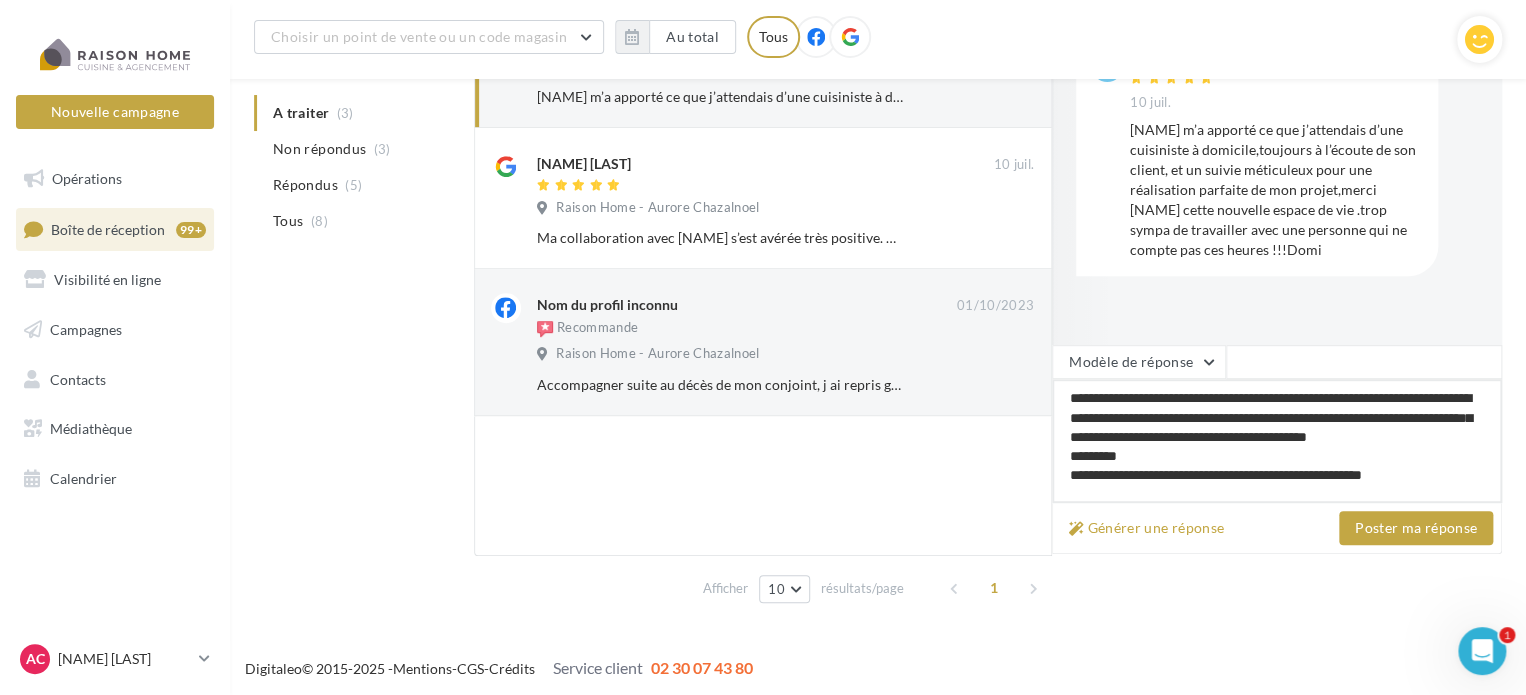 type on "**********" 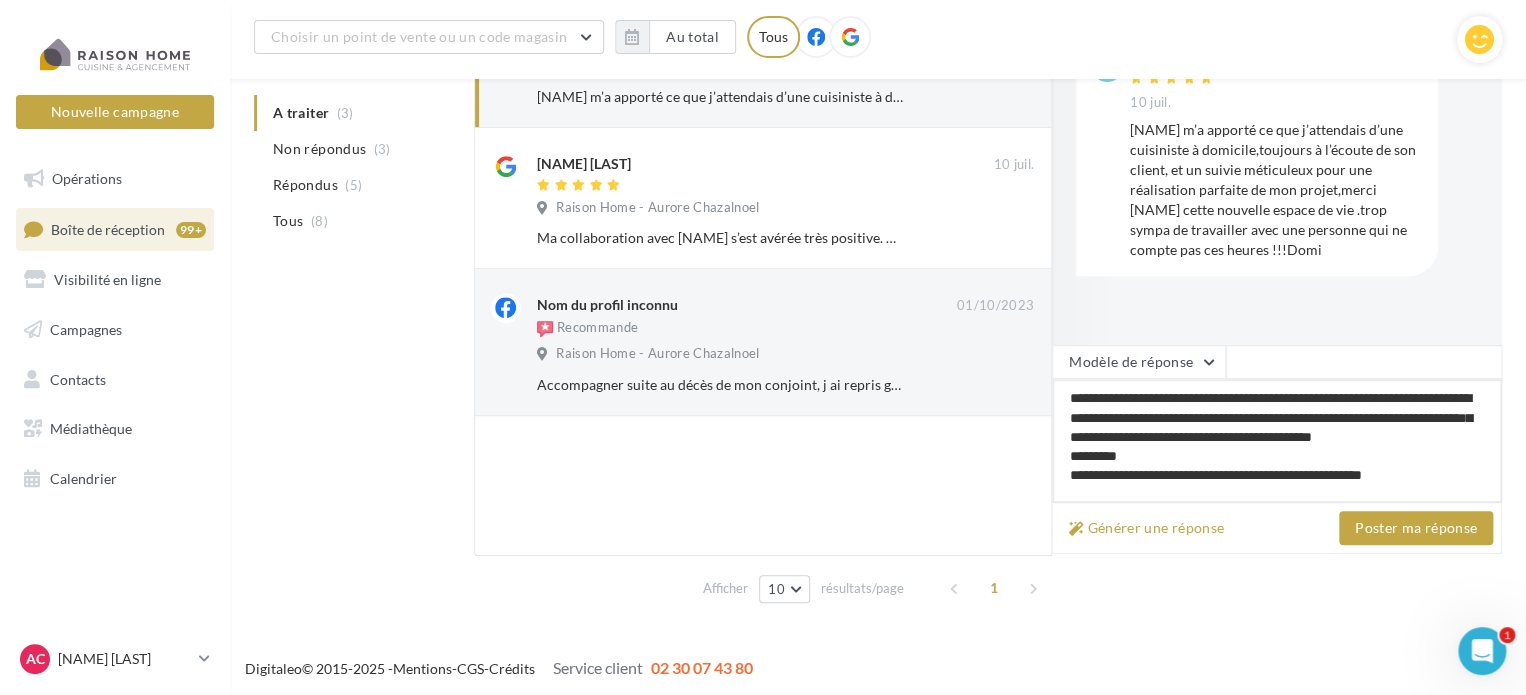 type on "**********" 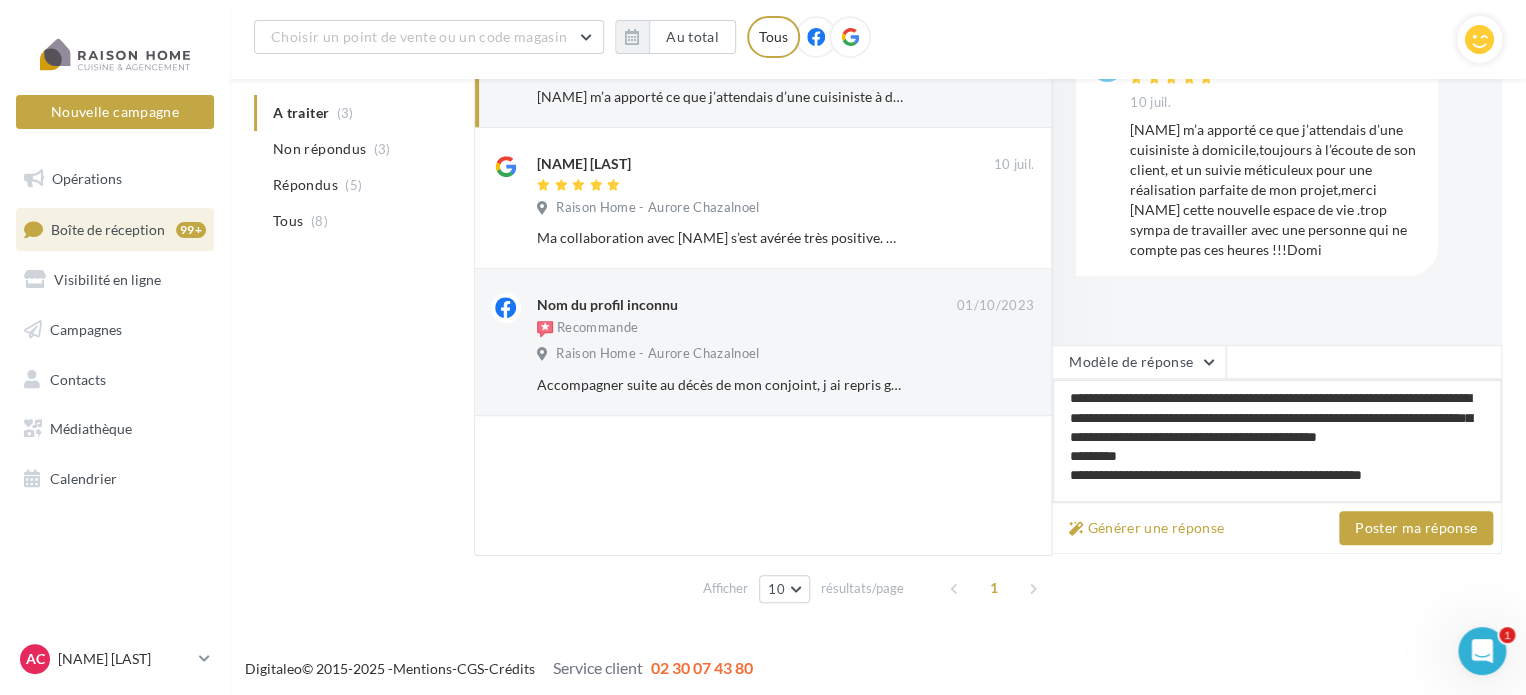 type on "**********" 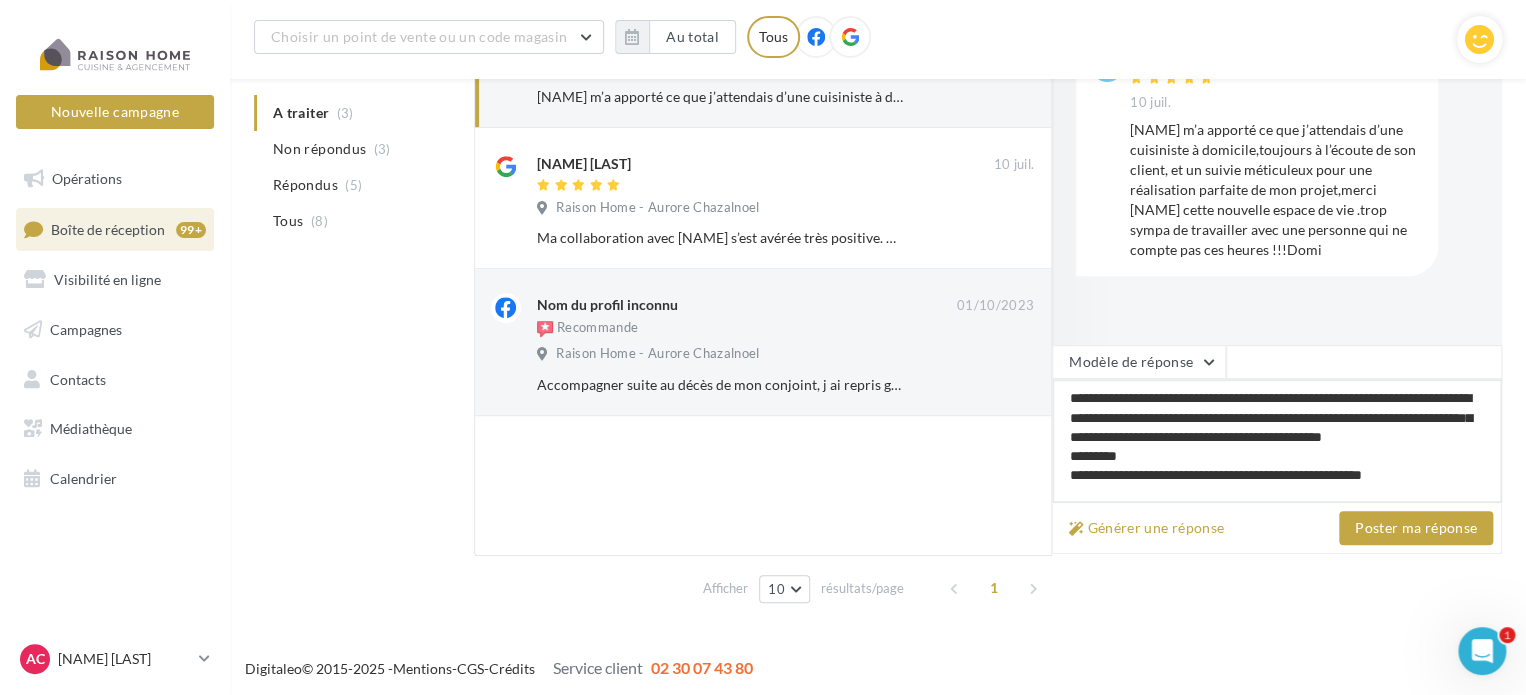 type on "**********" 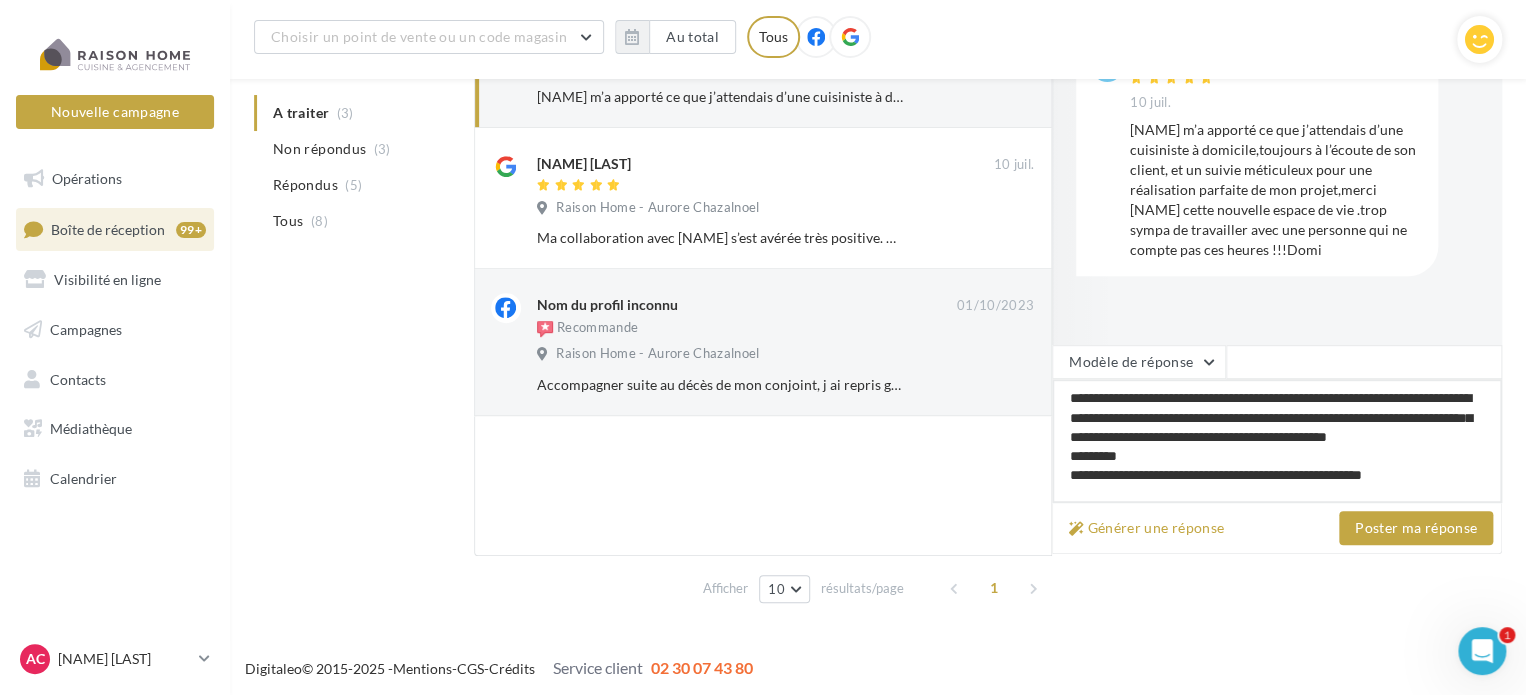 type on "**********" 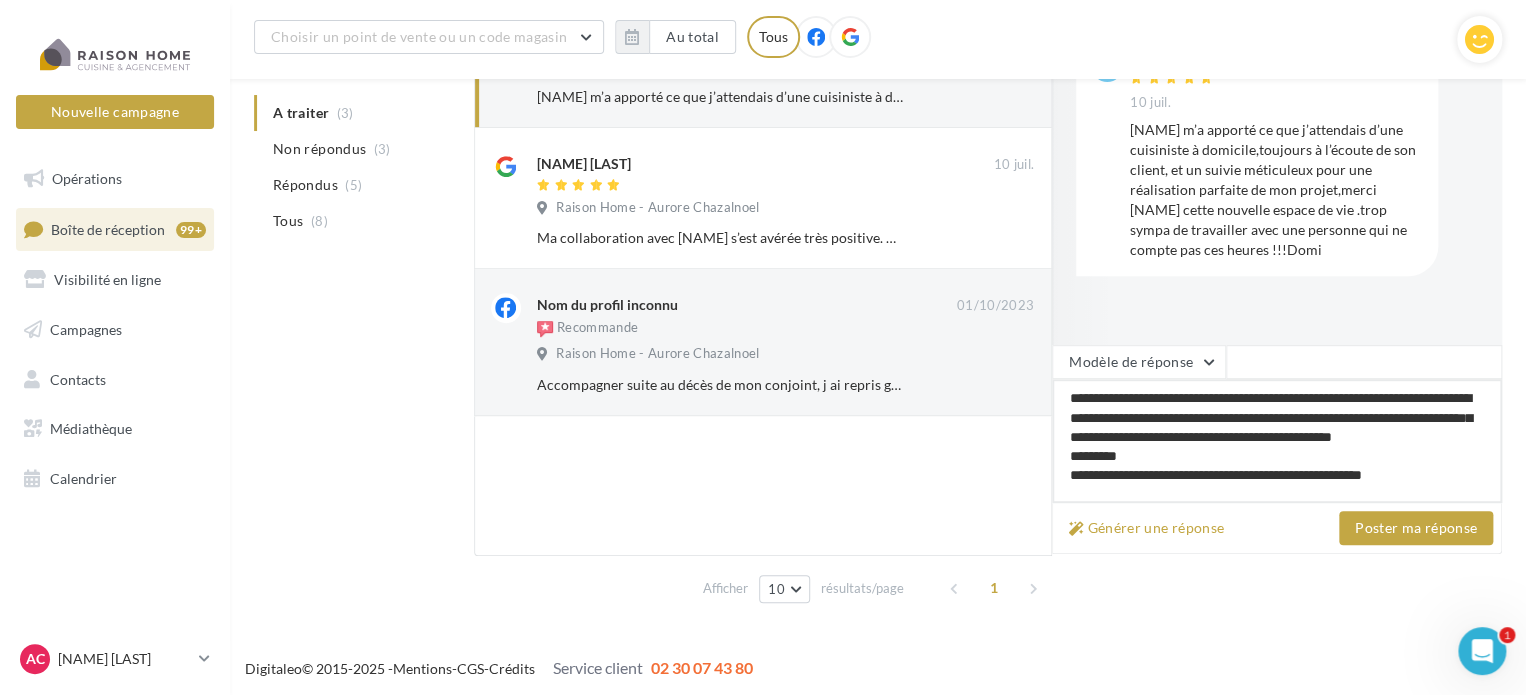 type on "**********" 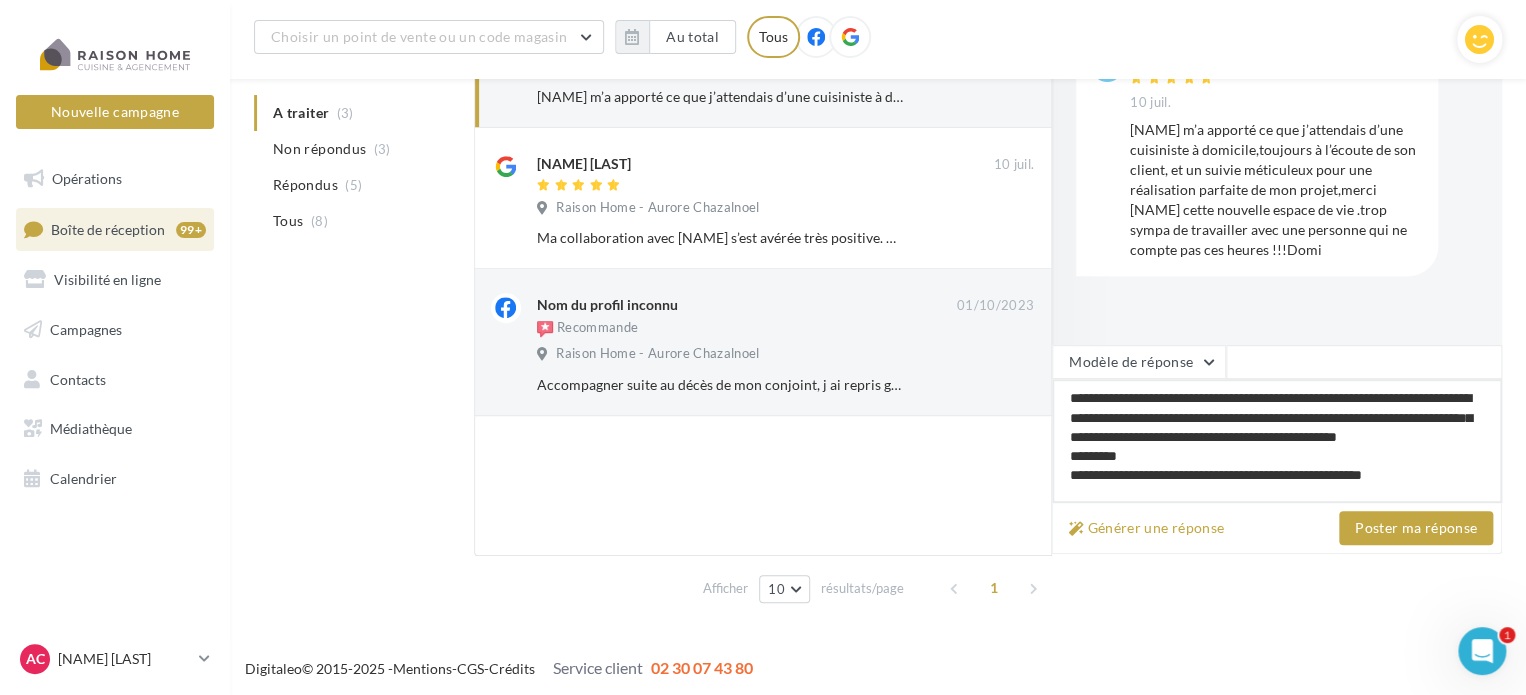 type on "**********" 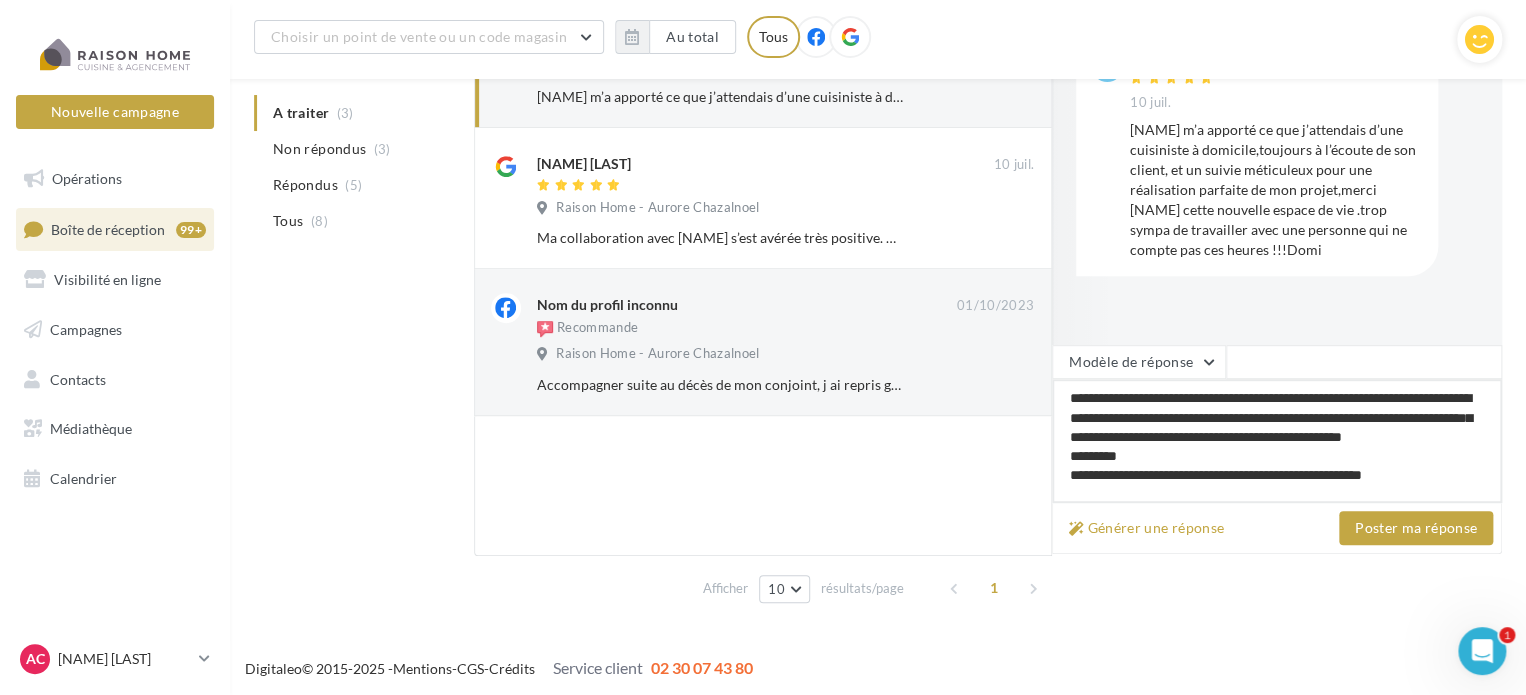 type on "**********" 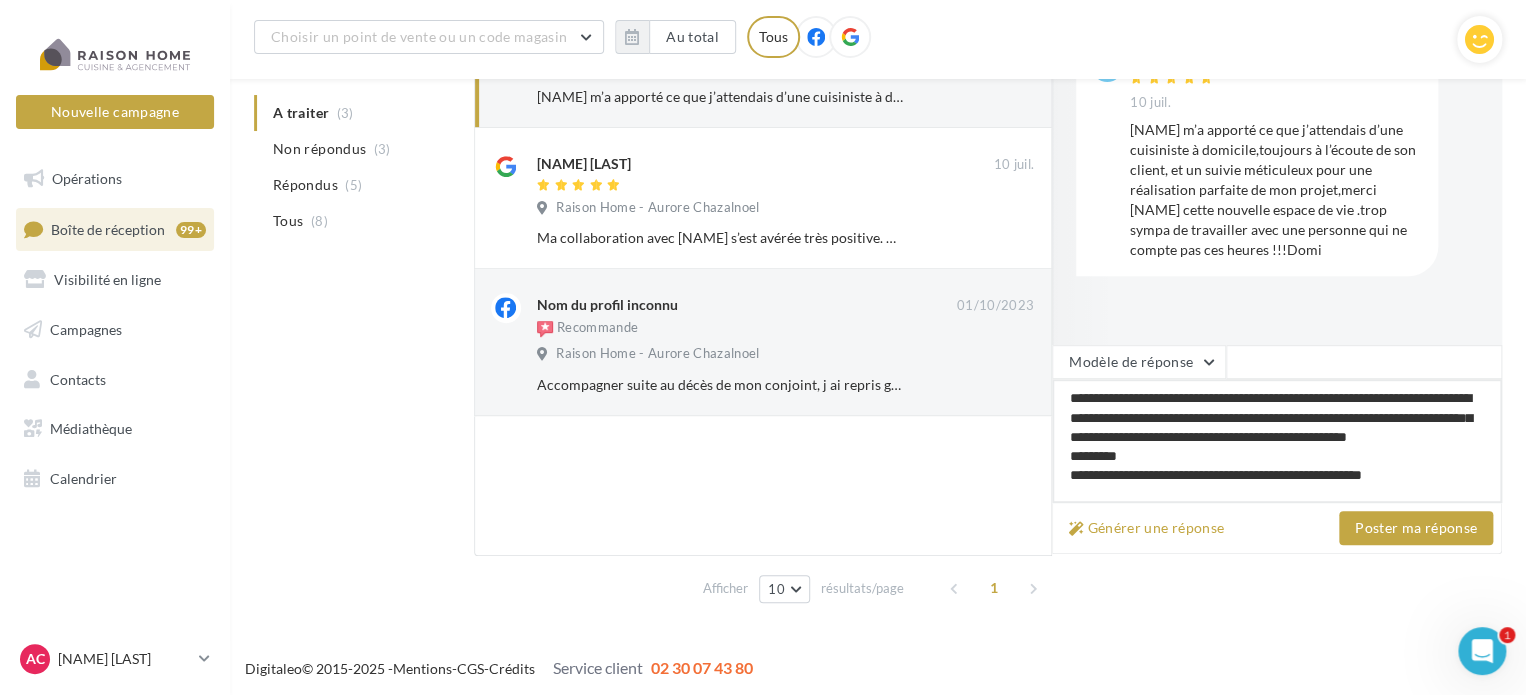 type on "**********" 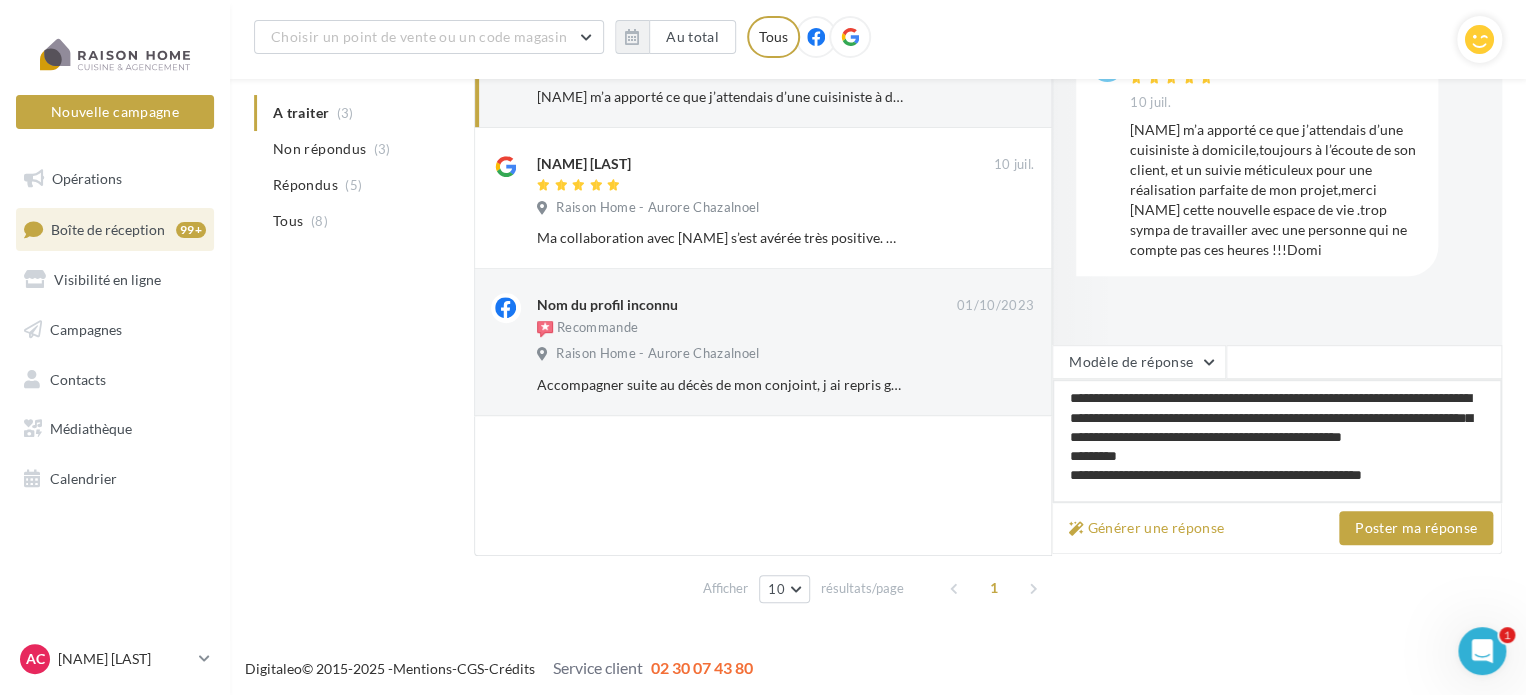 scroll, scrollTop: 10, scrollLeft: 0, axis: vertical 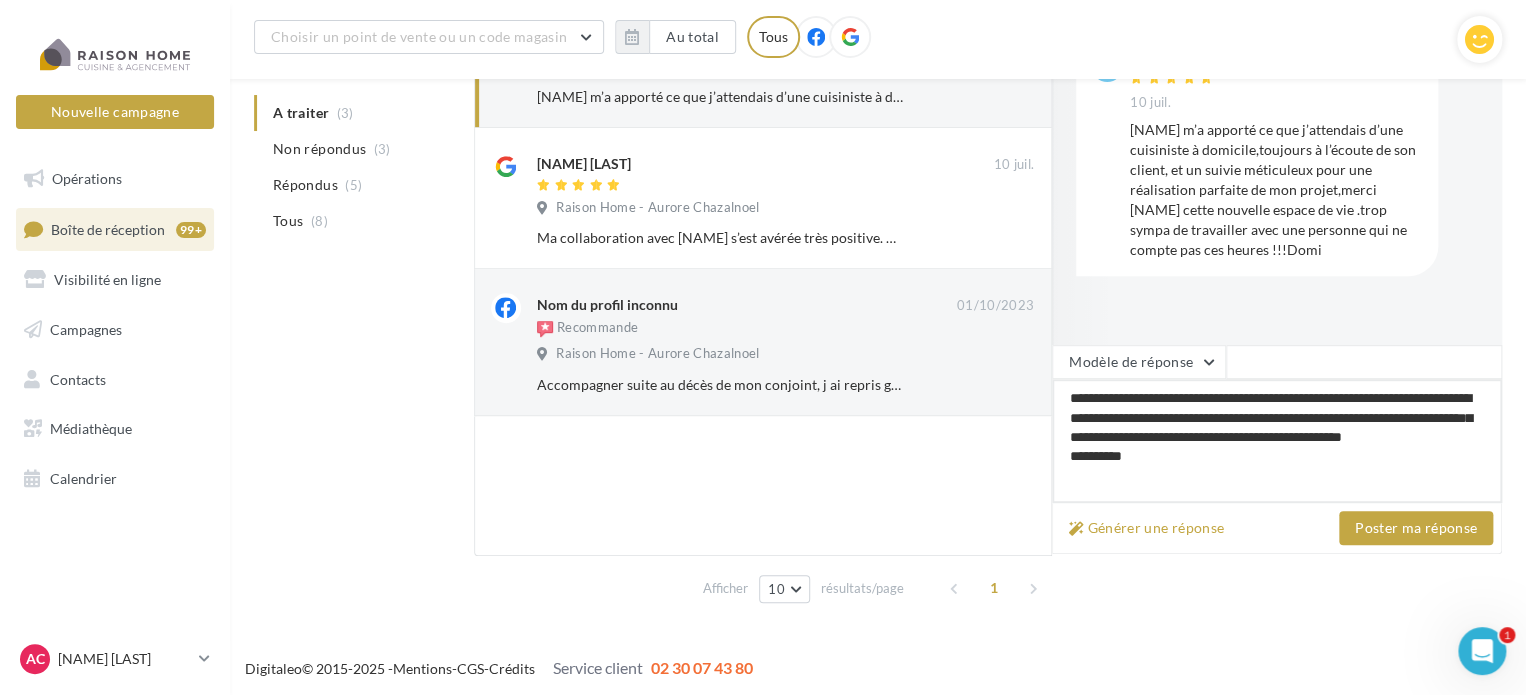 type on "**********" 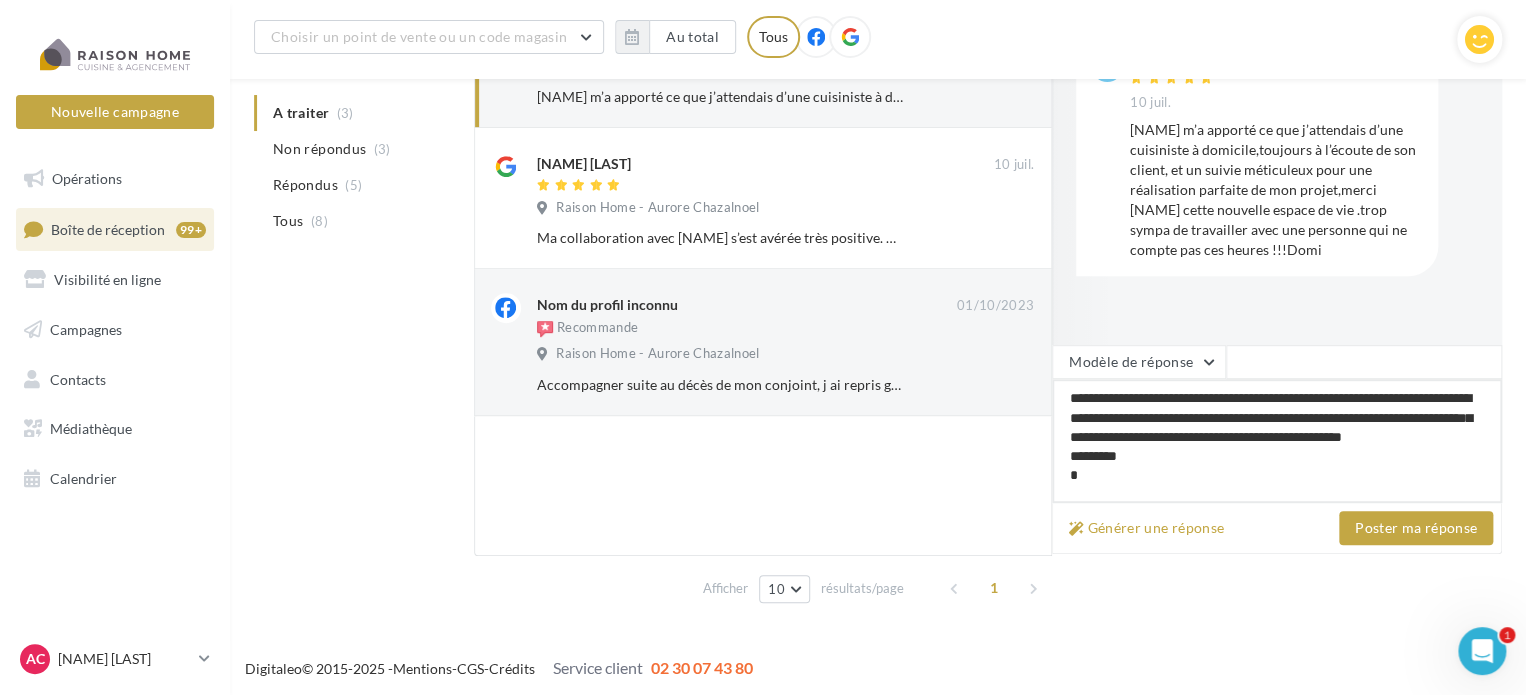 type on "**********" 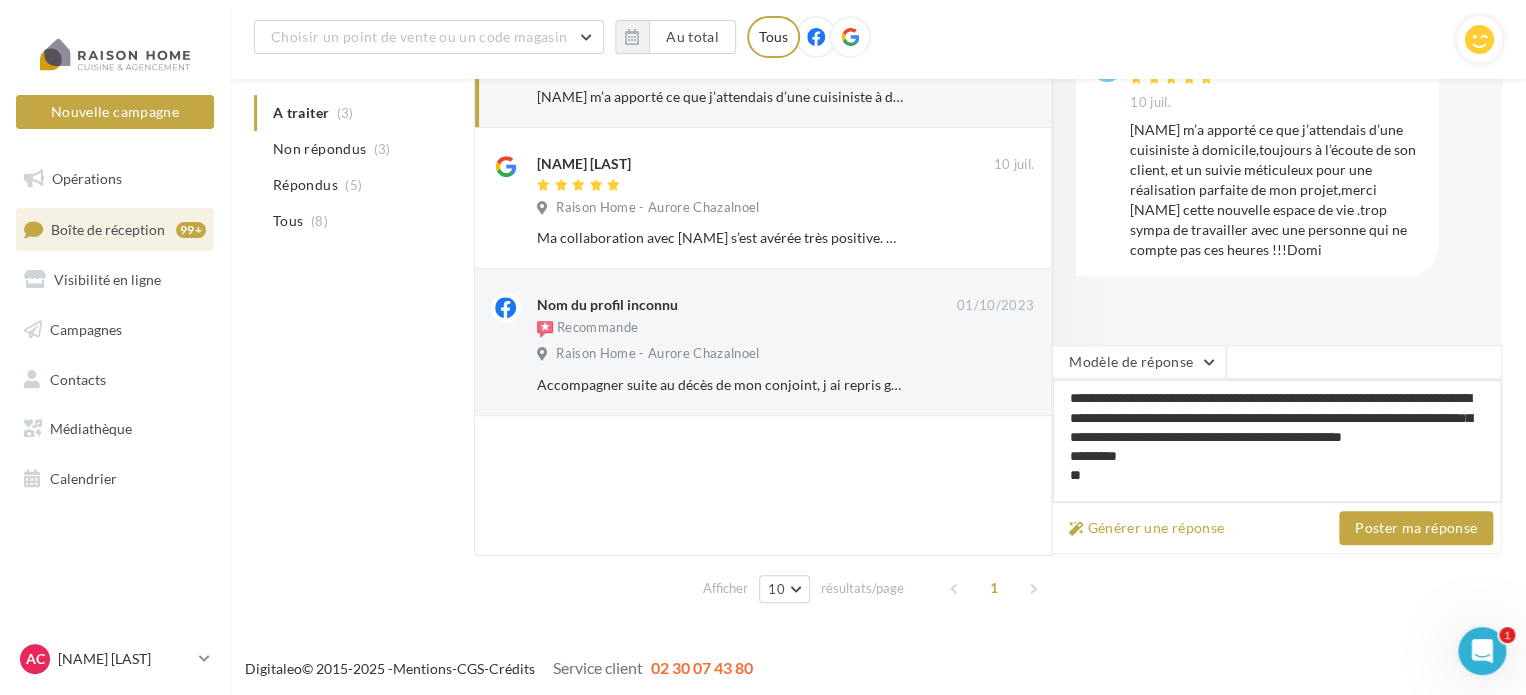 type on "**********" 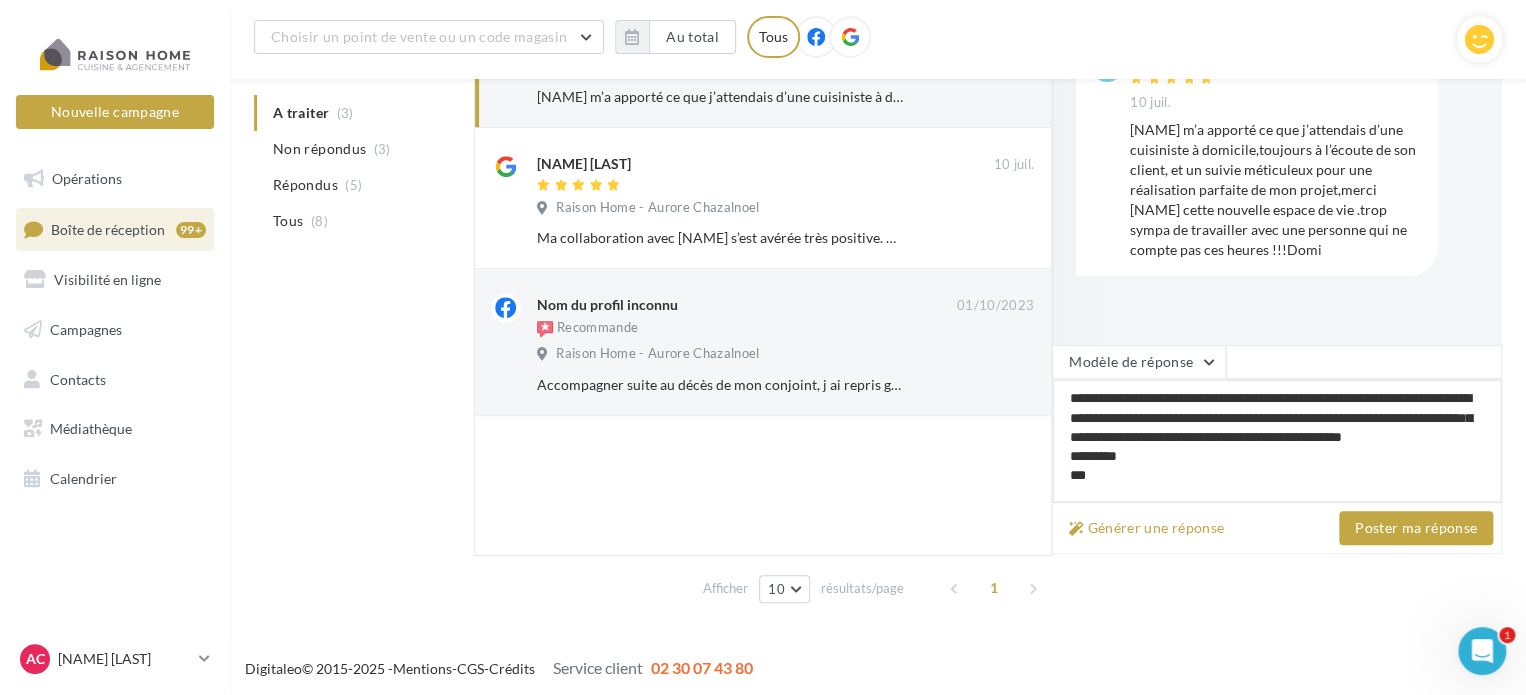 type on "**********" 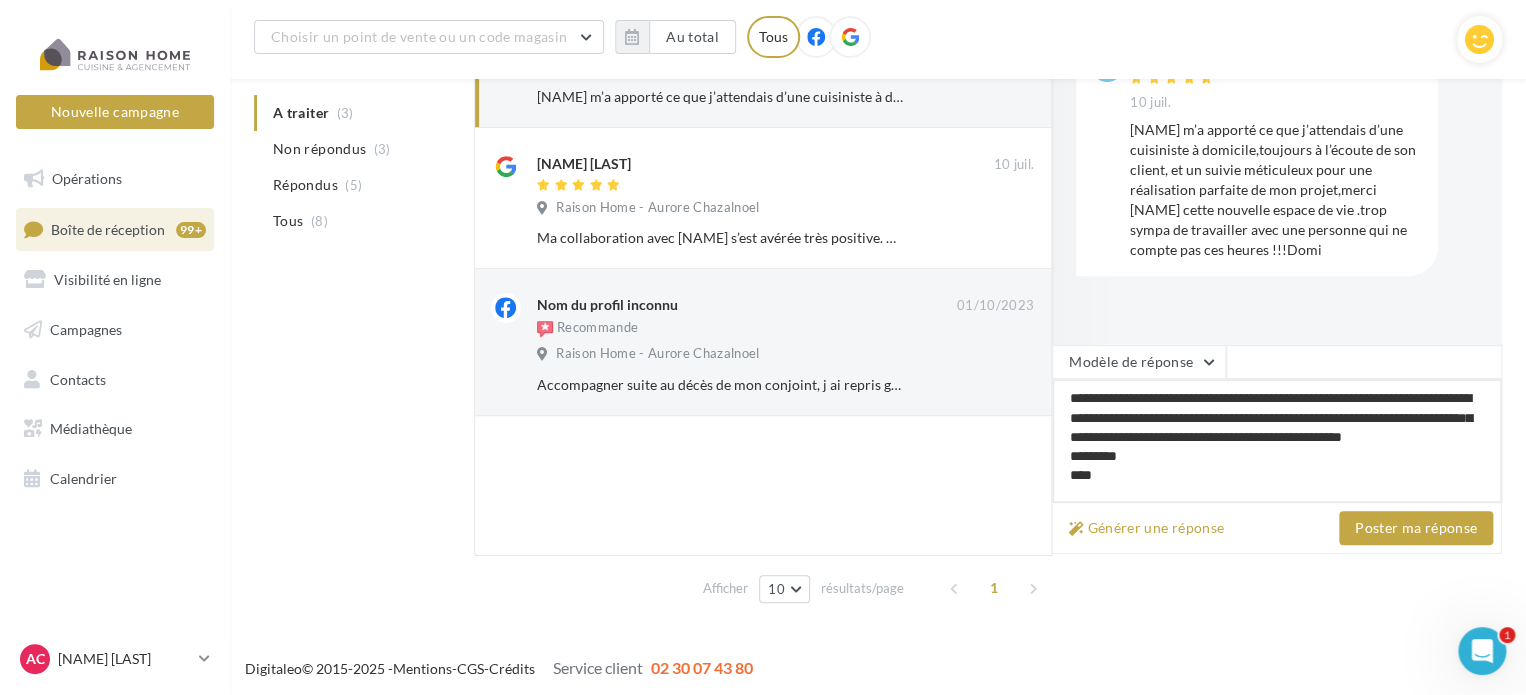type on "**********" 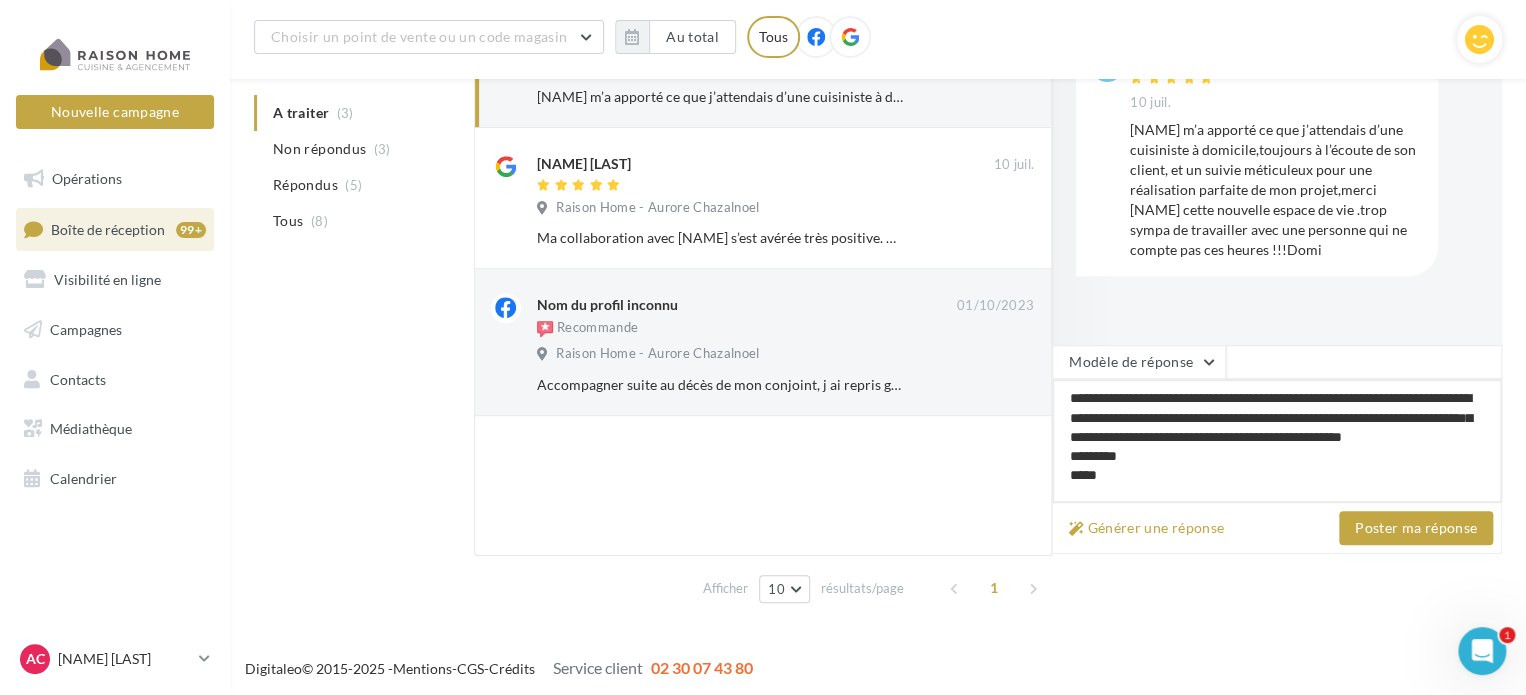 type on "**********" 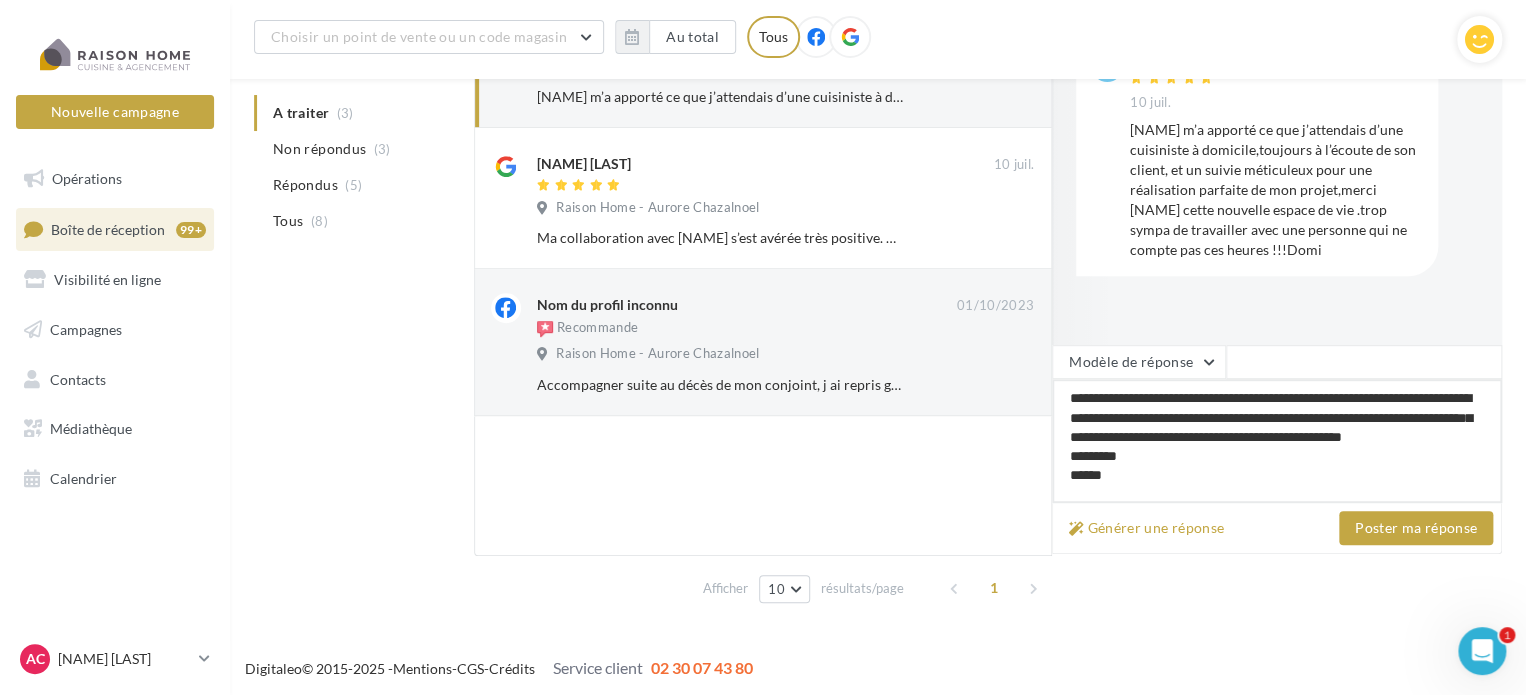 type on "**********" 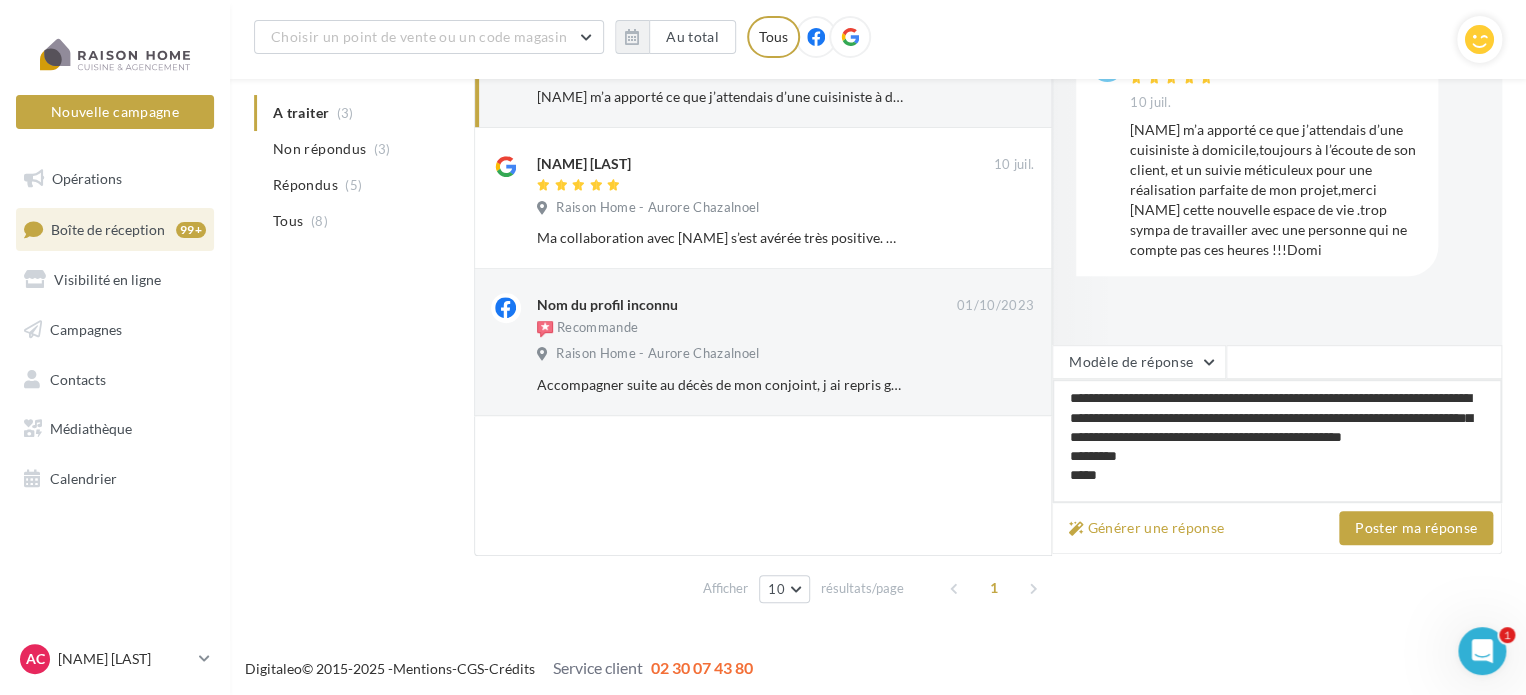 type on "**********" 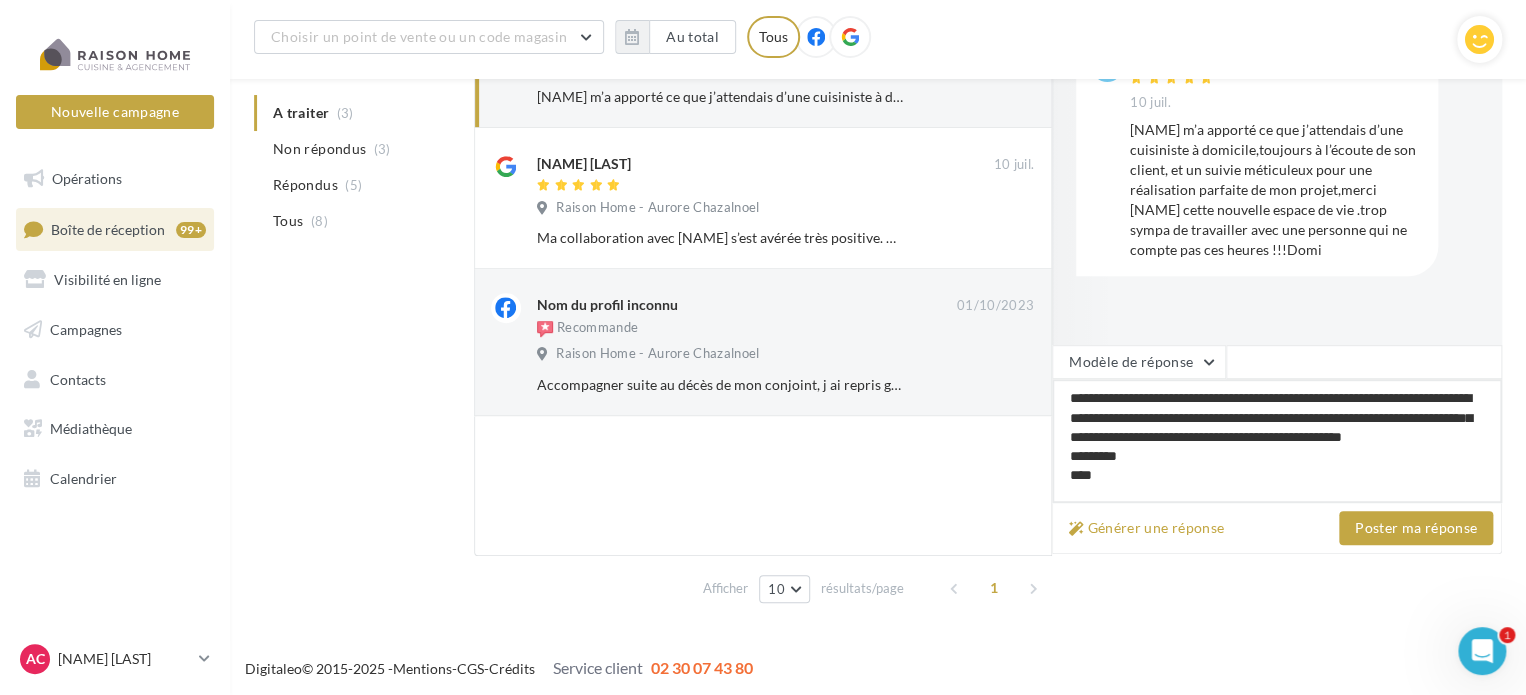 type on "**********" 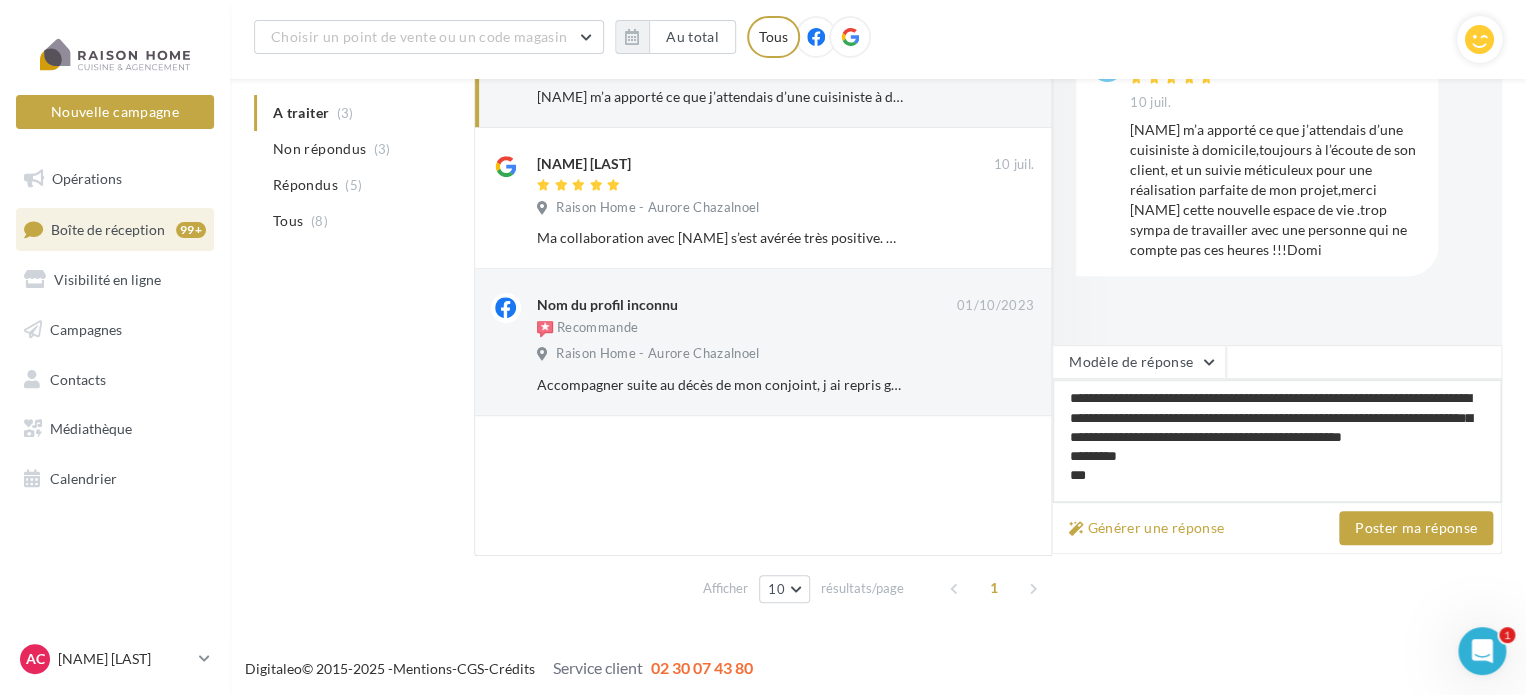 type on "**********" 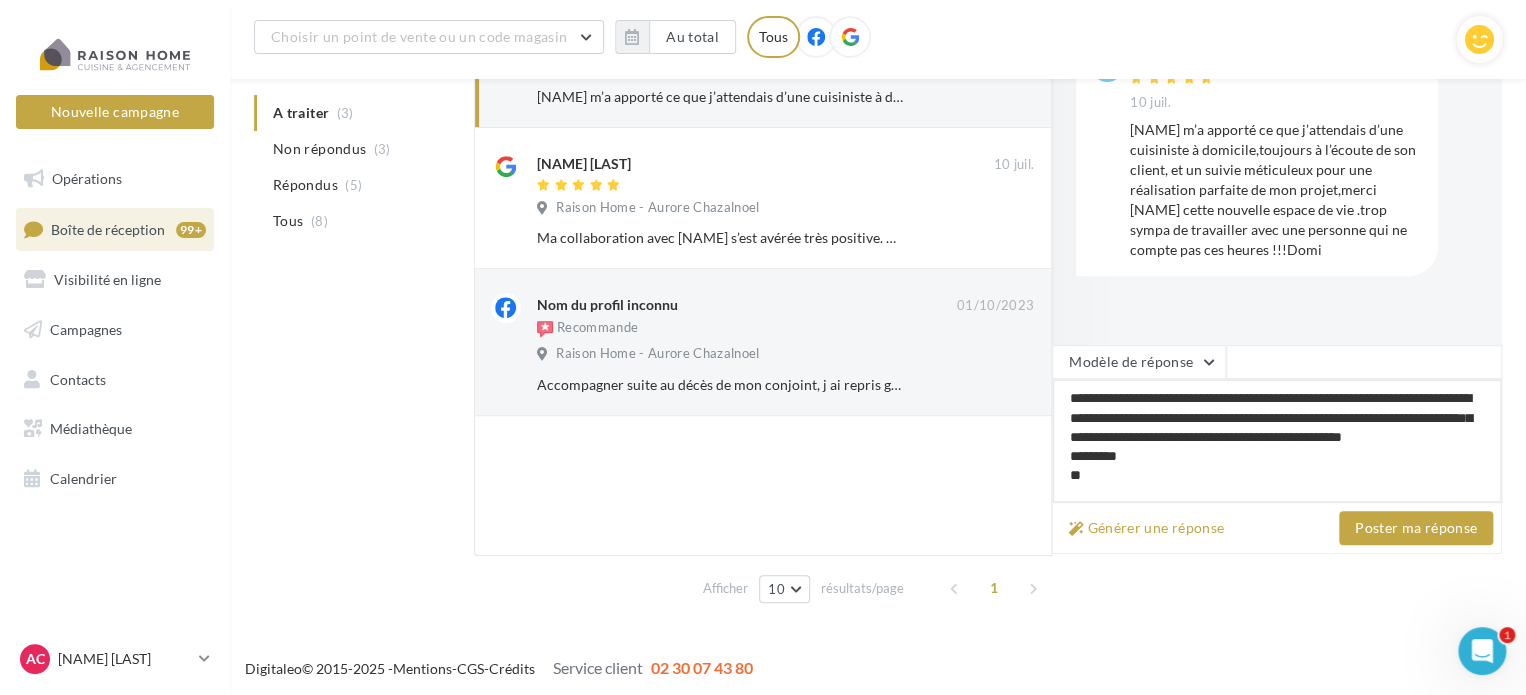type on "**********" 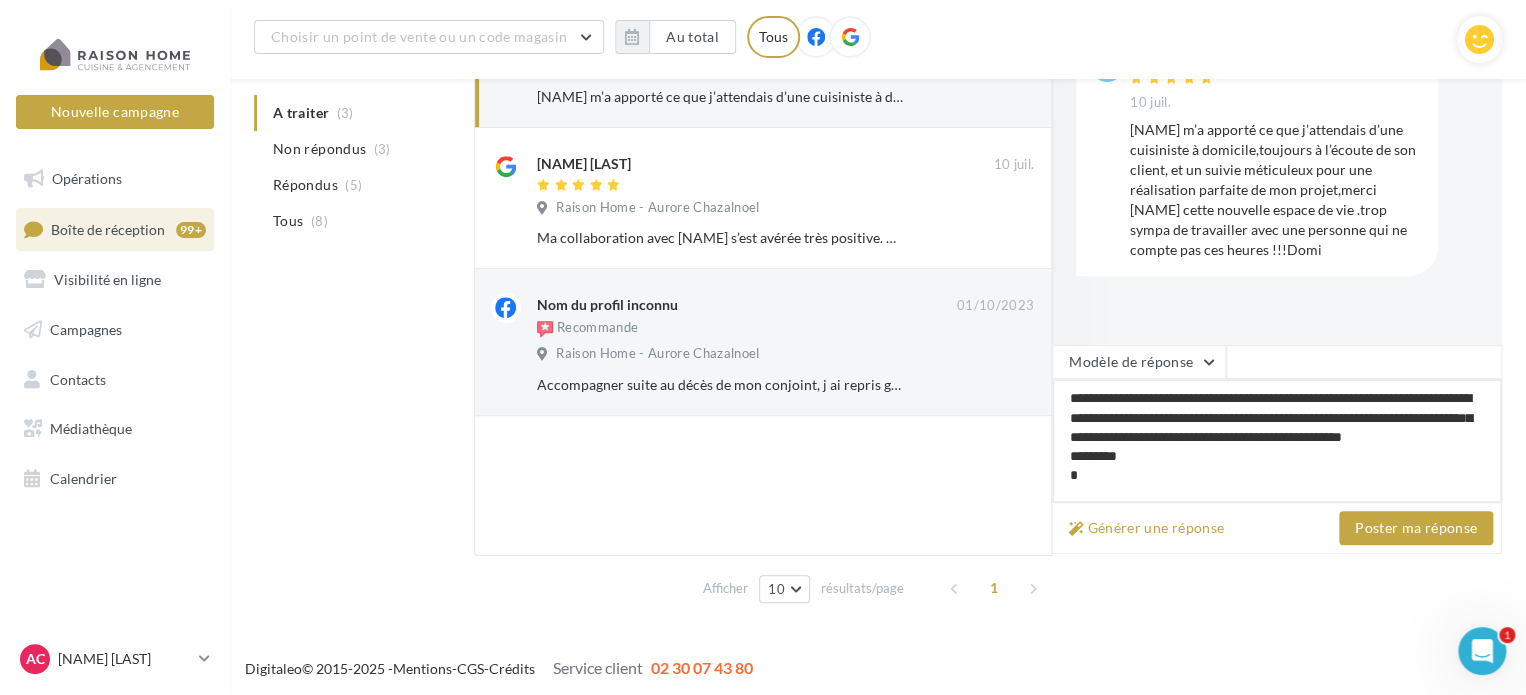 type on "**********" 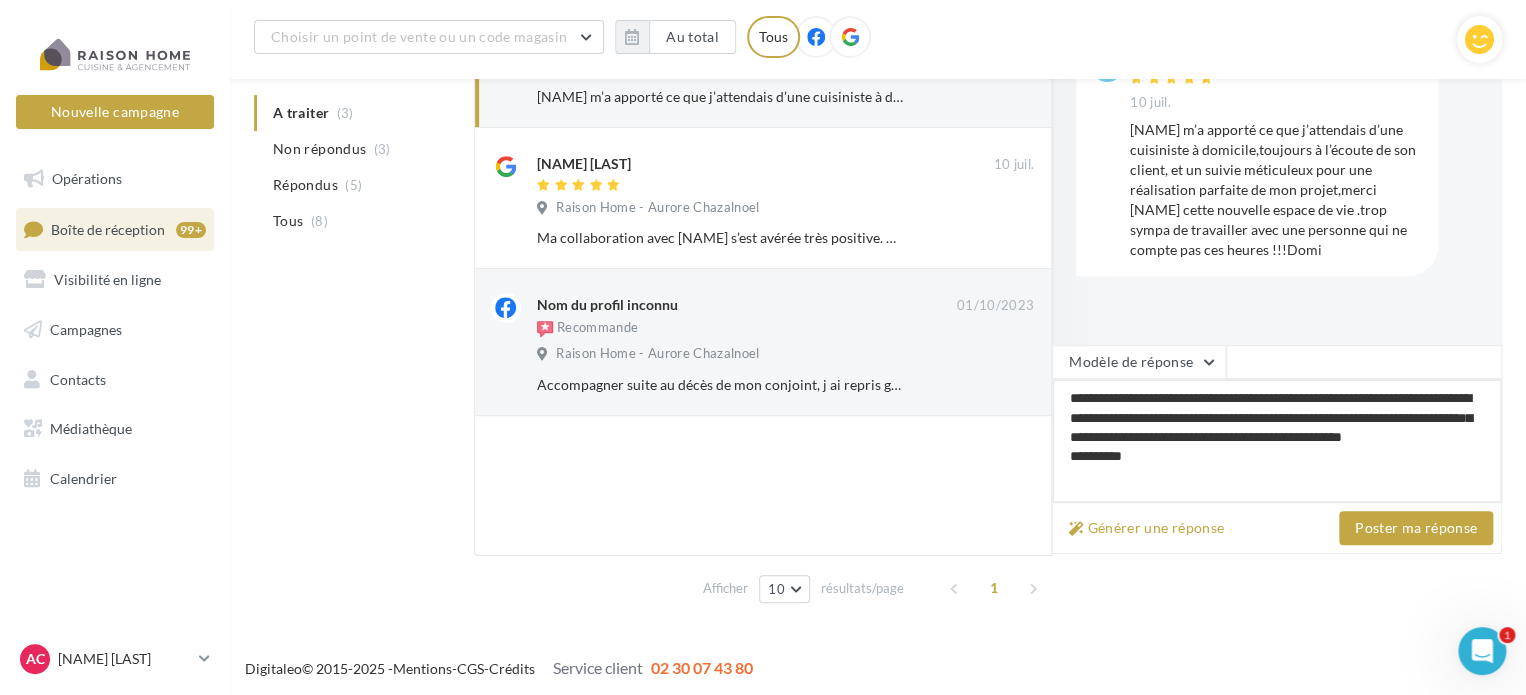 type on "**********" 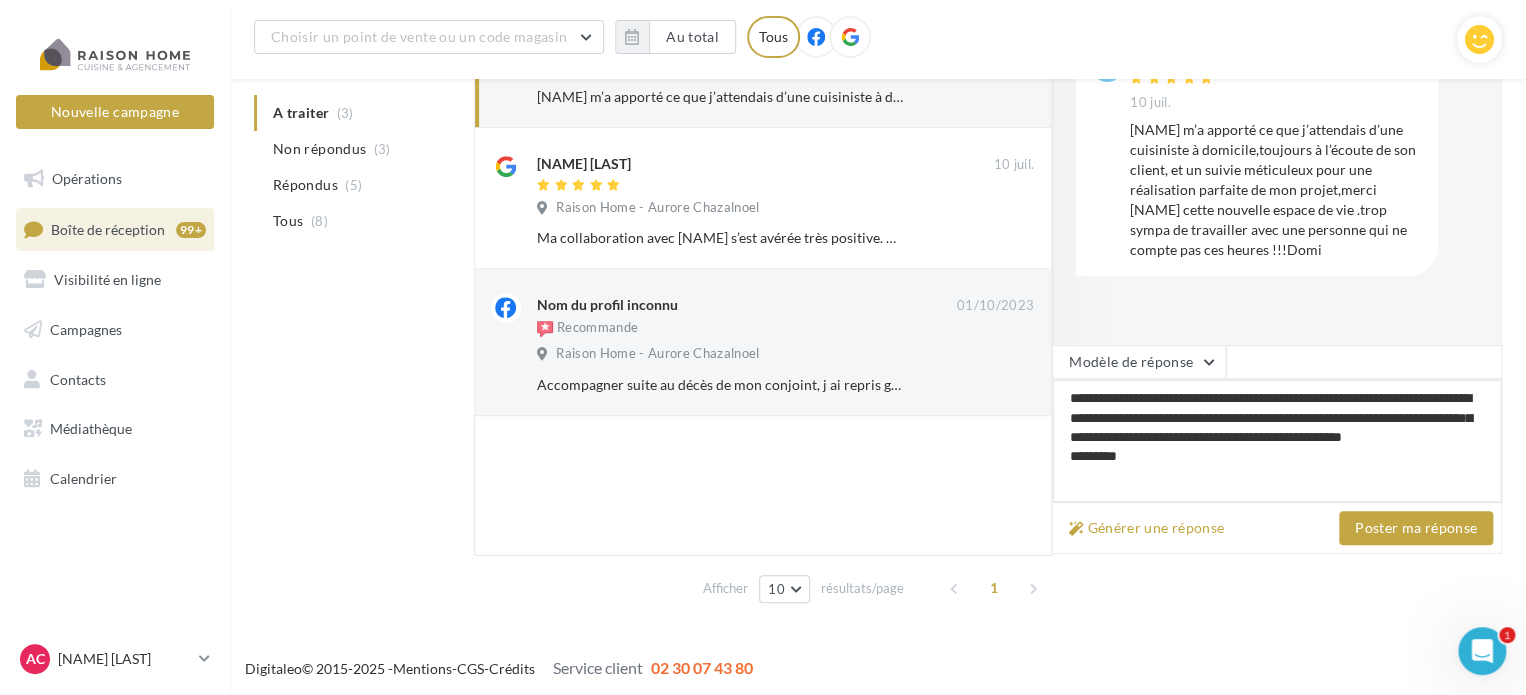 scroll, scrollTop: 0, scrollLeft: 0, axis: both 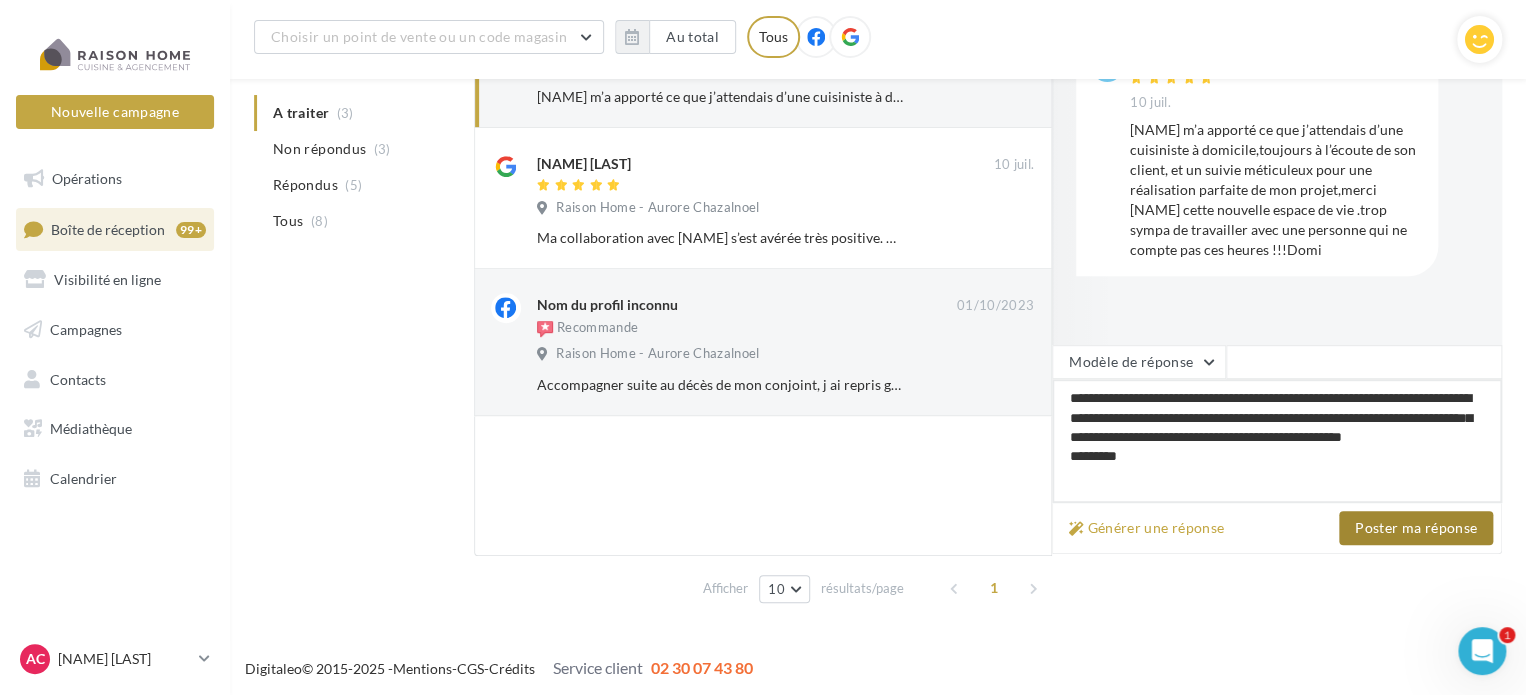 type on "**********" 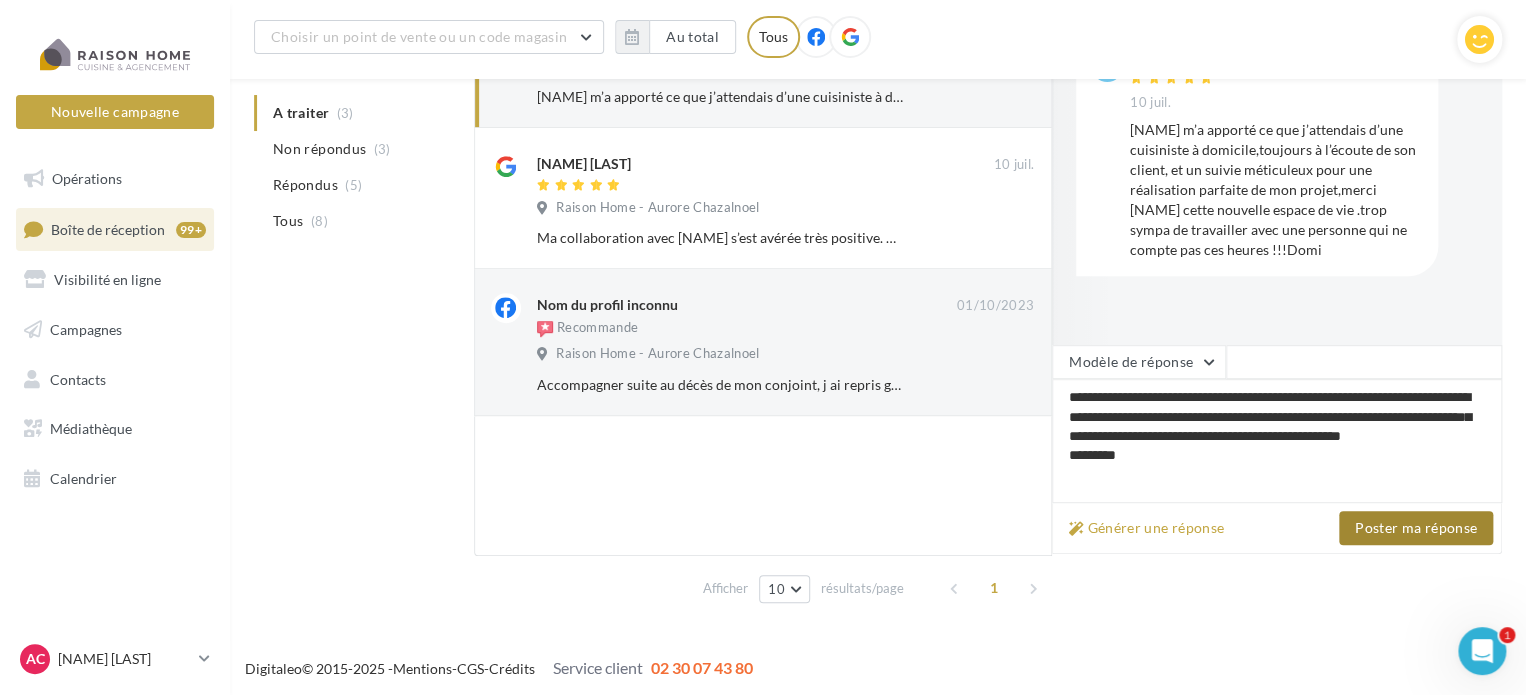 click on "Poster ma réponse" at bounding box center [1416, 528] 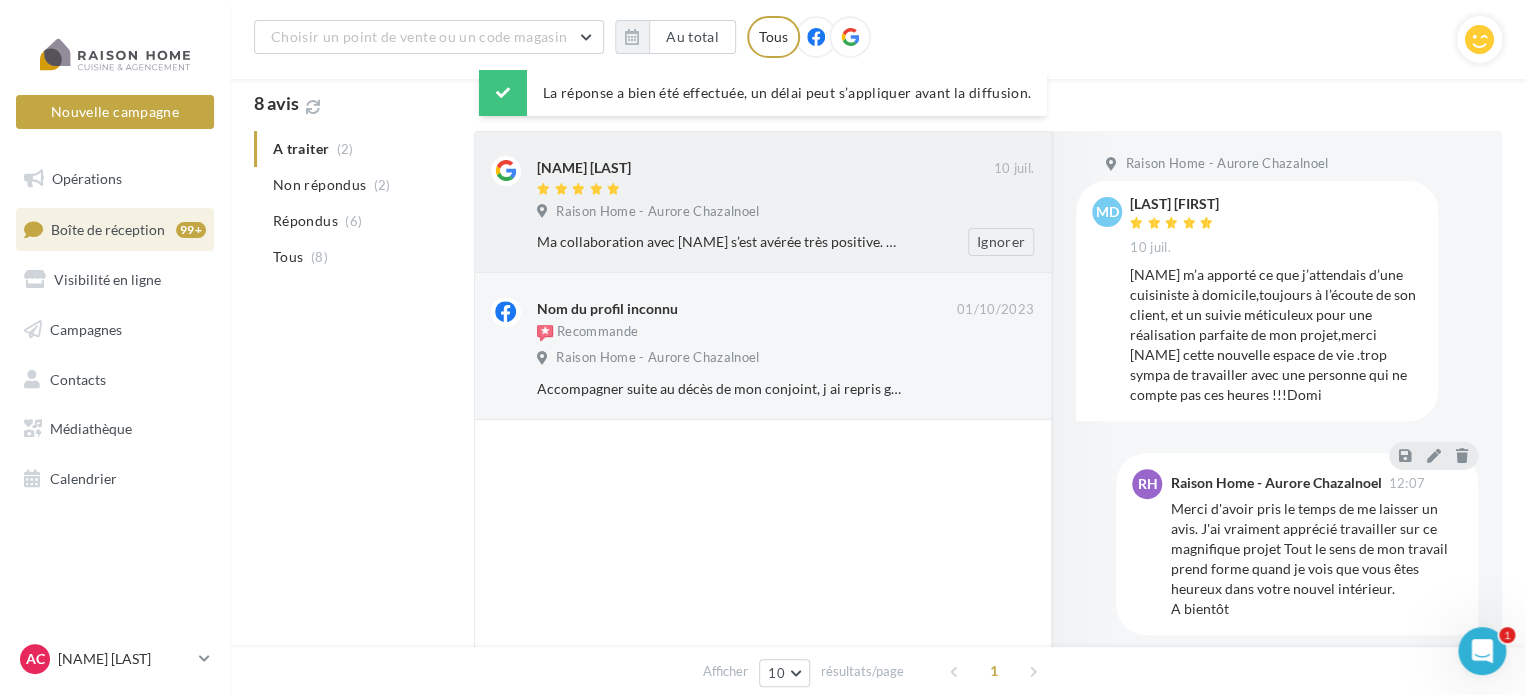 scroll, scrollTop: 40, scrollLeft: 0, axis: vertical 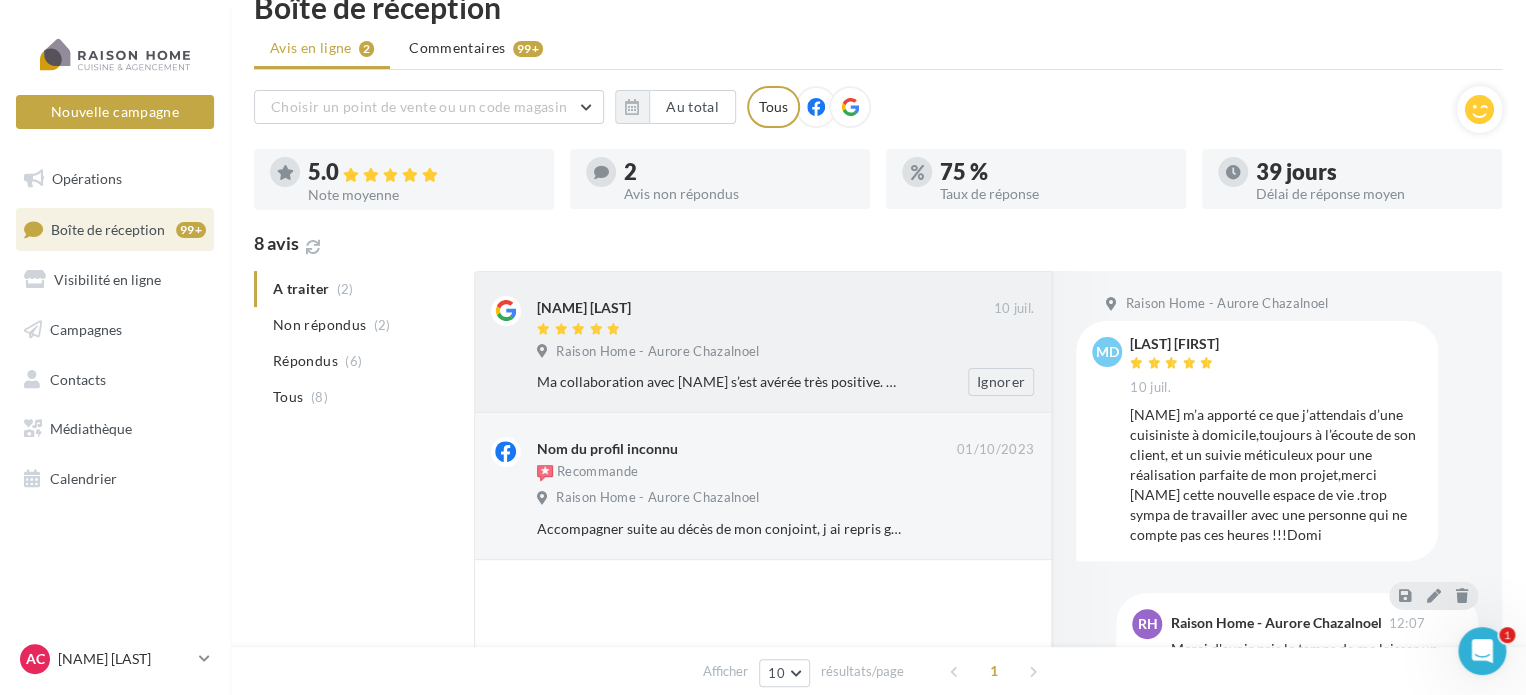 click on "[NAME] [LAST]
10 juil.
Raison Home - [NAME]
Ma collaboration avec [NAME] s’est avérée très positive. C’est une personne très professionnelle qui réalise son travail avec beaucoup de talent. Son point fort ? Les rendez-vous à domicile permettant aux clients de se projeter beaucoup plus facilement, notamment avec le casque de réalité virtuelle. Je nous souhaite beaucoup de futures collaborations.
Ignorer" at bounding box center (785, 346) 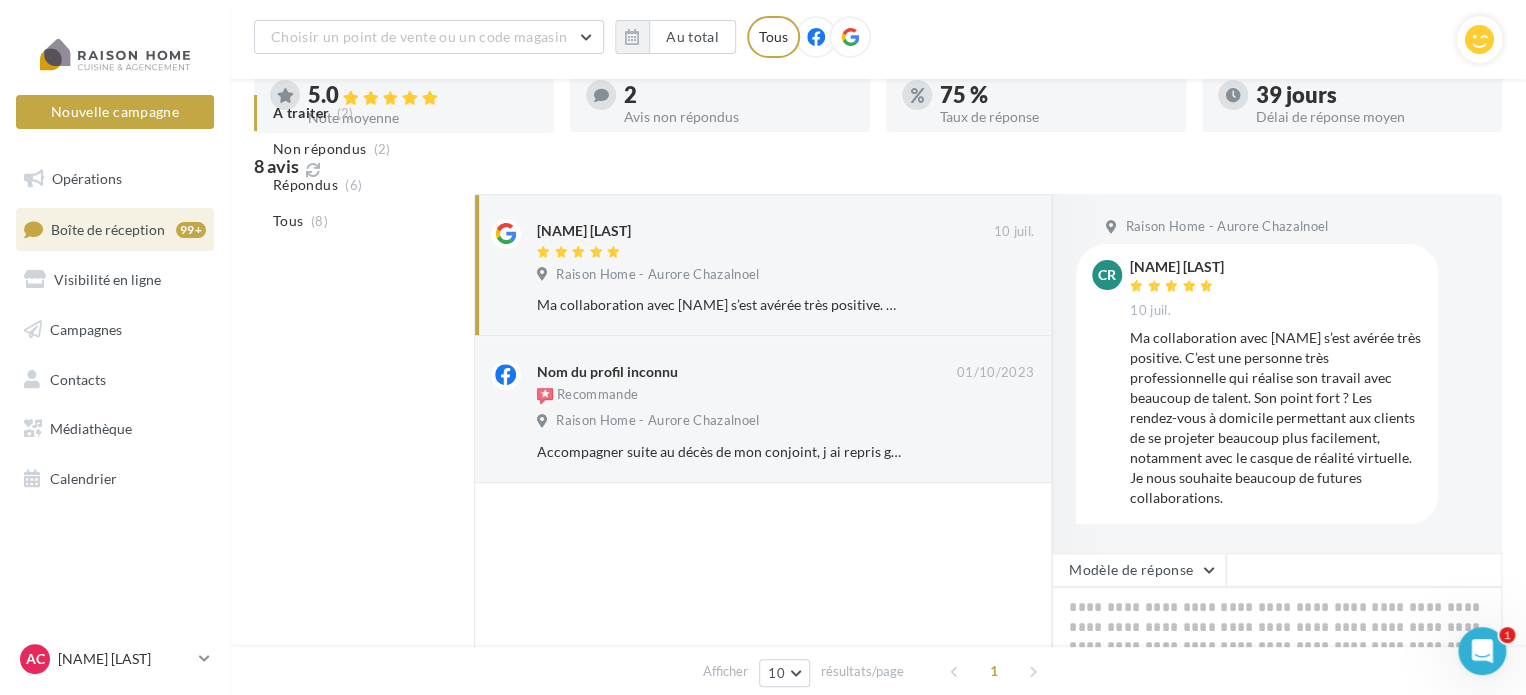 scroll, scrollTop: 240, scrollLeft: 0, axis: vertical 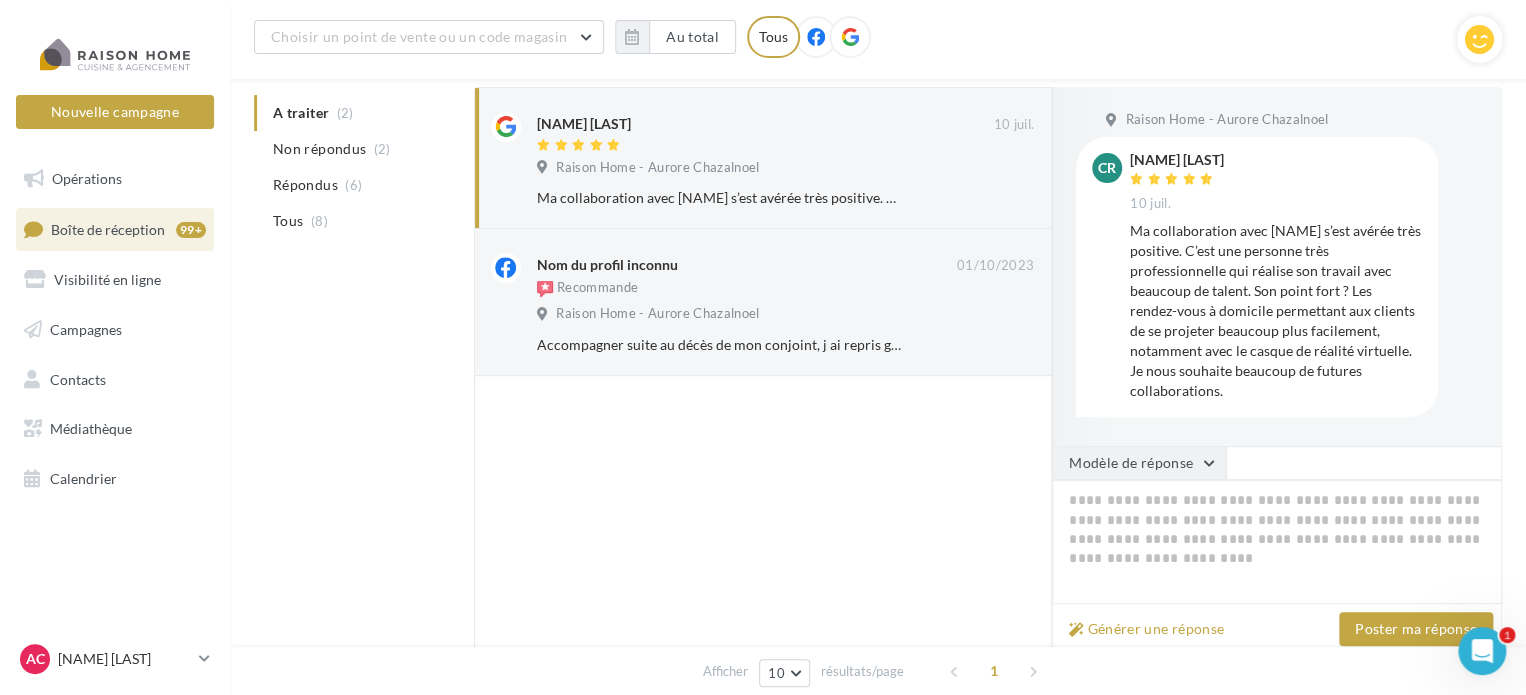 click on "Modèle de réponse" at bounding box center (1139, 463) 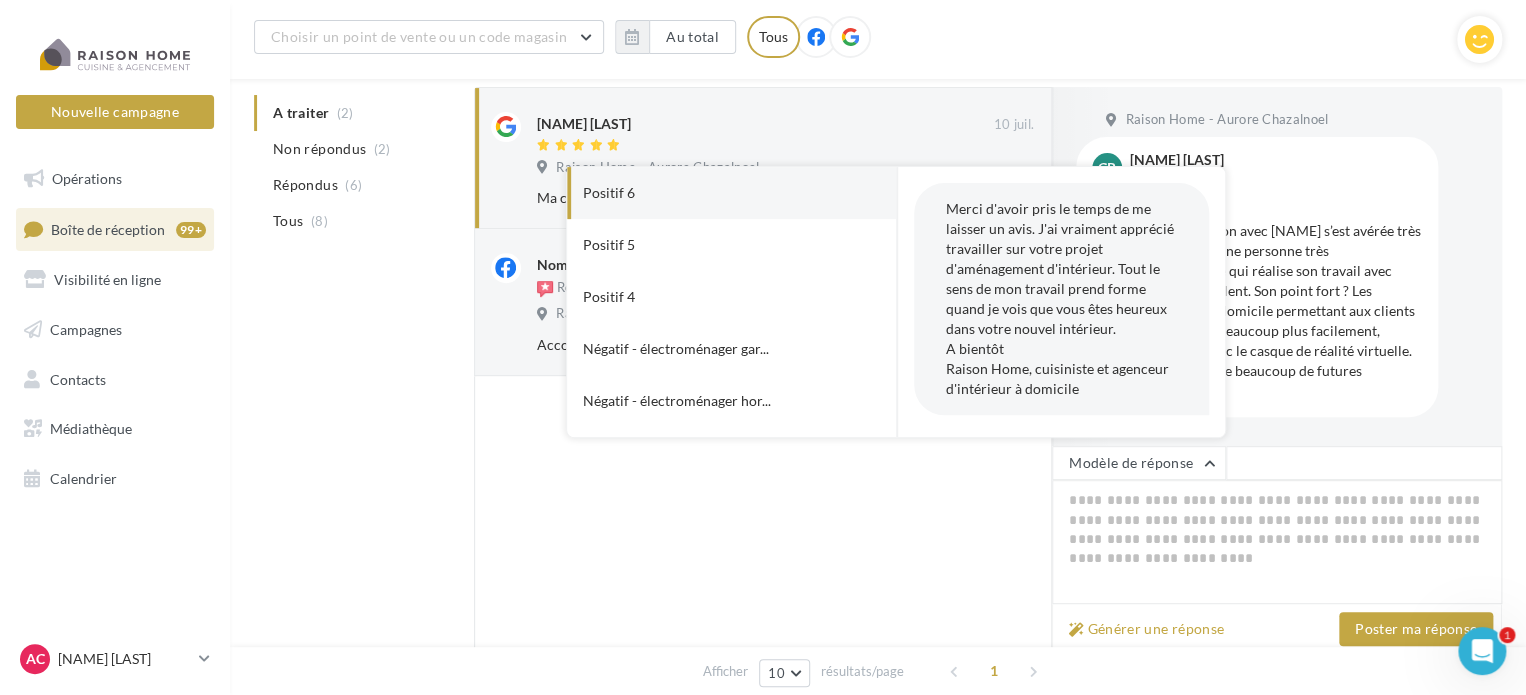 click on "Positif 6" at bounding box center [609, 193] 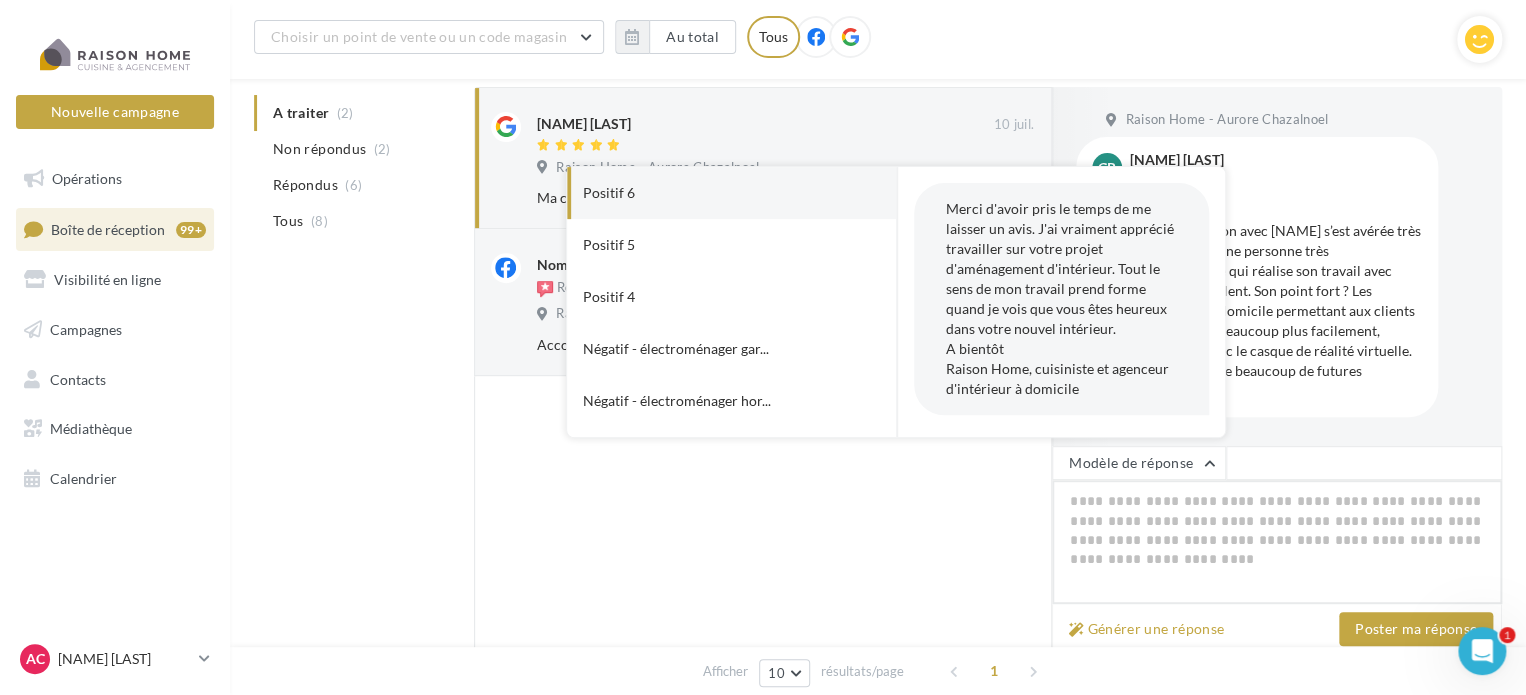 type on "**********" 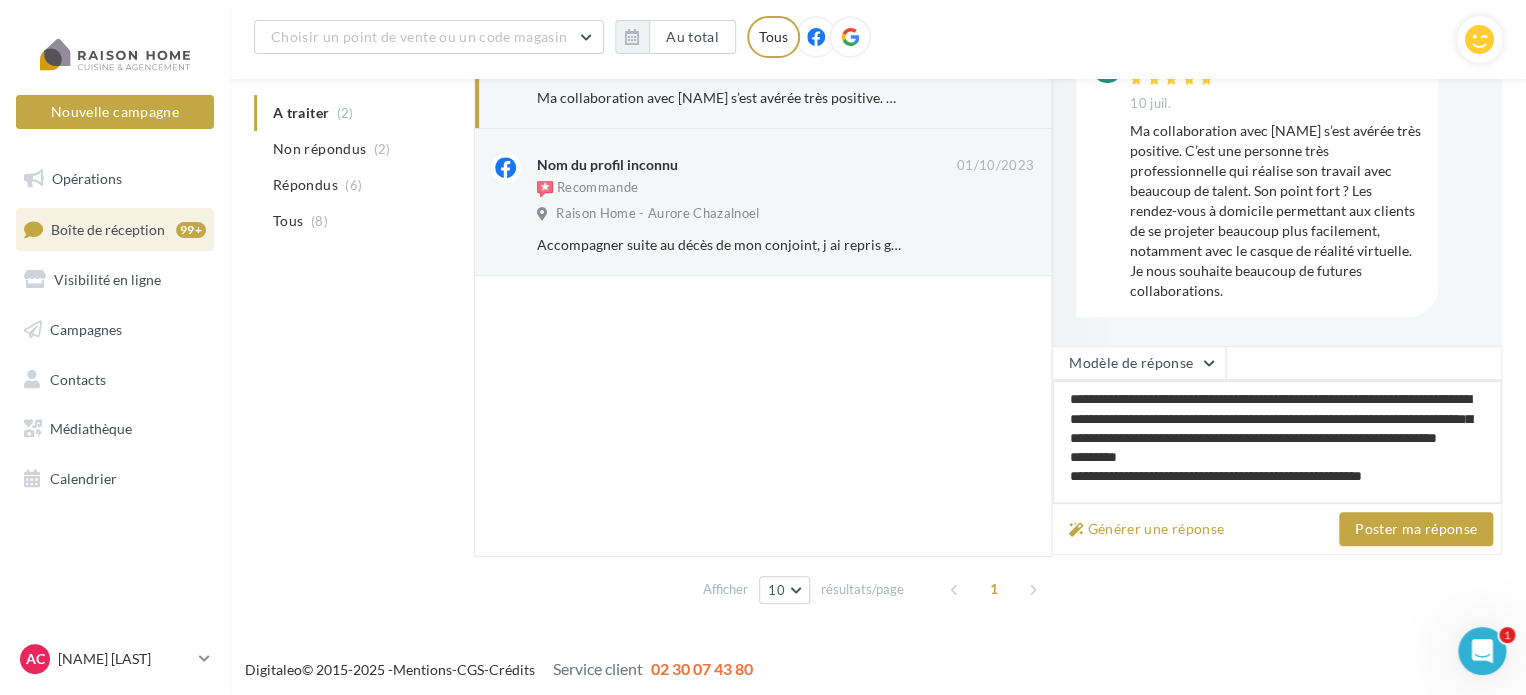 scroll, scrollTop: 341, scrollLeft: 0, axis: vertical 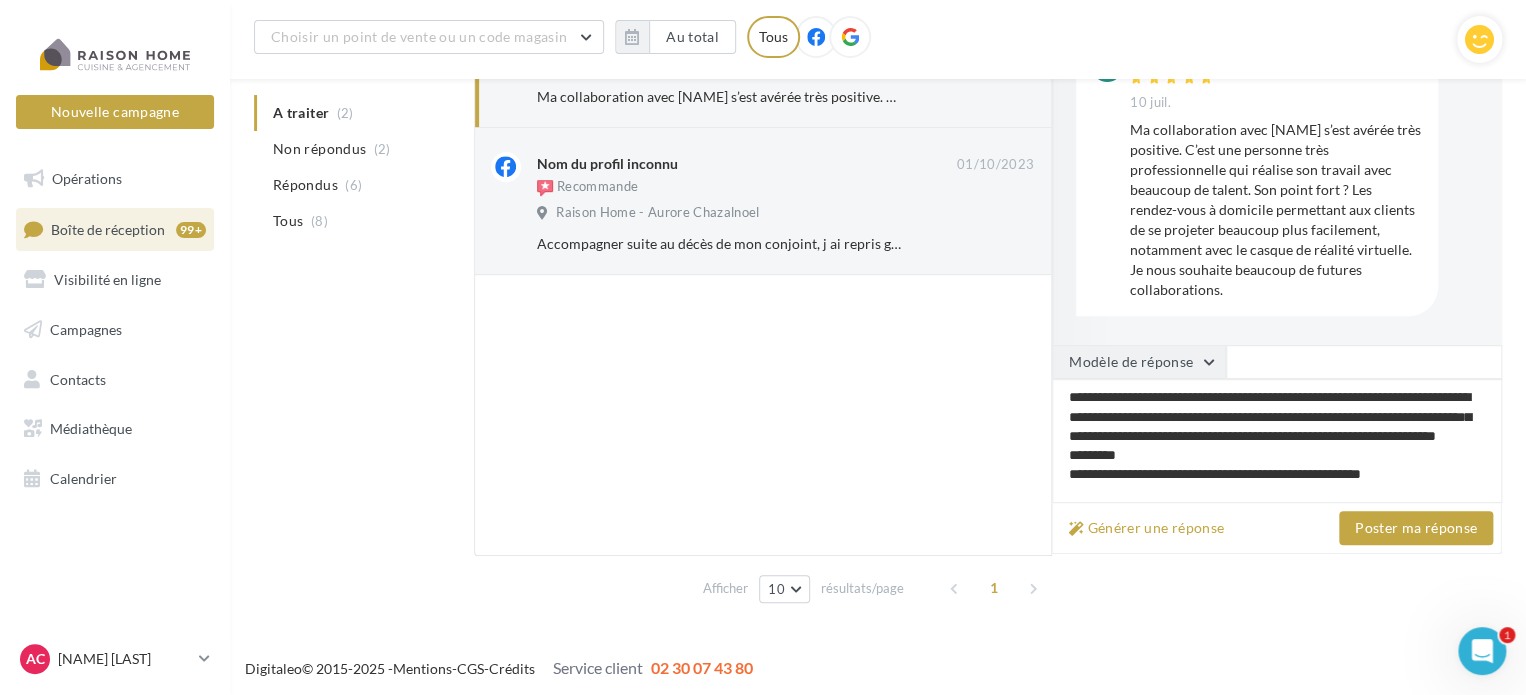 click on "Modèle de réponse" at bounding box center [1139, 362] 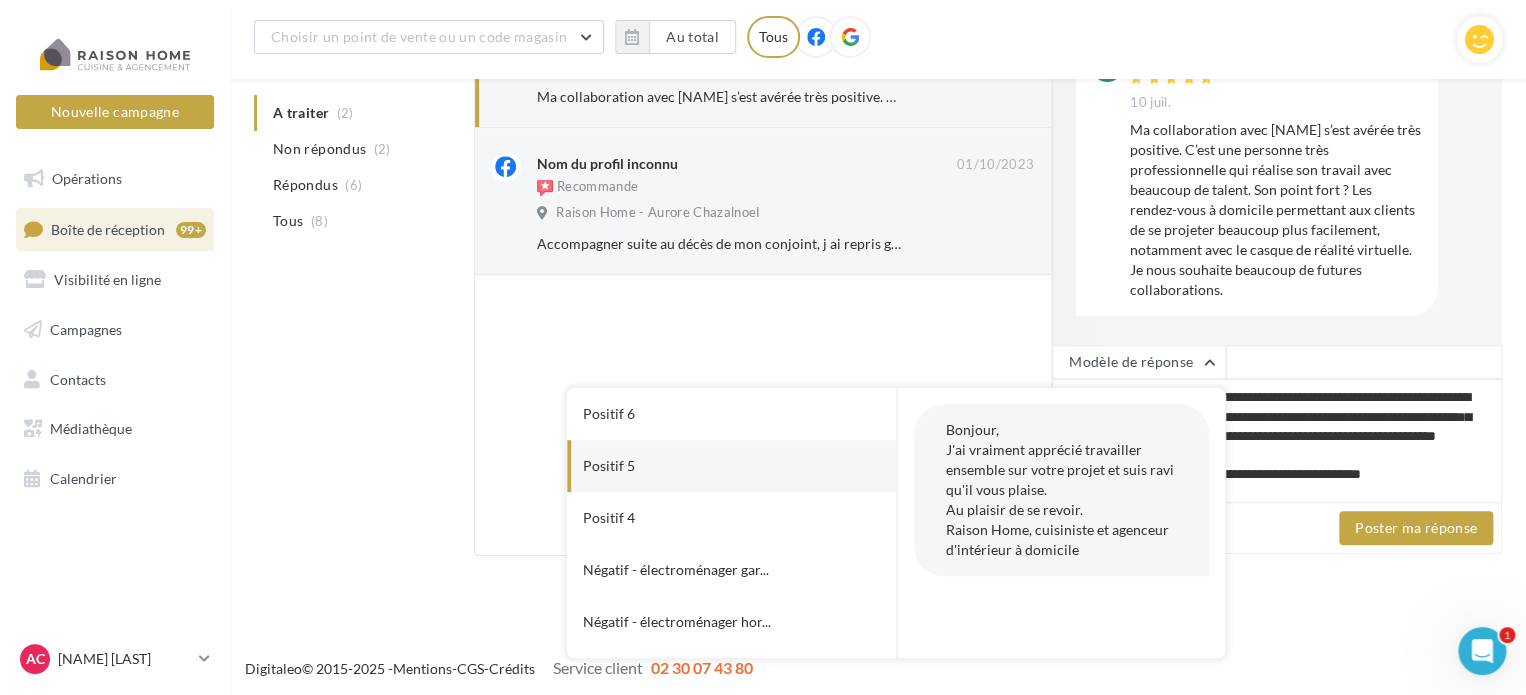 click on "Positif 5" at bounding box center [704, 466] 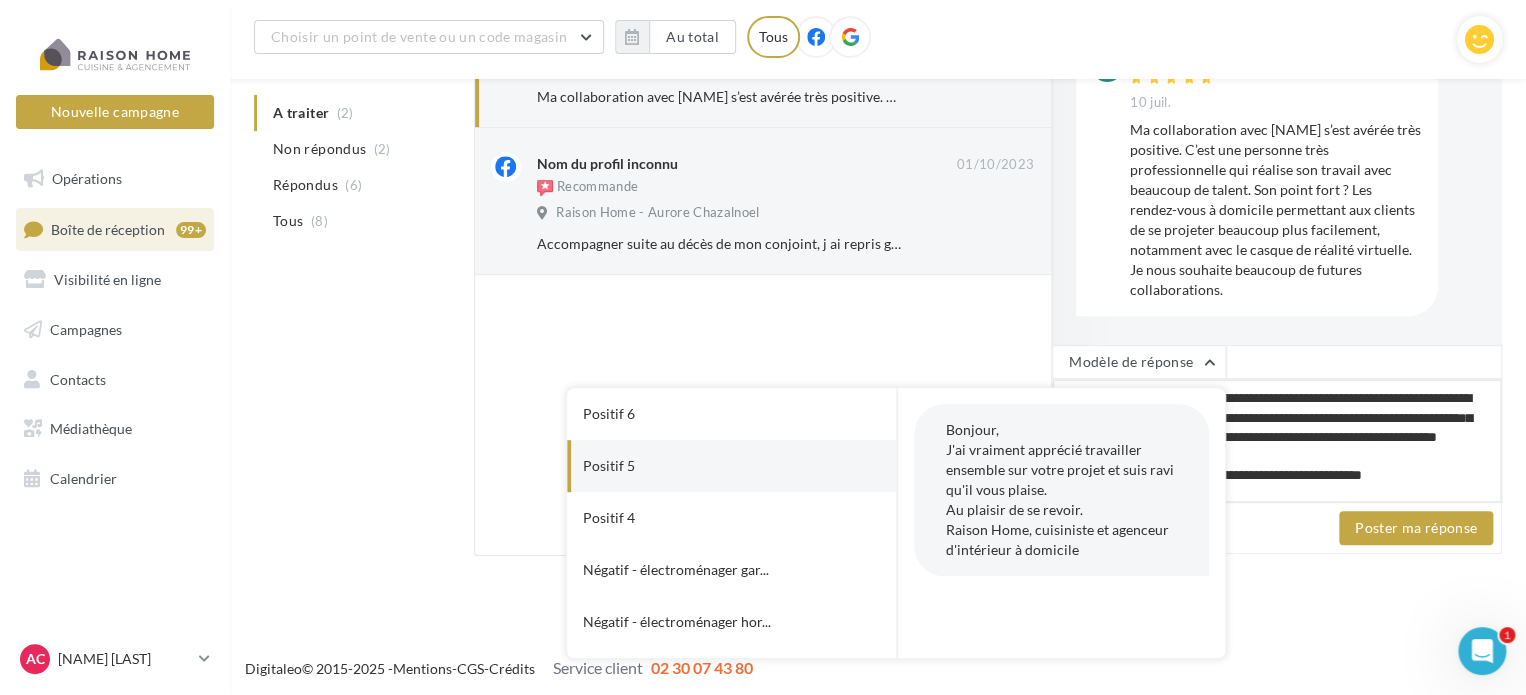 type on "**********" 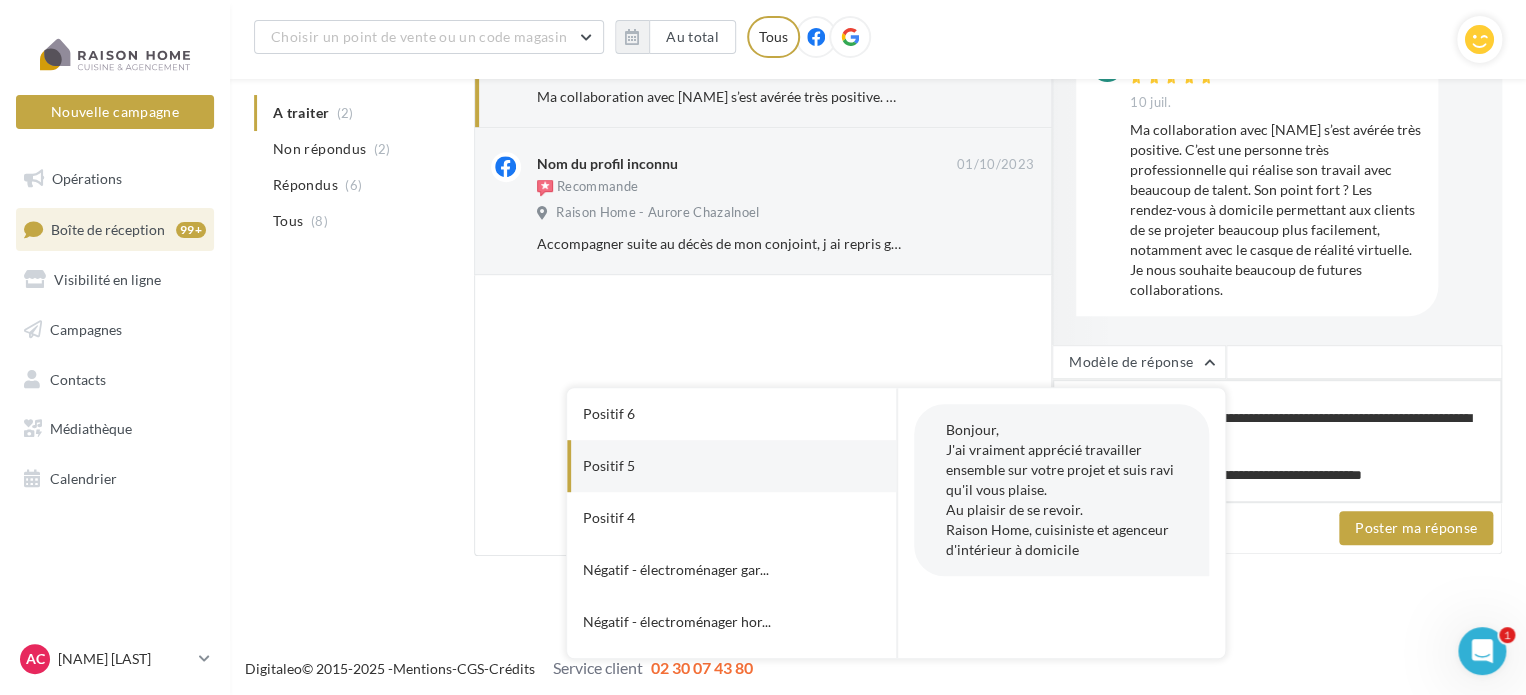 scroll, scrollTop: 0, scrollLeft: 0, axis: both 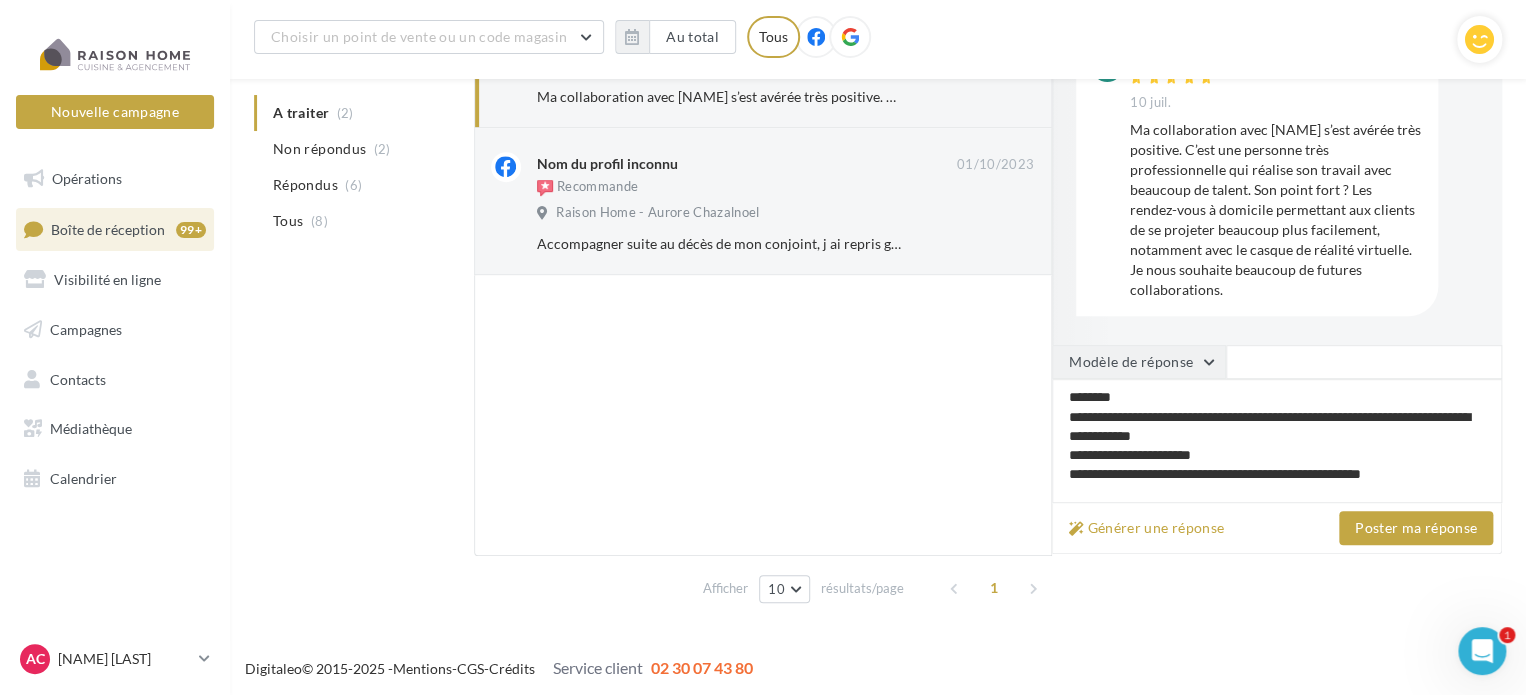 click on "Modèle de réponse" at bounding box center [1139, 362] 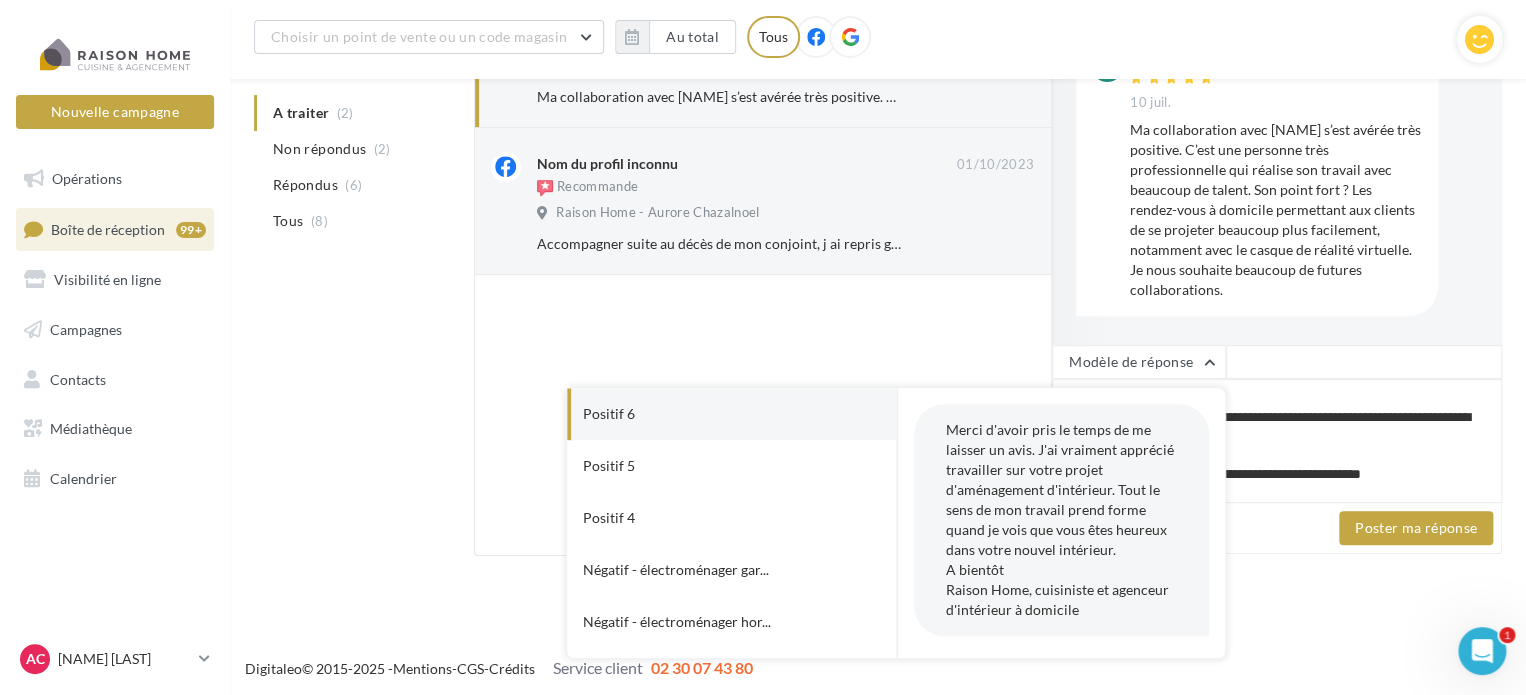 click on "Positif 6" at bounding box center [704, 414] 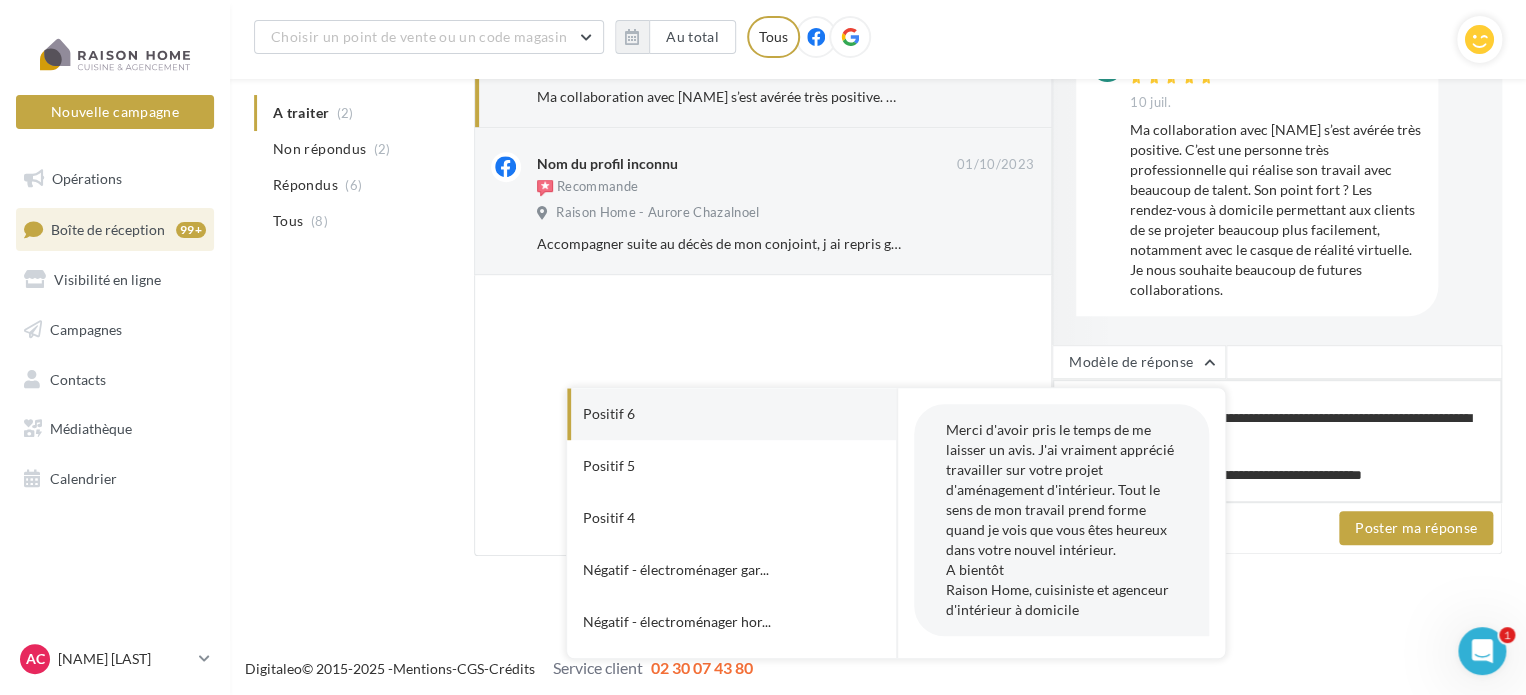 type on "**********" 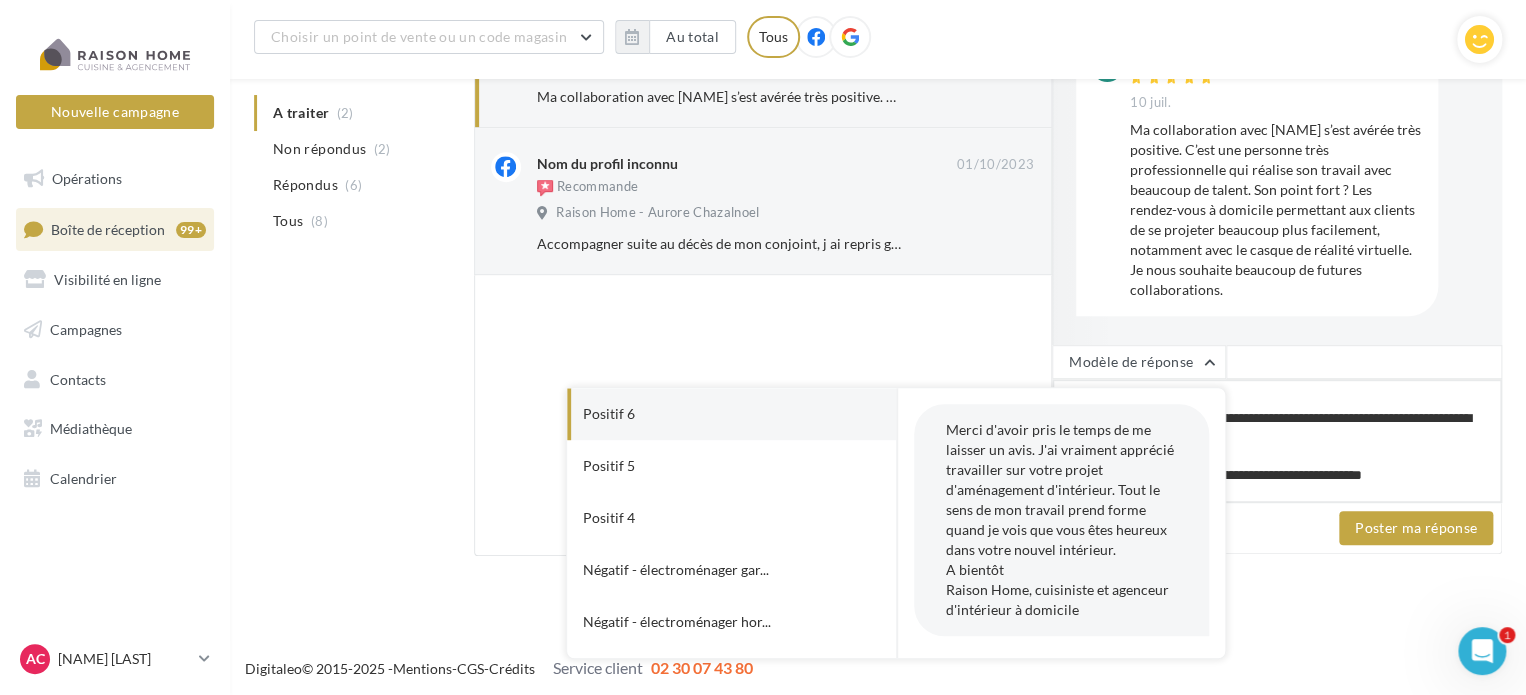 type on "**********" 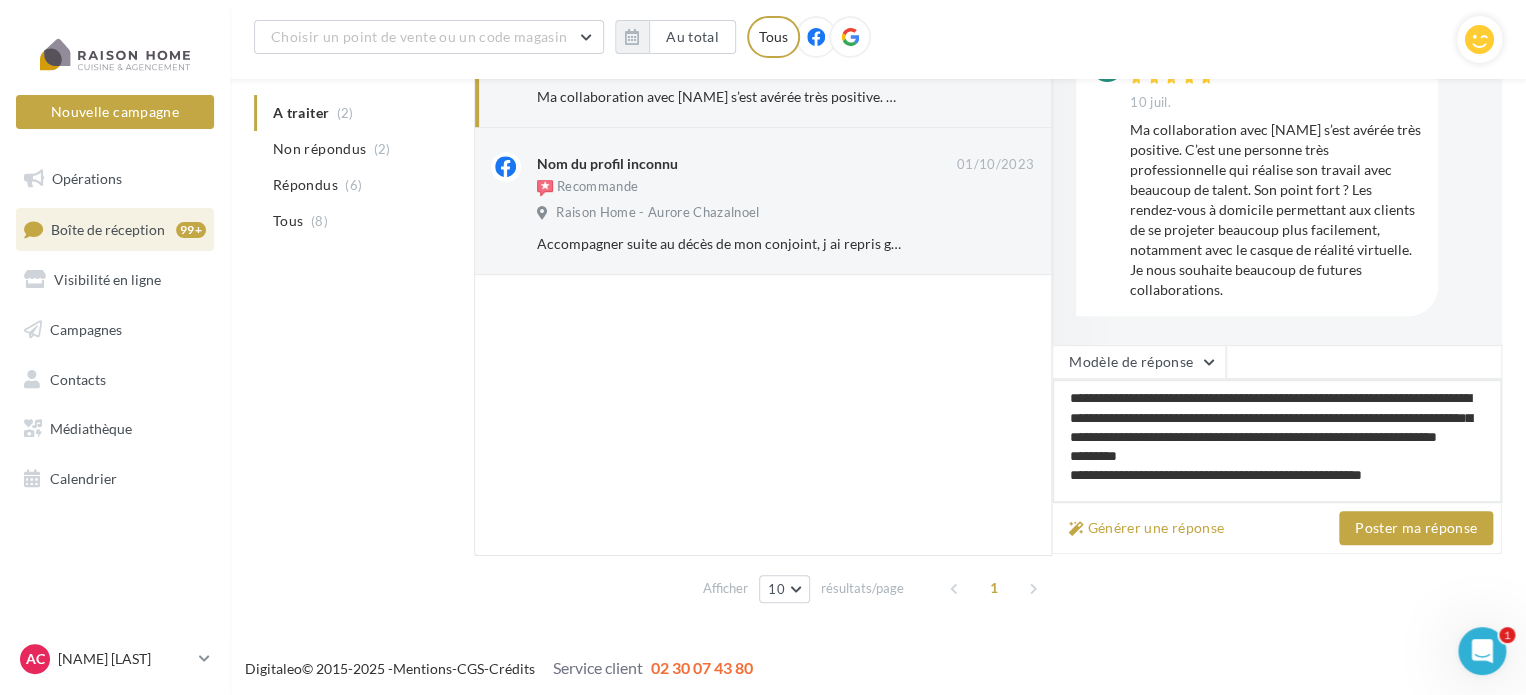 scroll, scrollTop: 0, scrollLeft: 0, axis: both 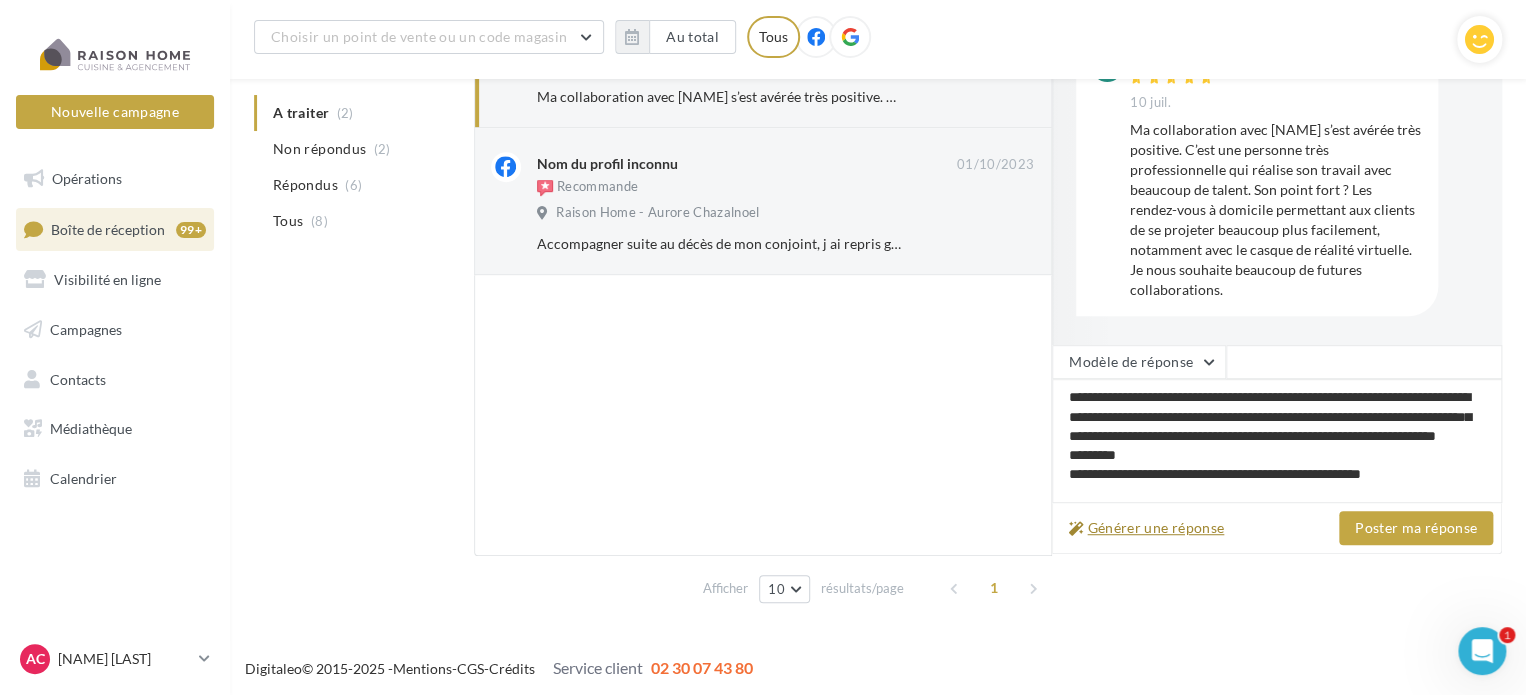 click on "Générer une réponse" at bounding box center (1146, 528) 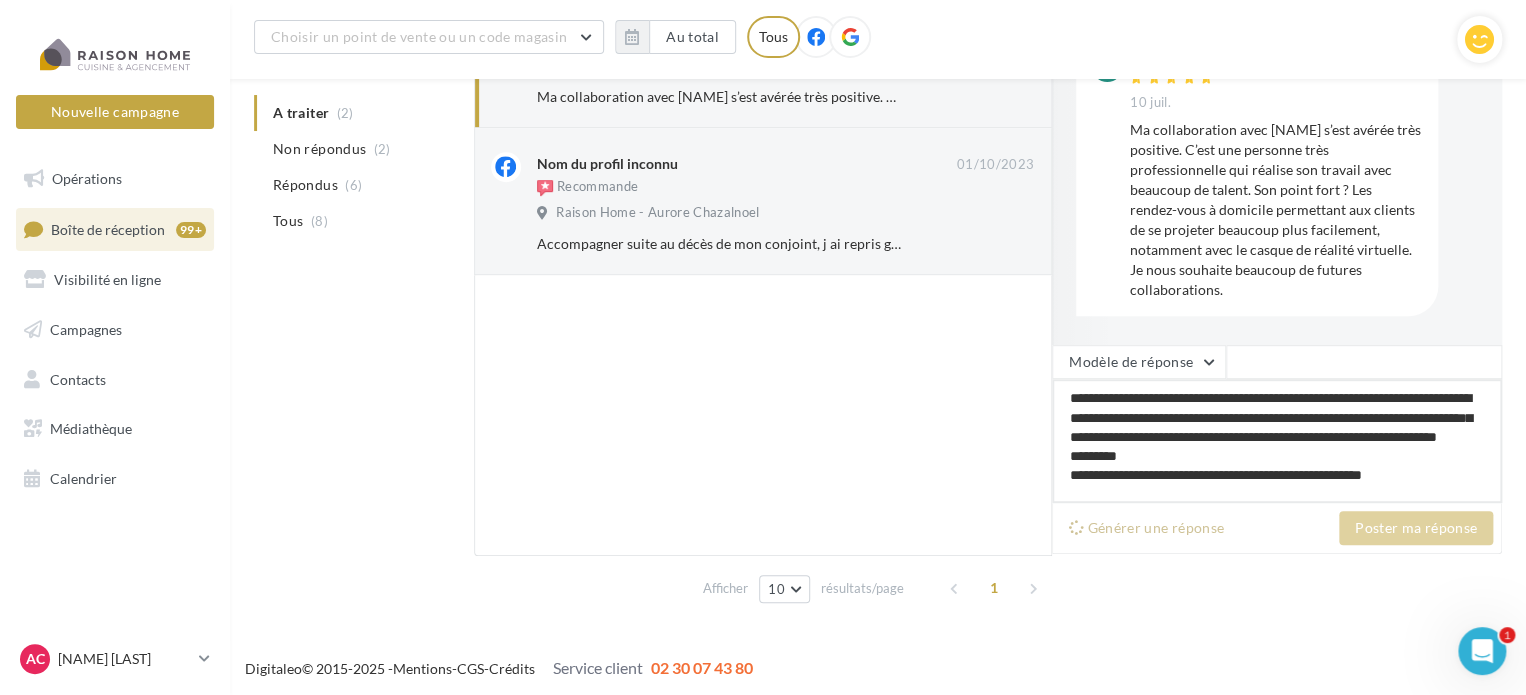 type on "**********" 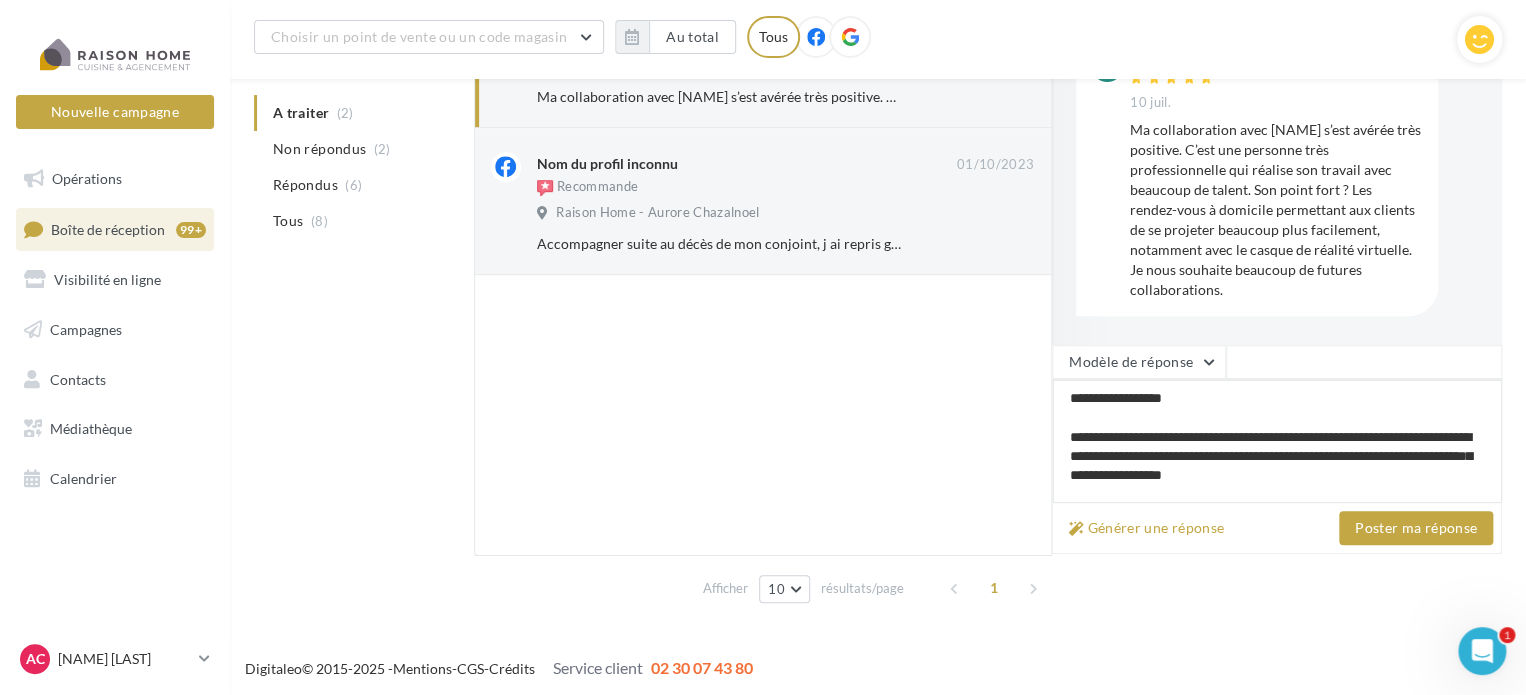 type on "**********" 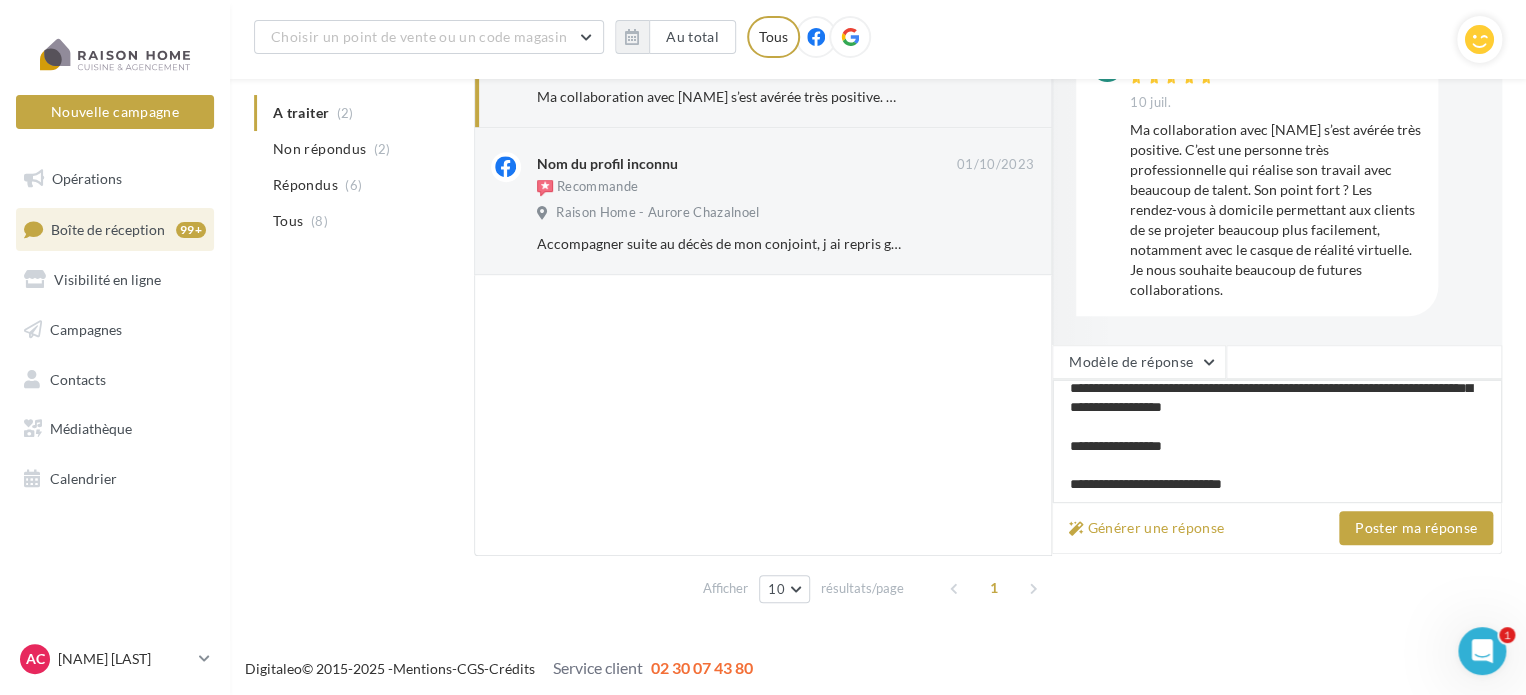 scroll, scrollTop: 0, scrollLeft: 0, axis: both 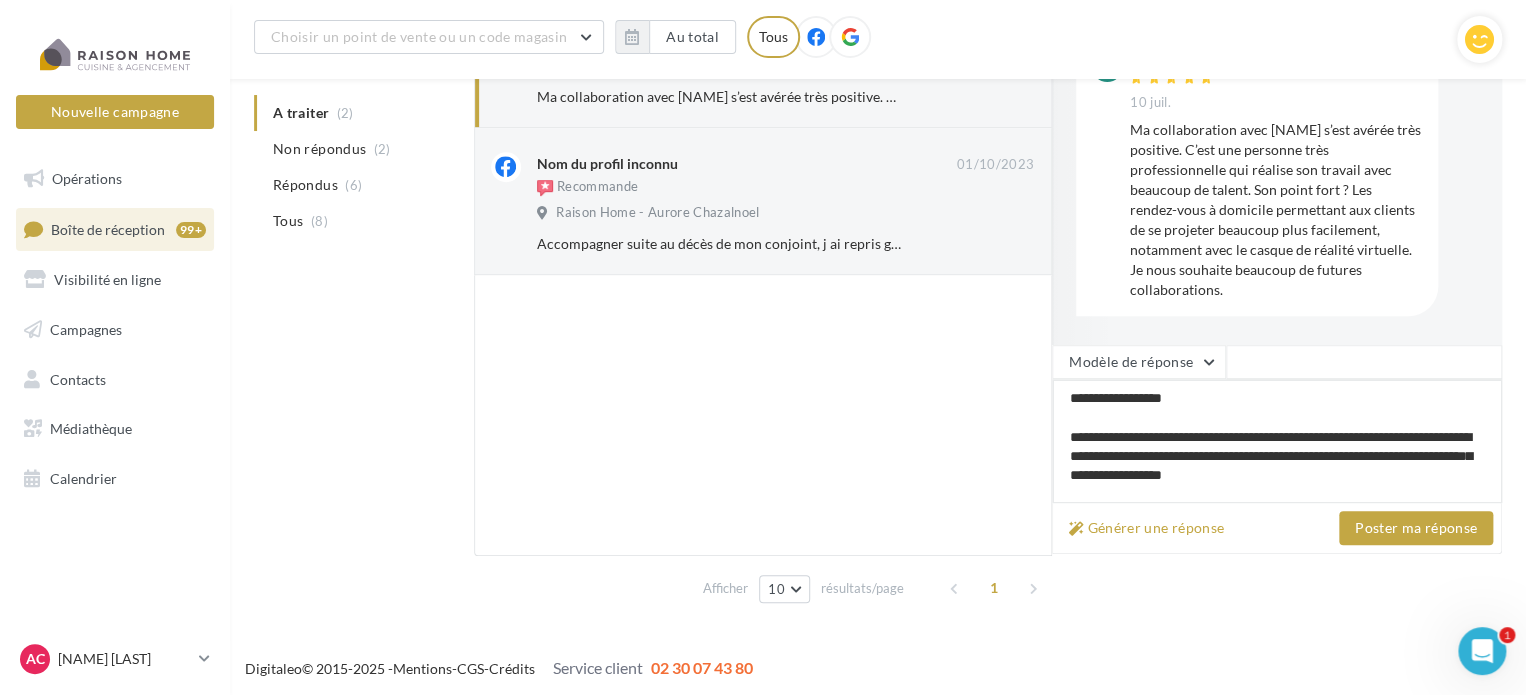 drag, startPoint x: 1316, startPoint y: 492, endPoint x: 1034, endPoint y: 318, distance: 331.36084 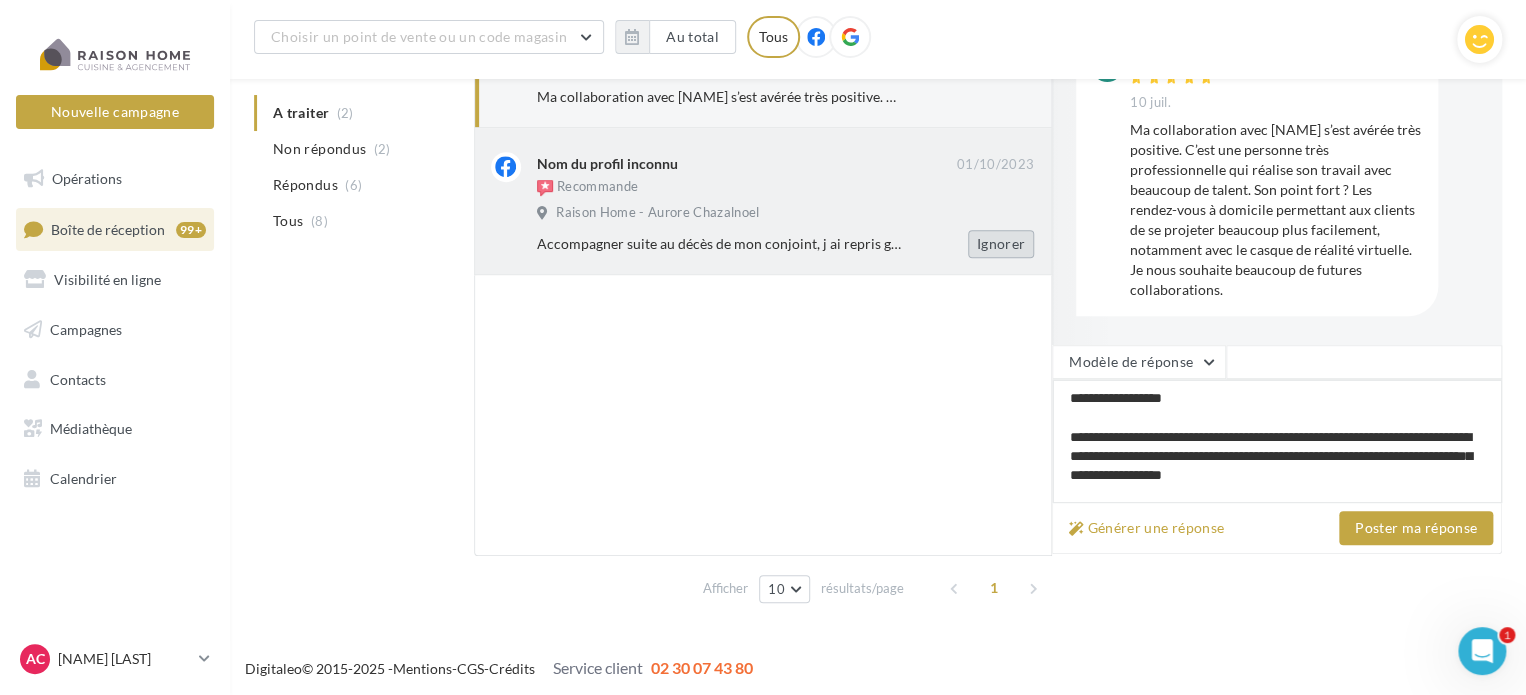 type 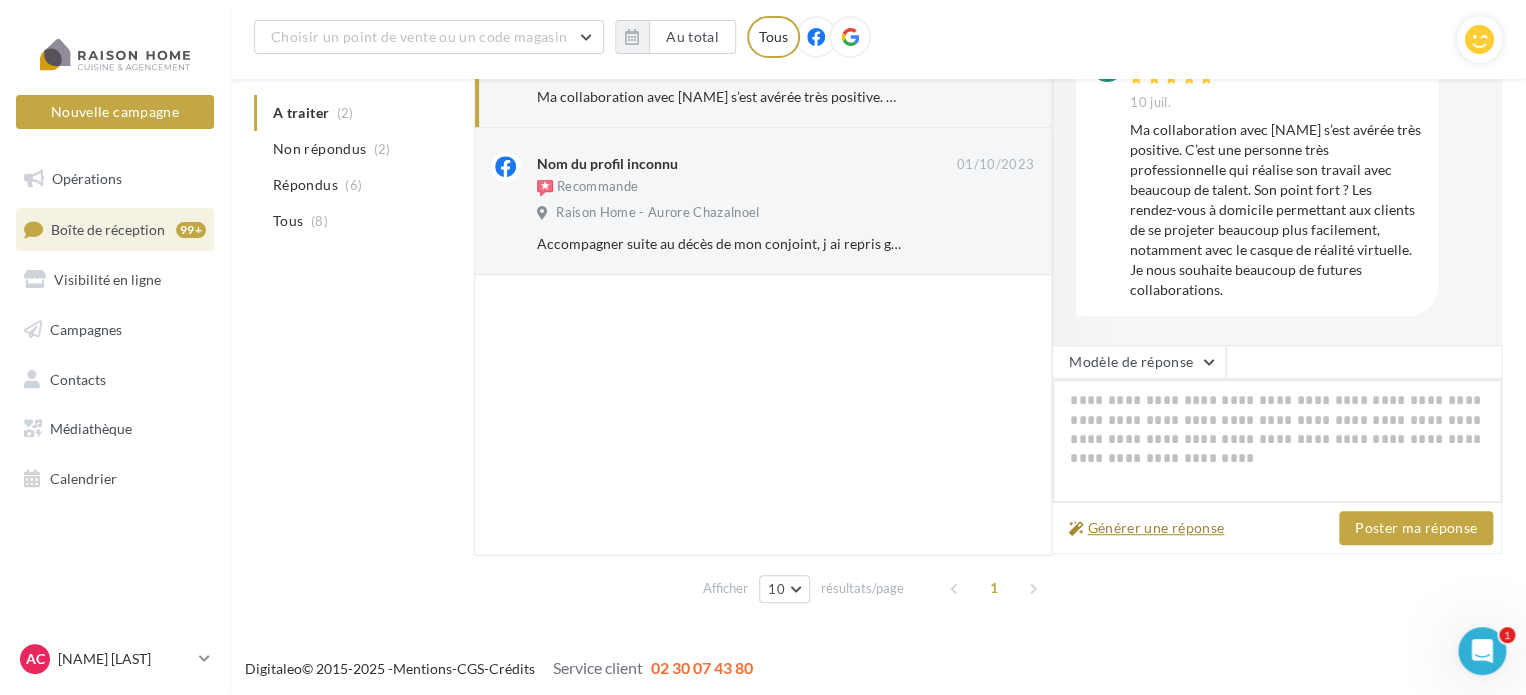 type 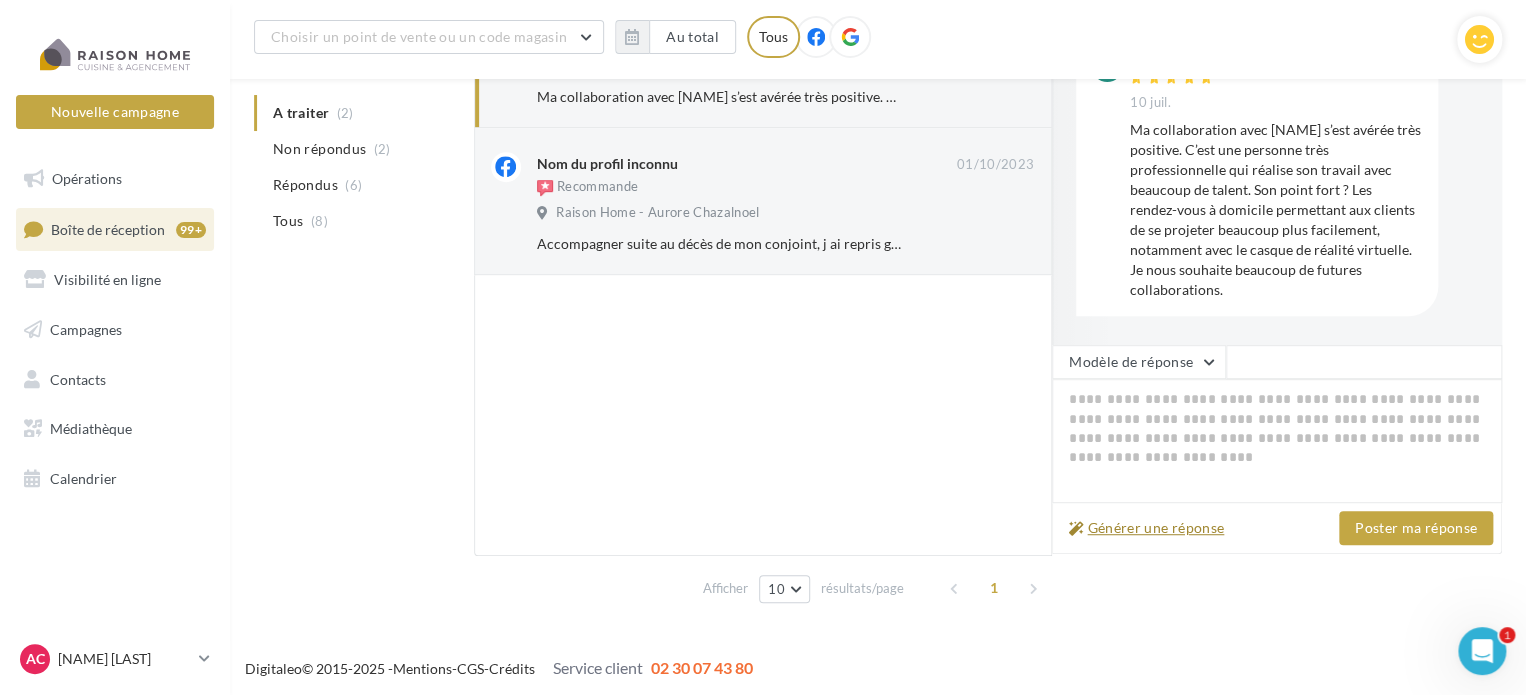 click on "Générer une réponse" at bounding box center (1146, 528) 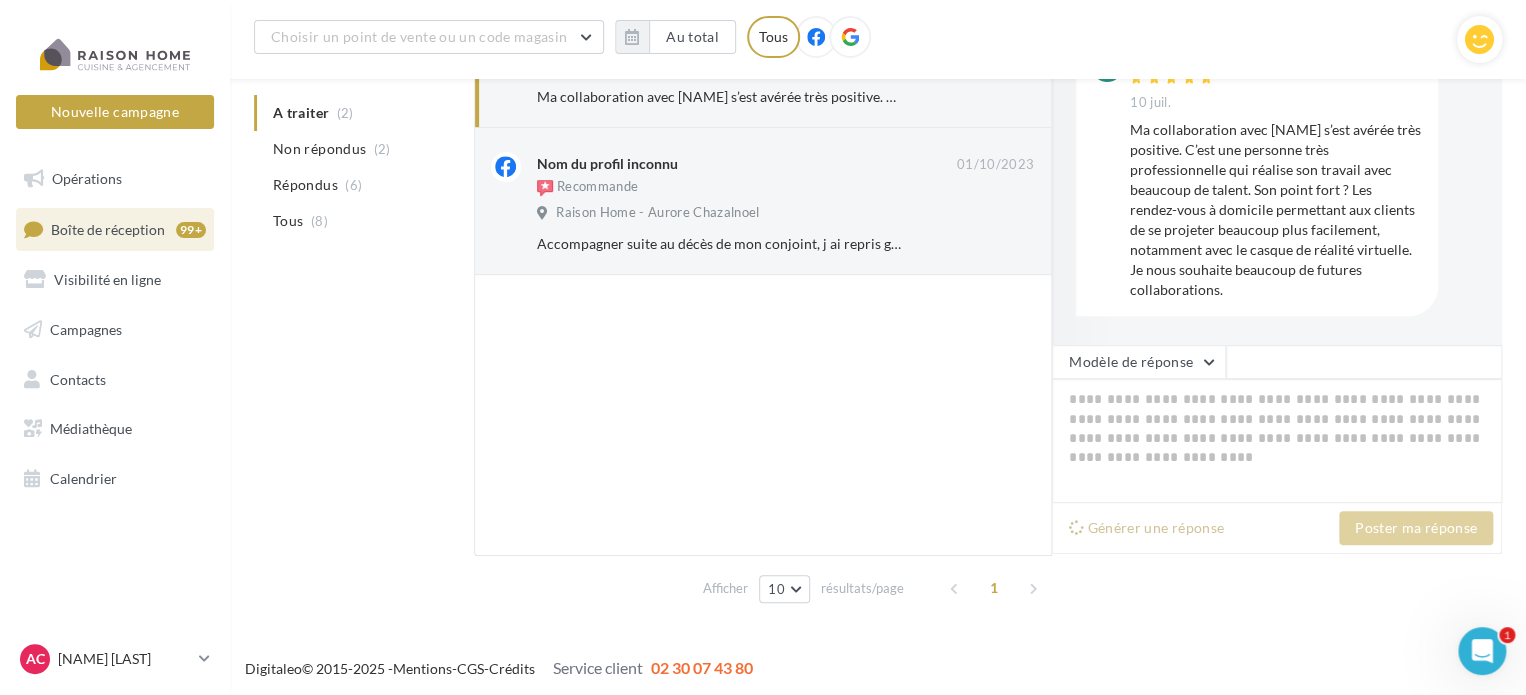 type on "**********" 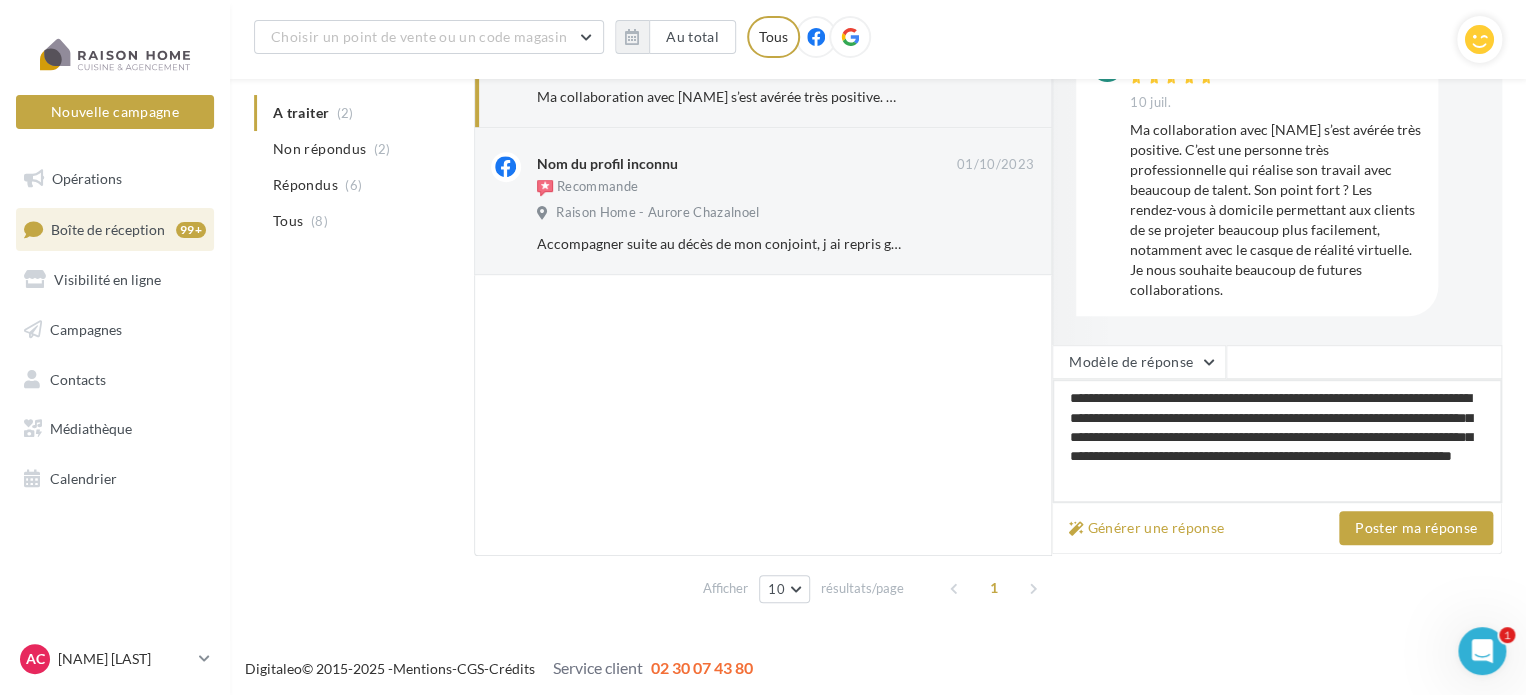 click on "**********" at bounding box center (1277, 441) 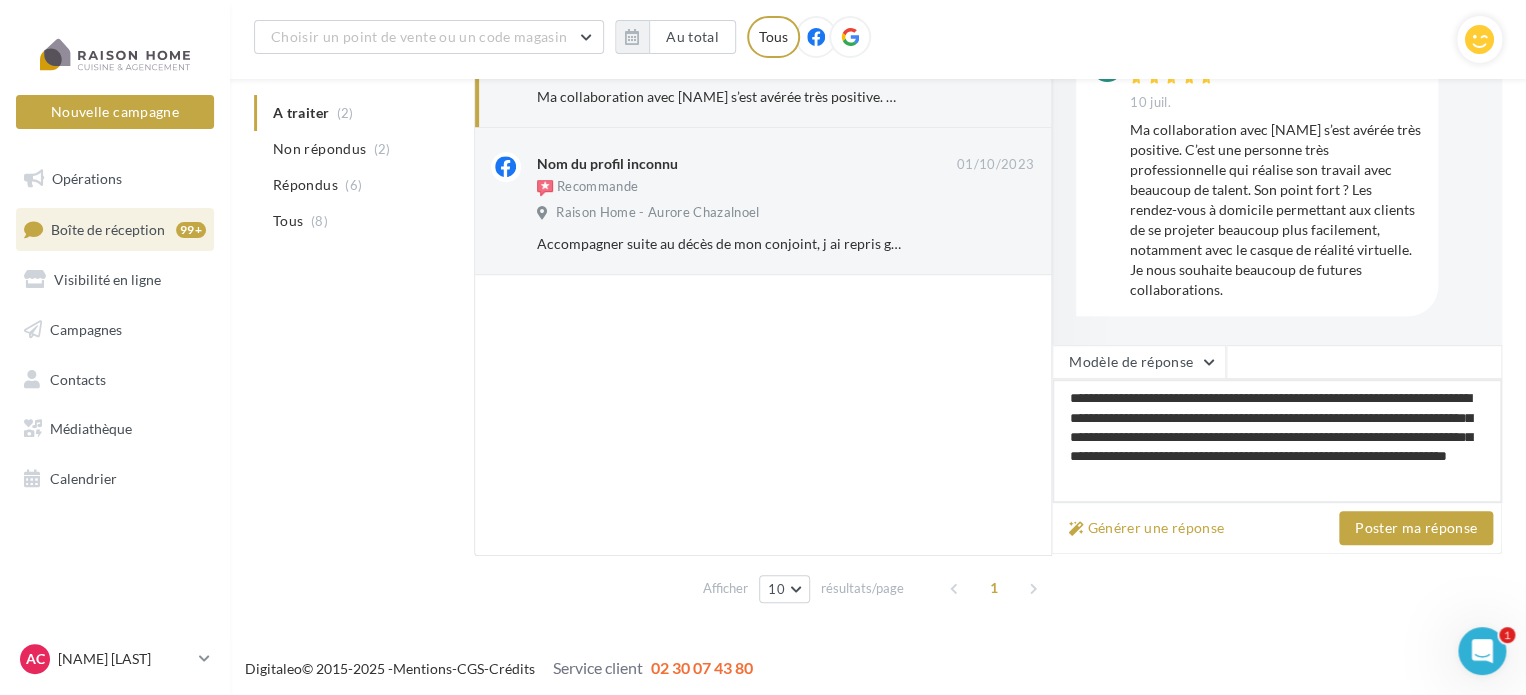type on "**********" 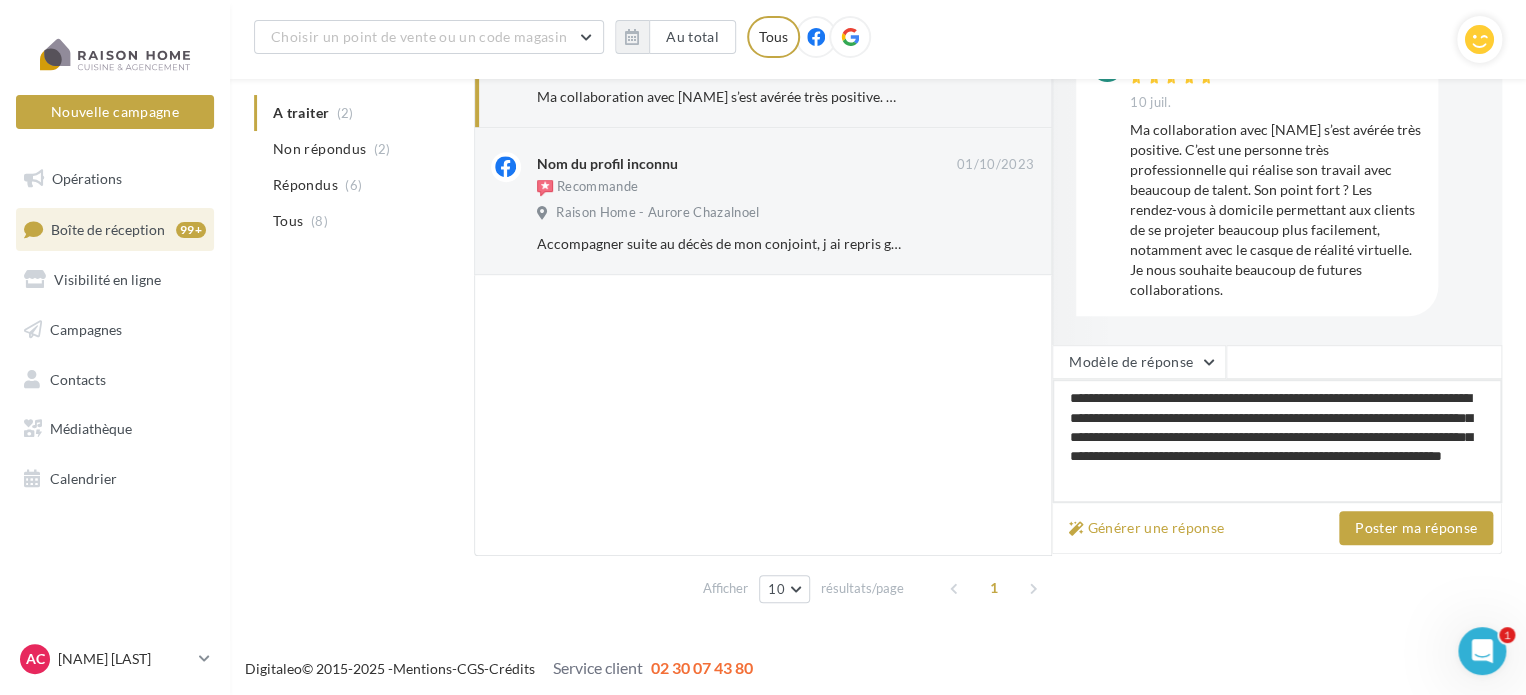 type on "**********" 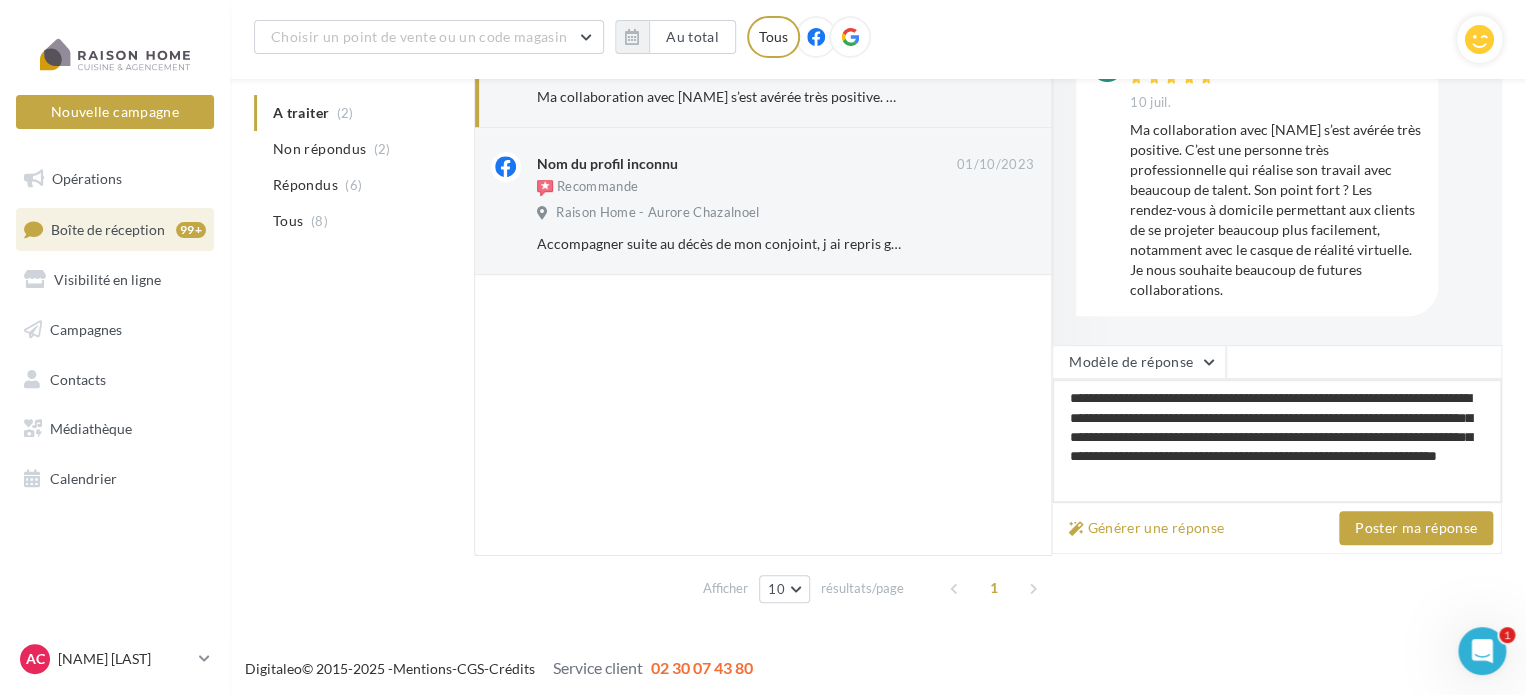 type on "**********" 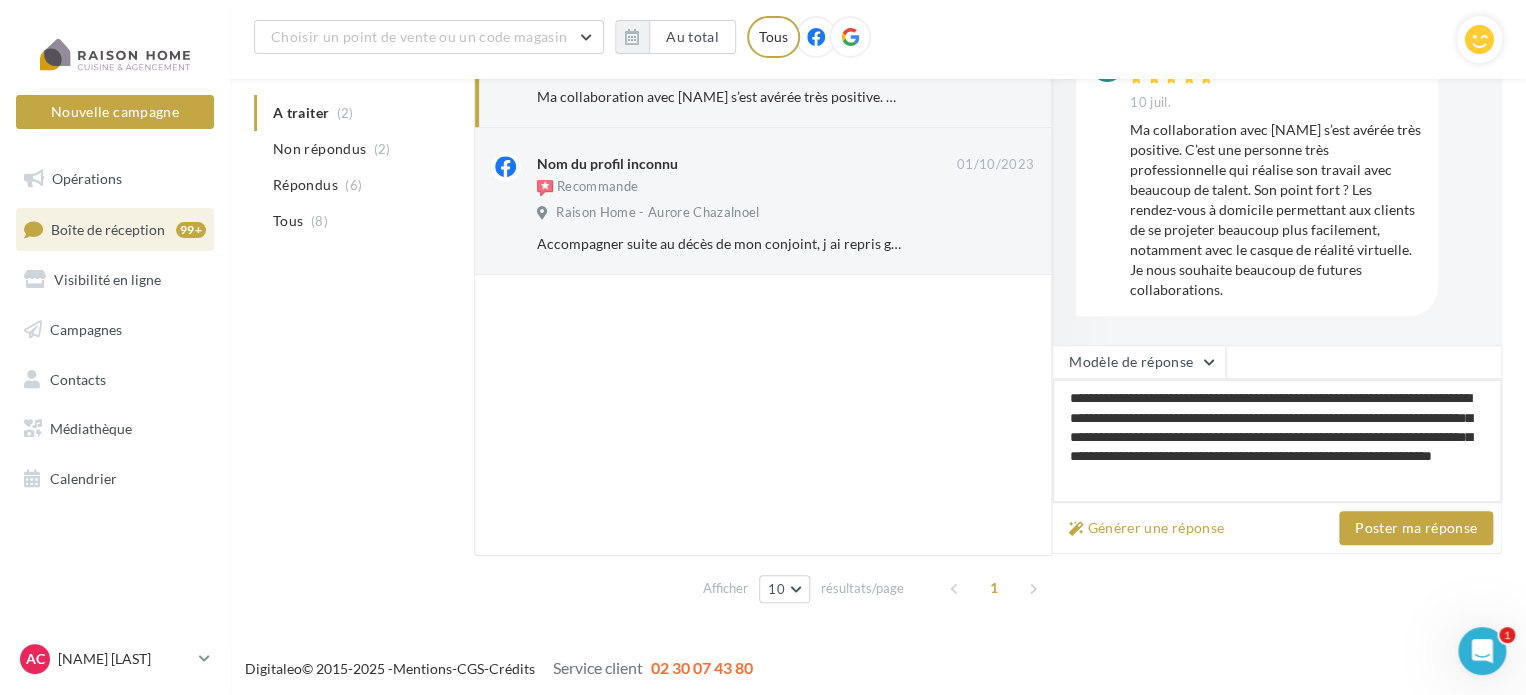 type on "**********" 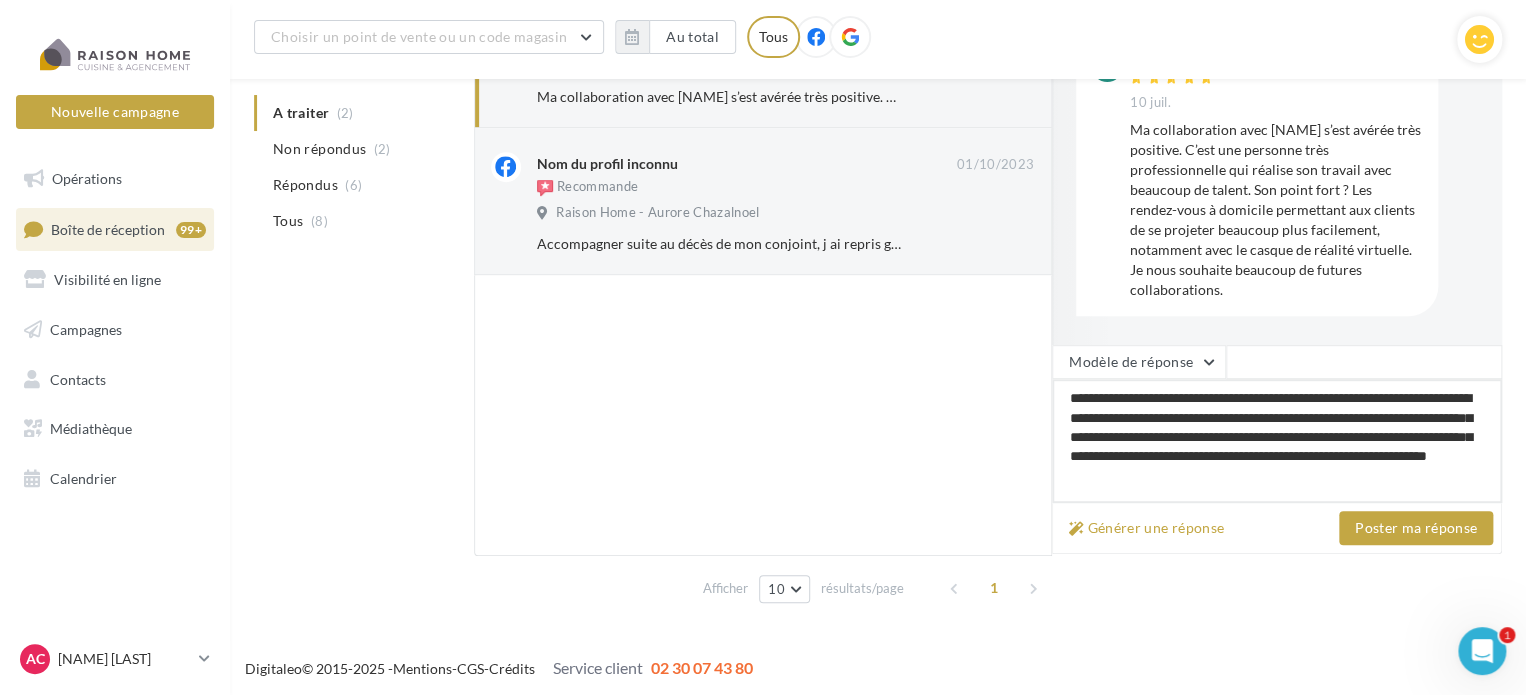 type on "**********" 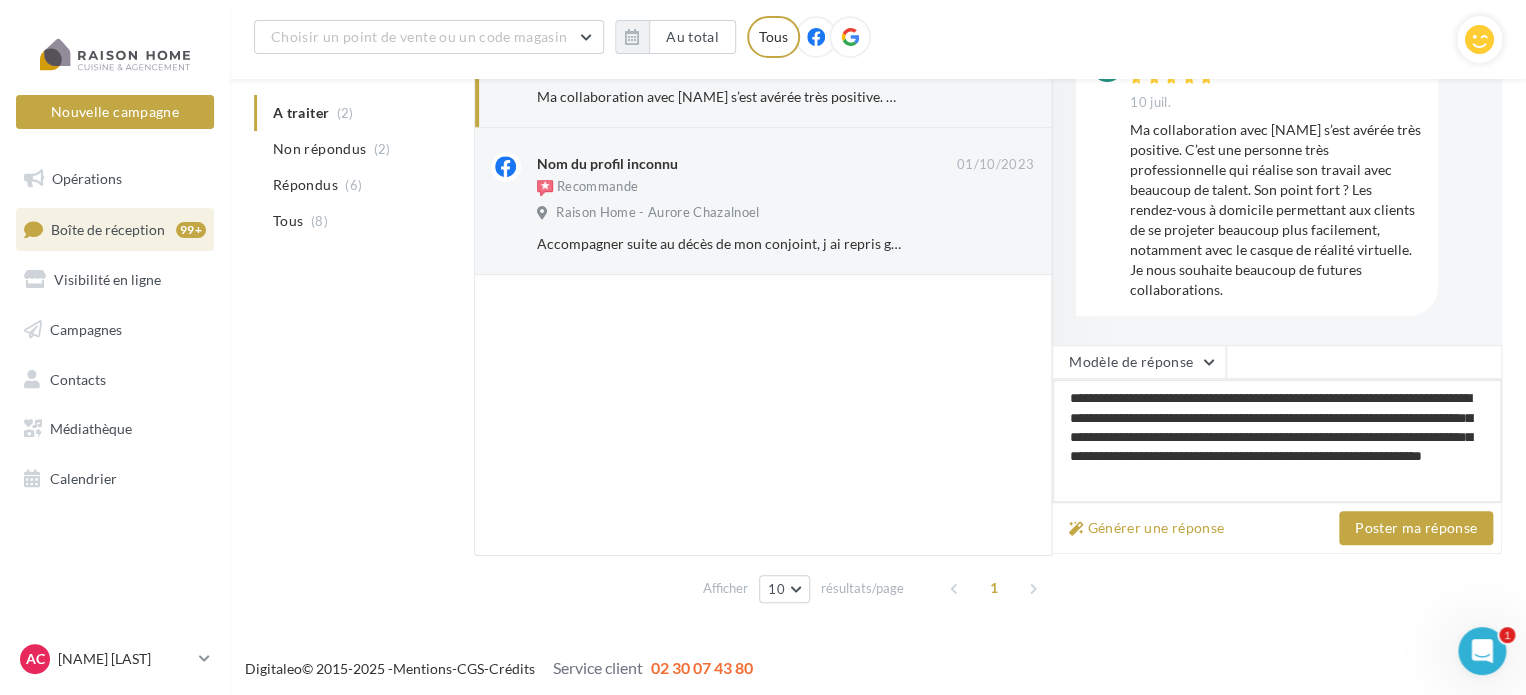 type on "**********" 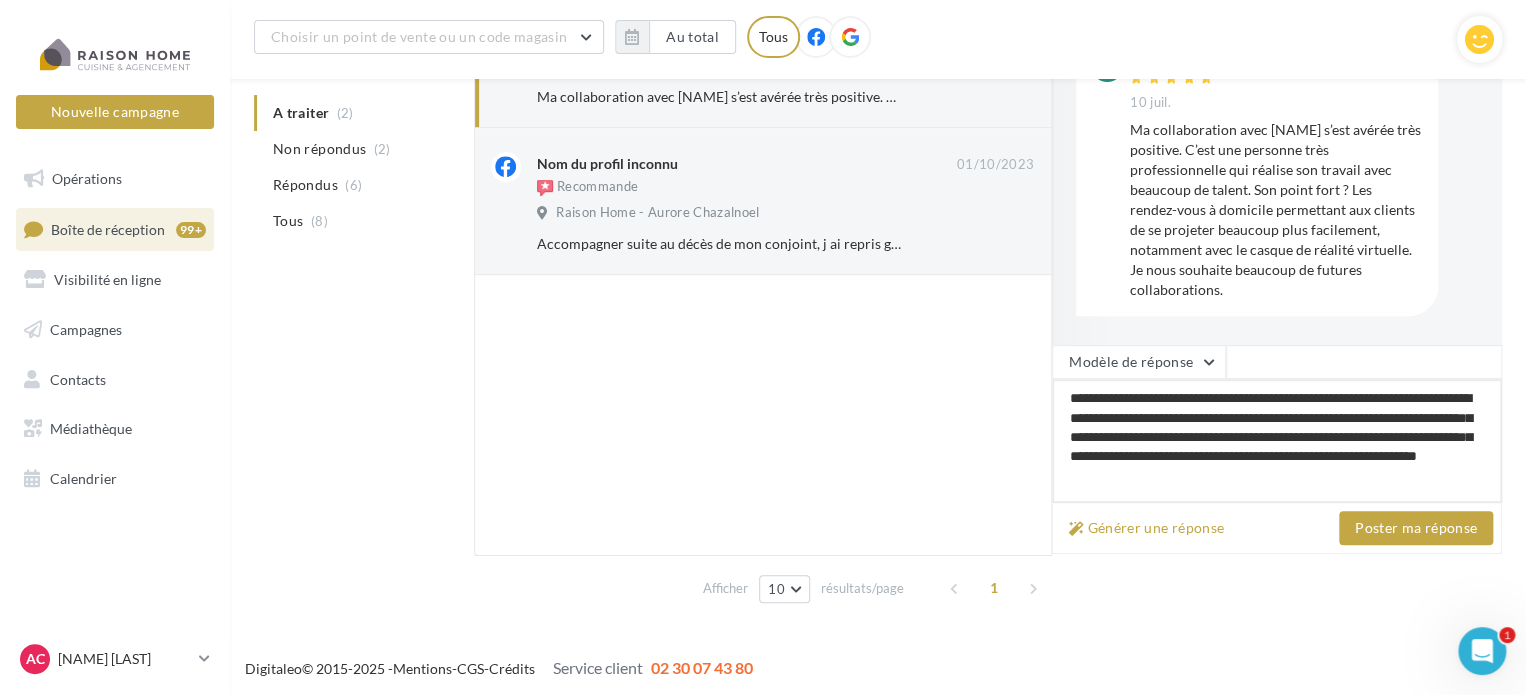 type on "**********" 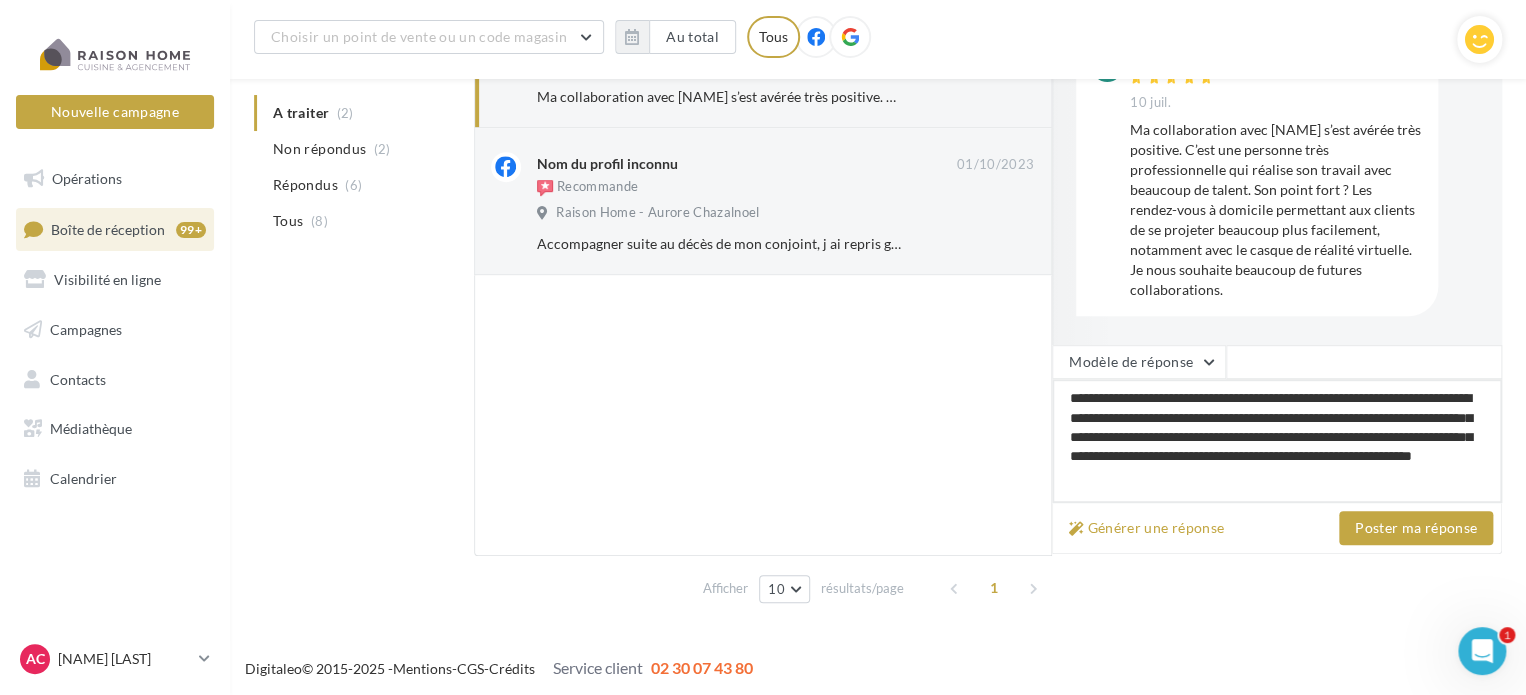 type on "**********" 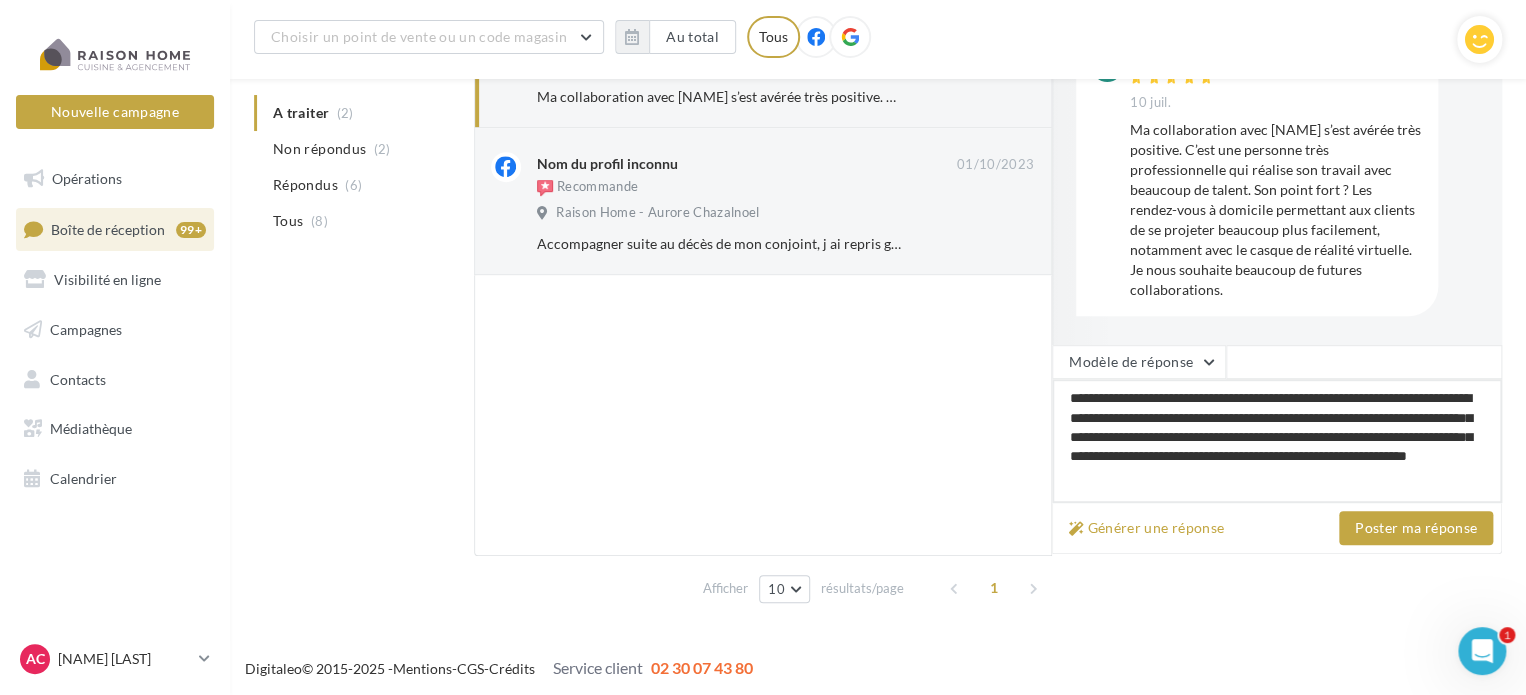 type on "**********" 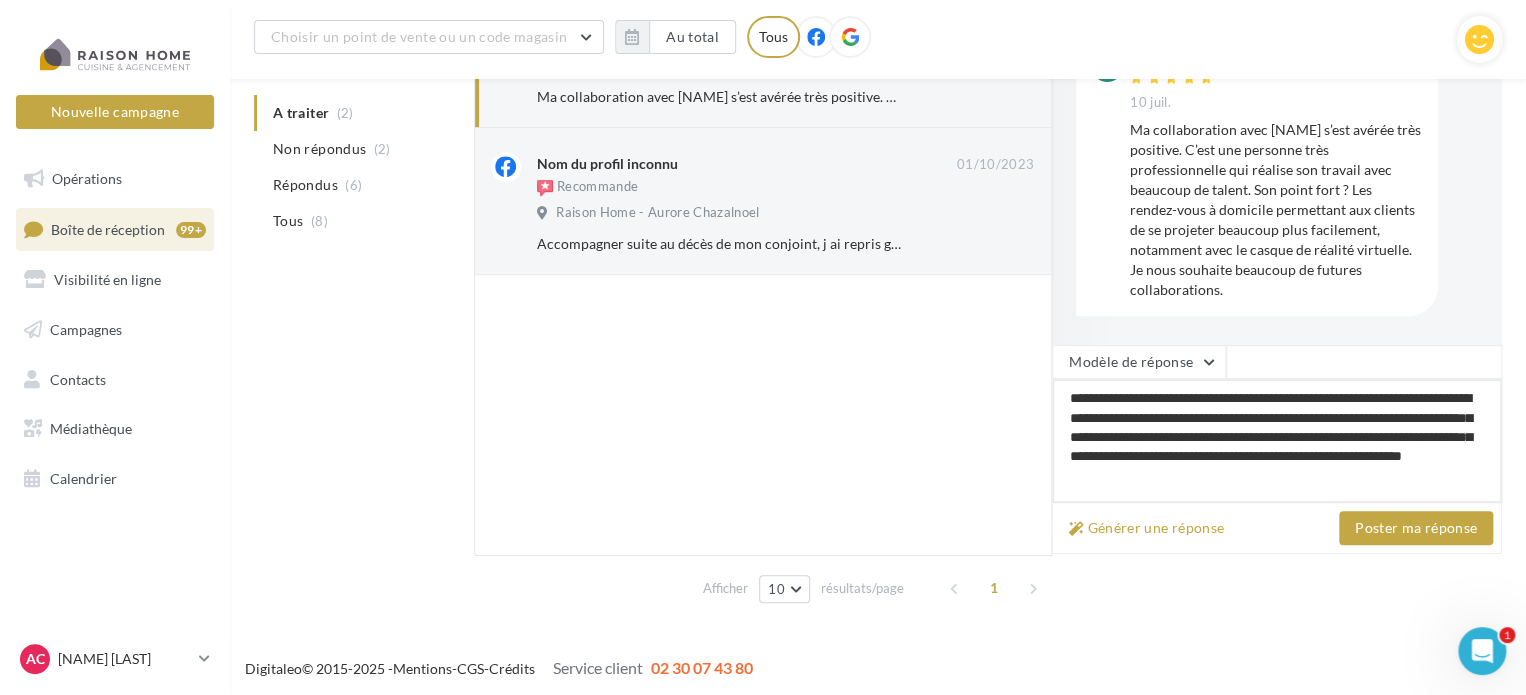 type on "**********" 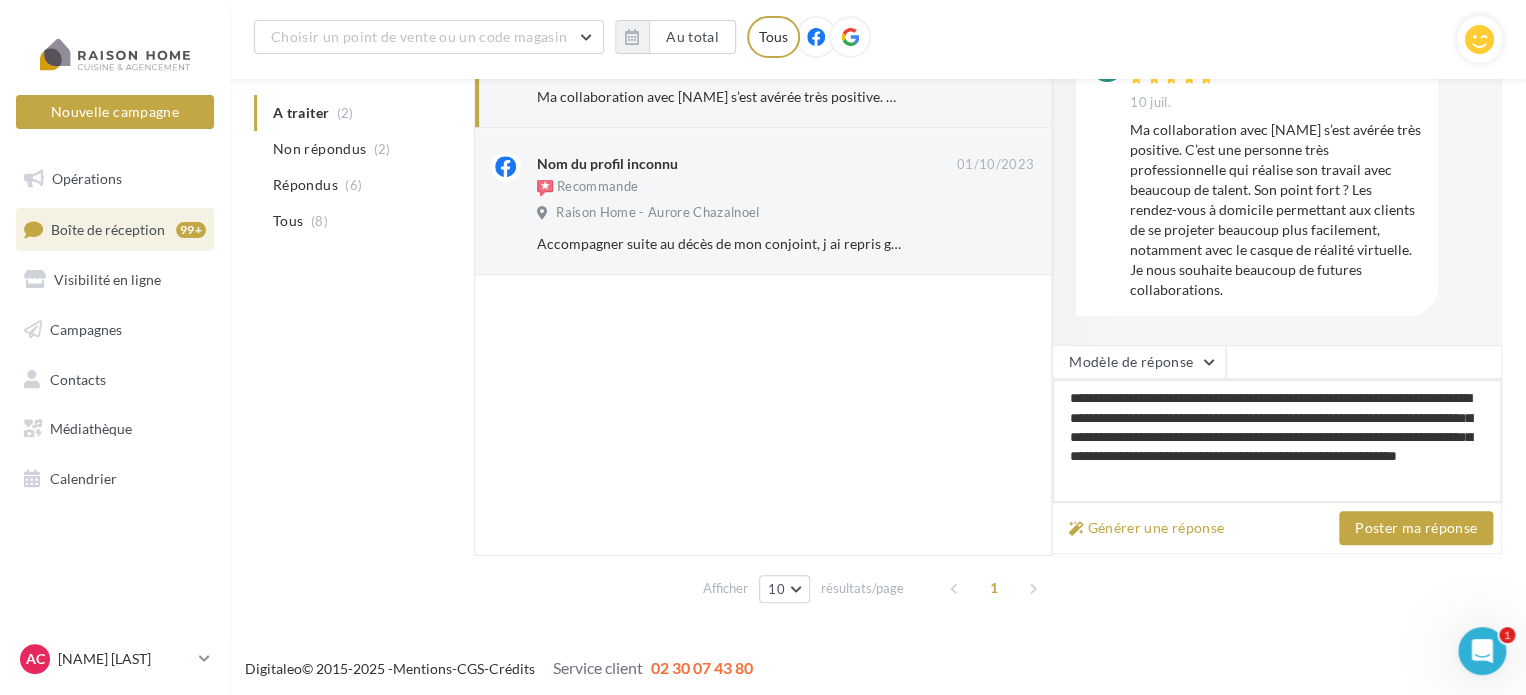 type on "**********" 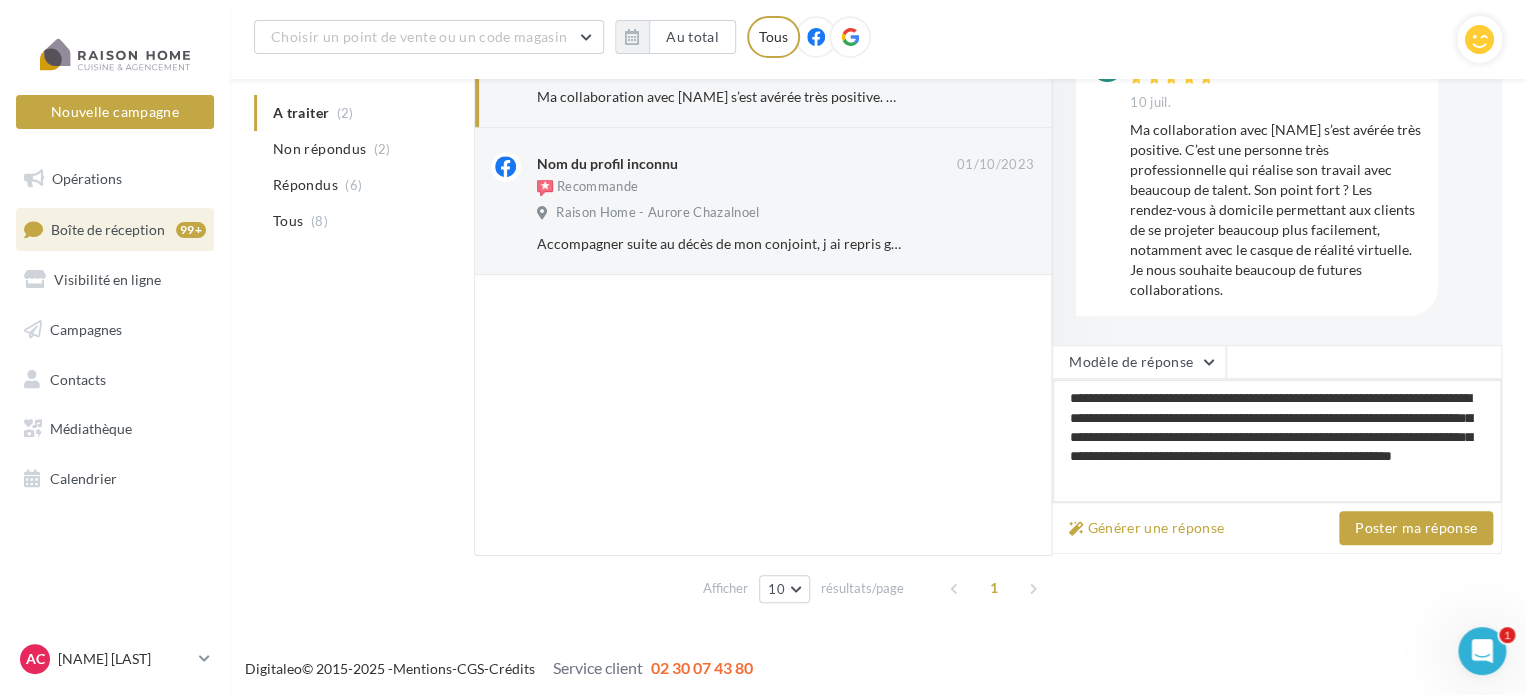 type on "**********" 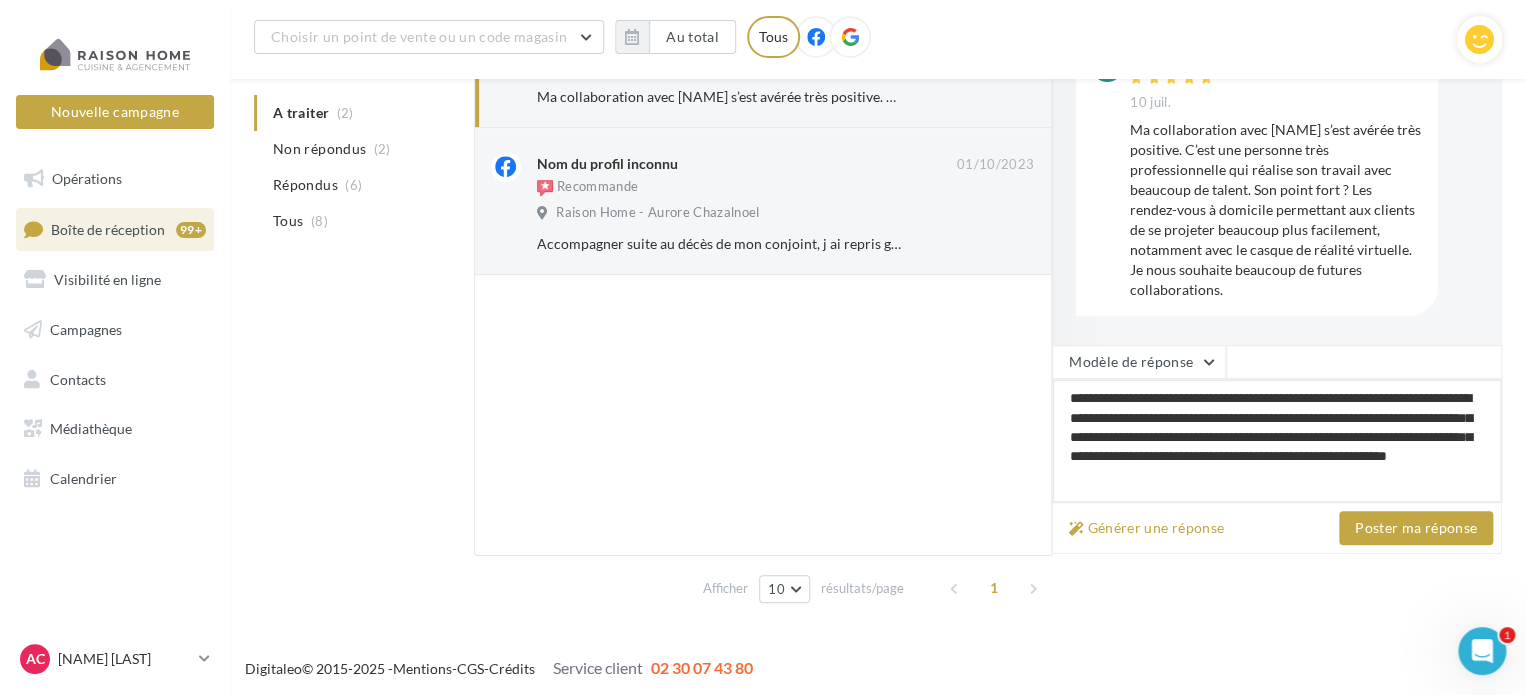 type on "**********" 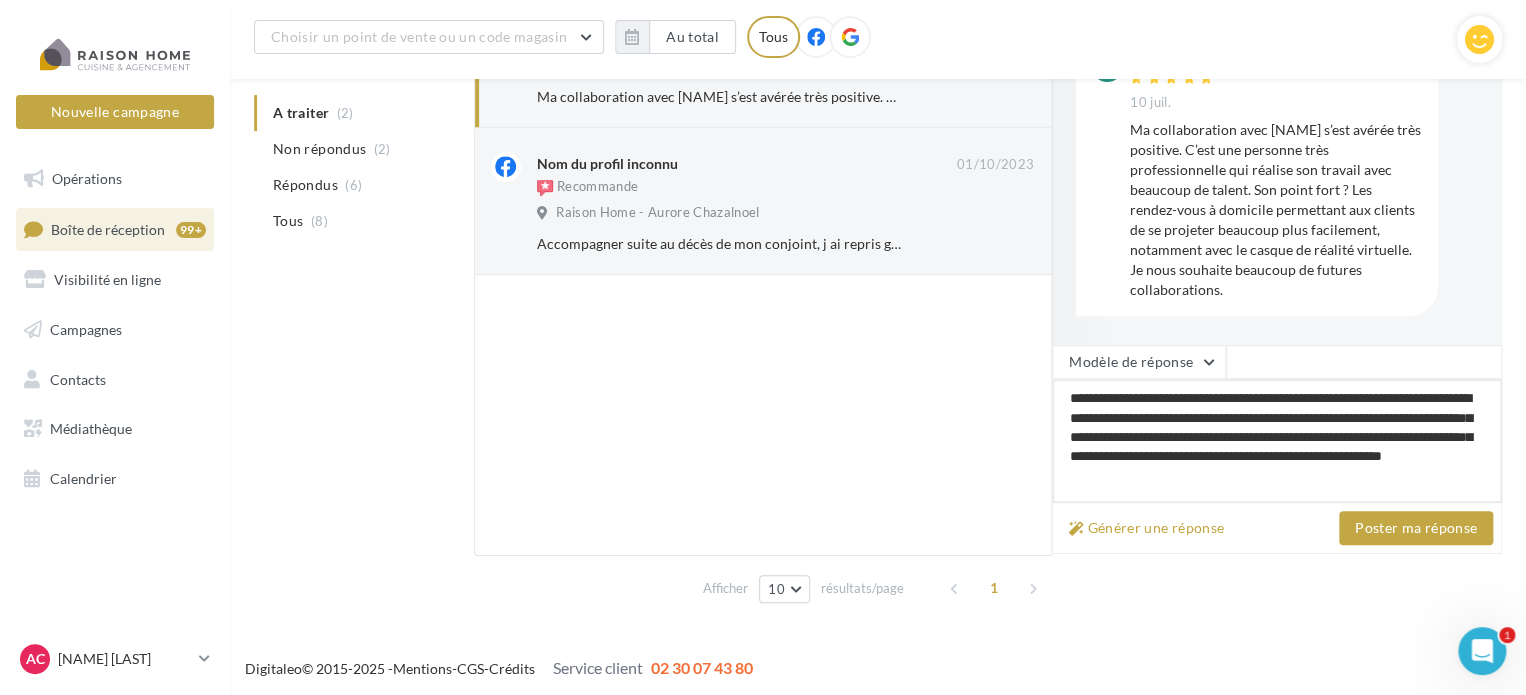 type on "**********" 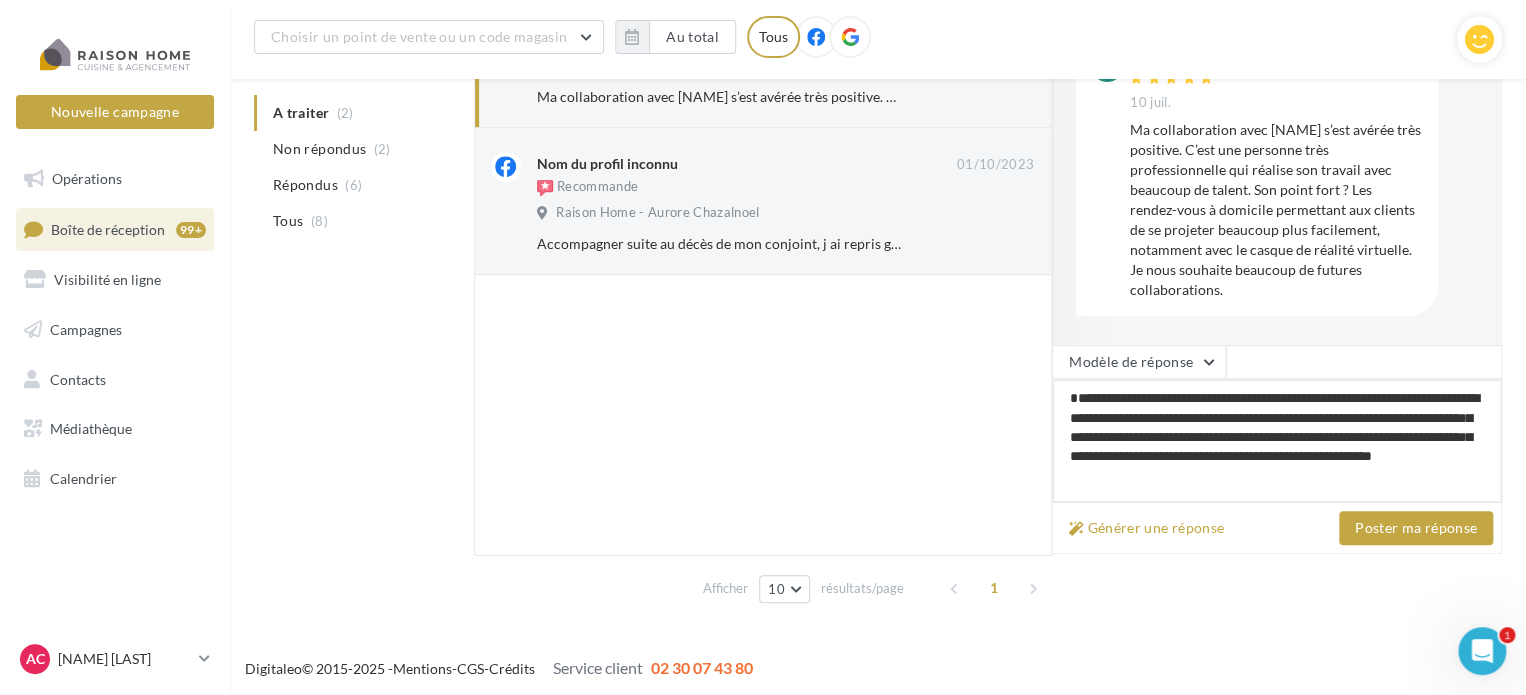 type on "**********" 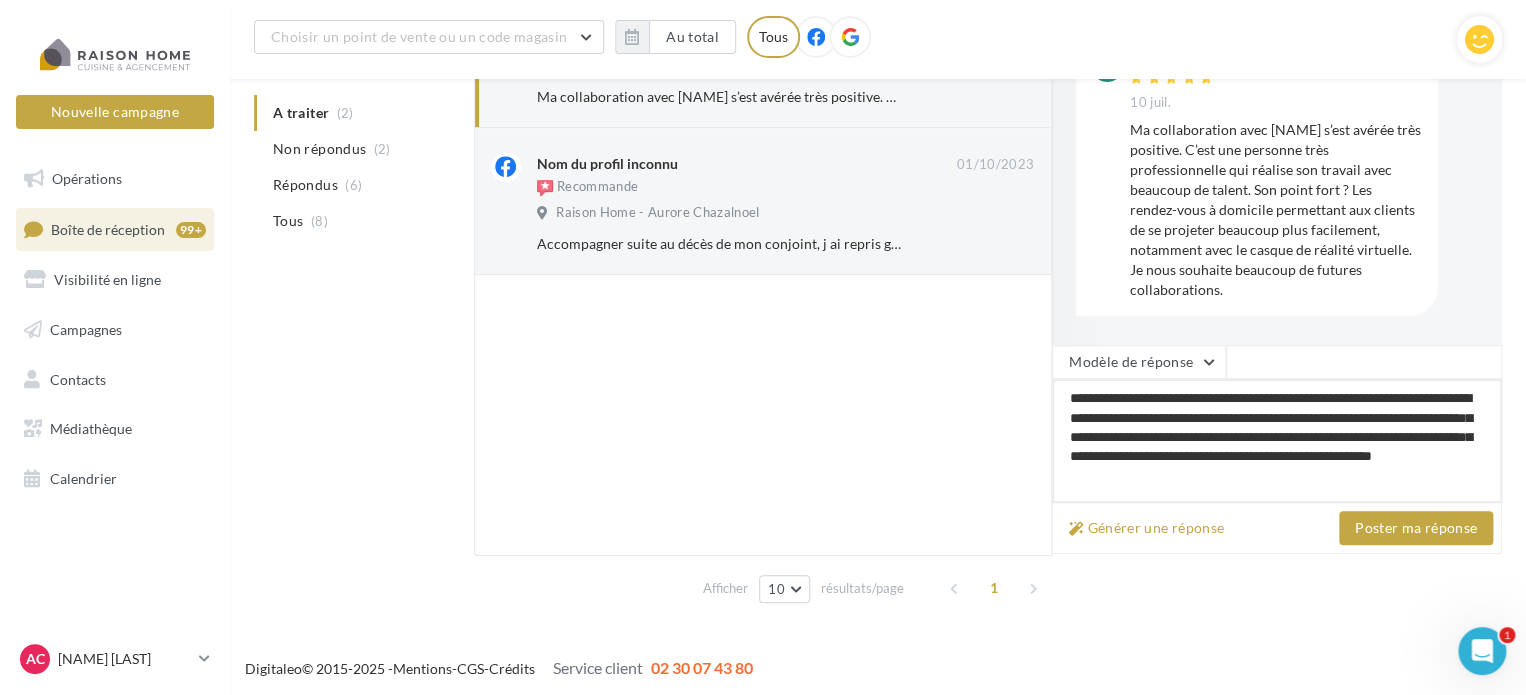 type on "**********" 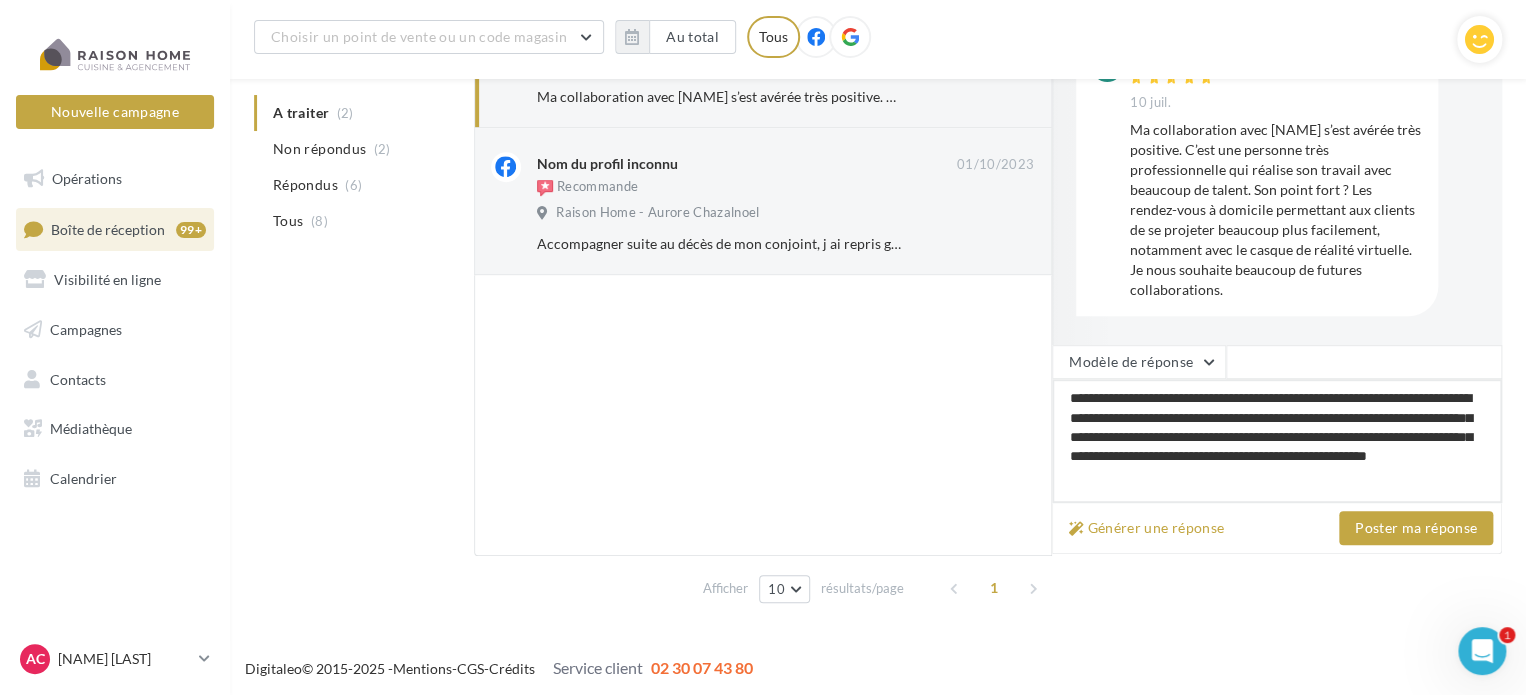 type on "**********" 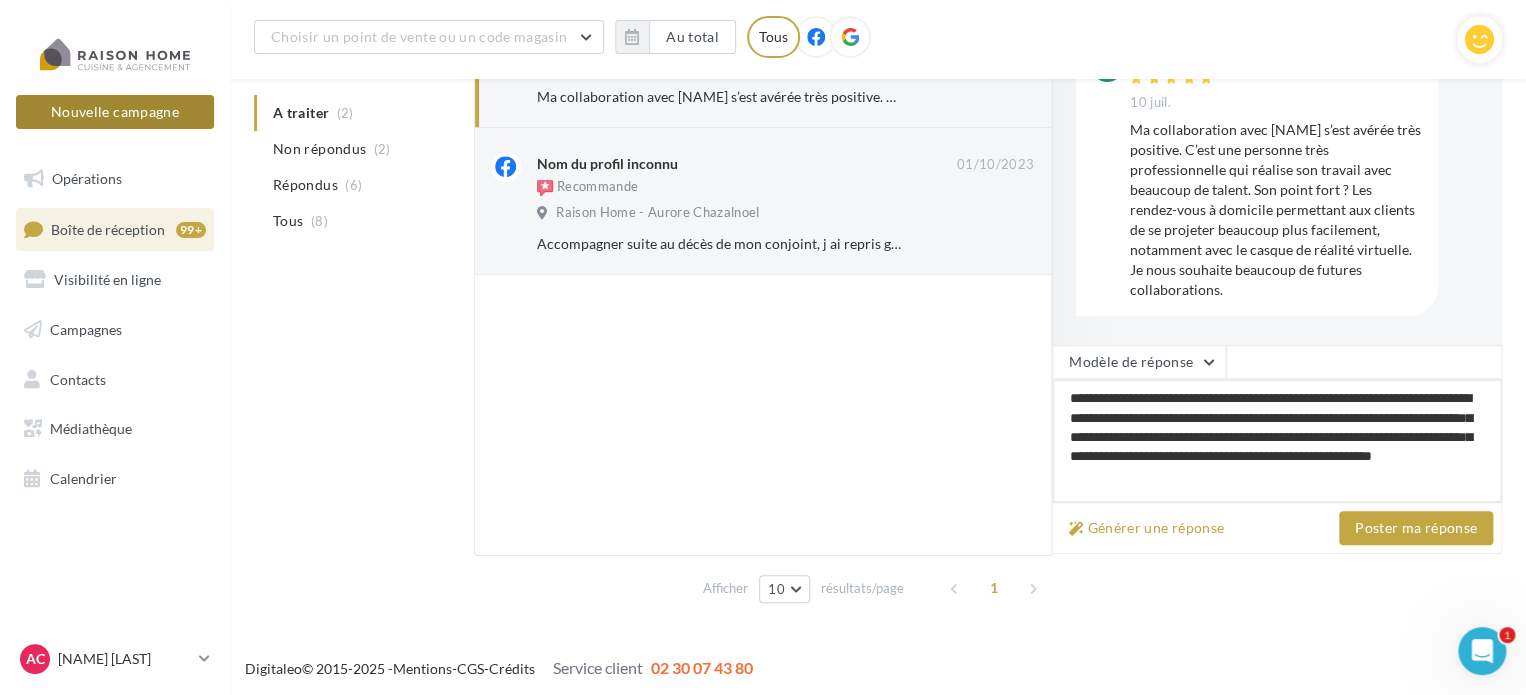 type on "**********" 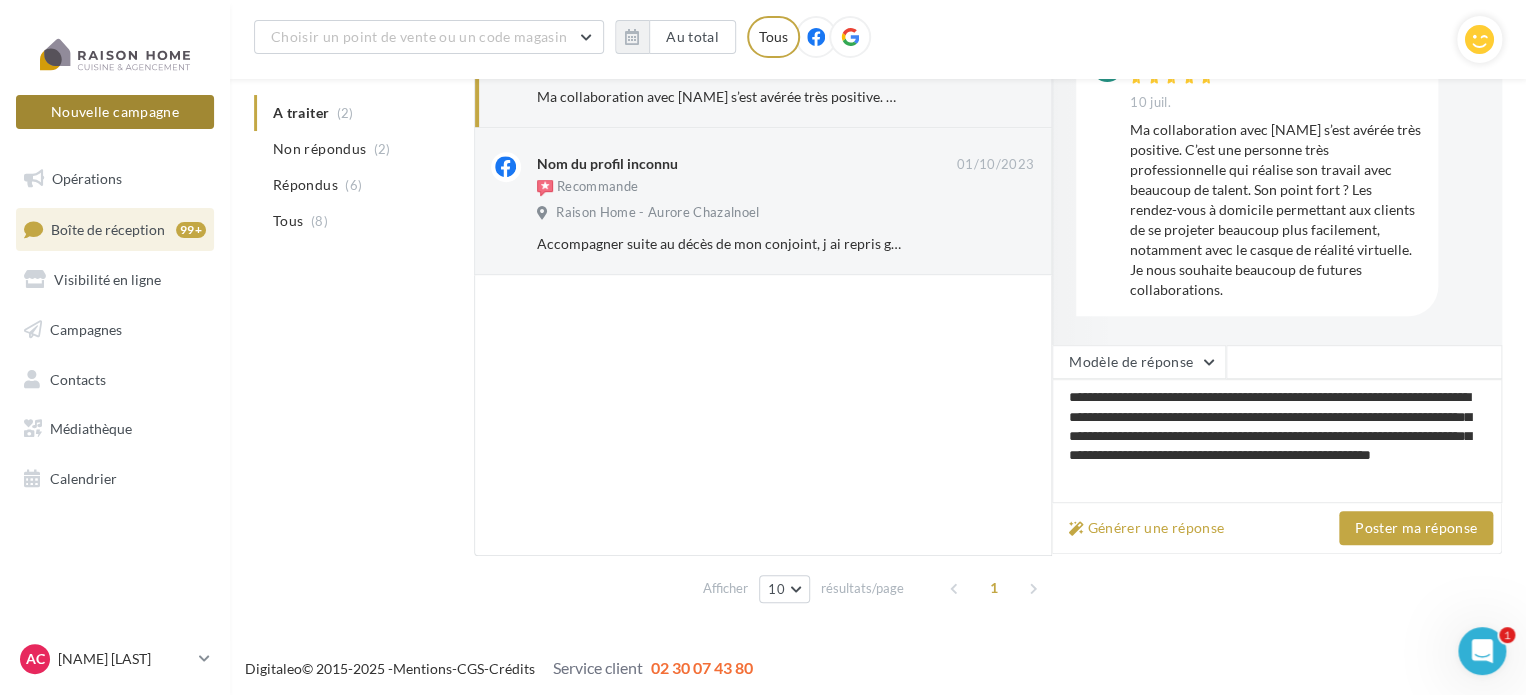 click on "Nouvelle campagne" at bounding box center [115, 112] 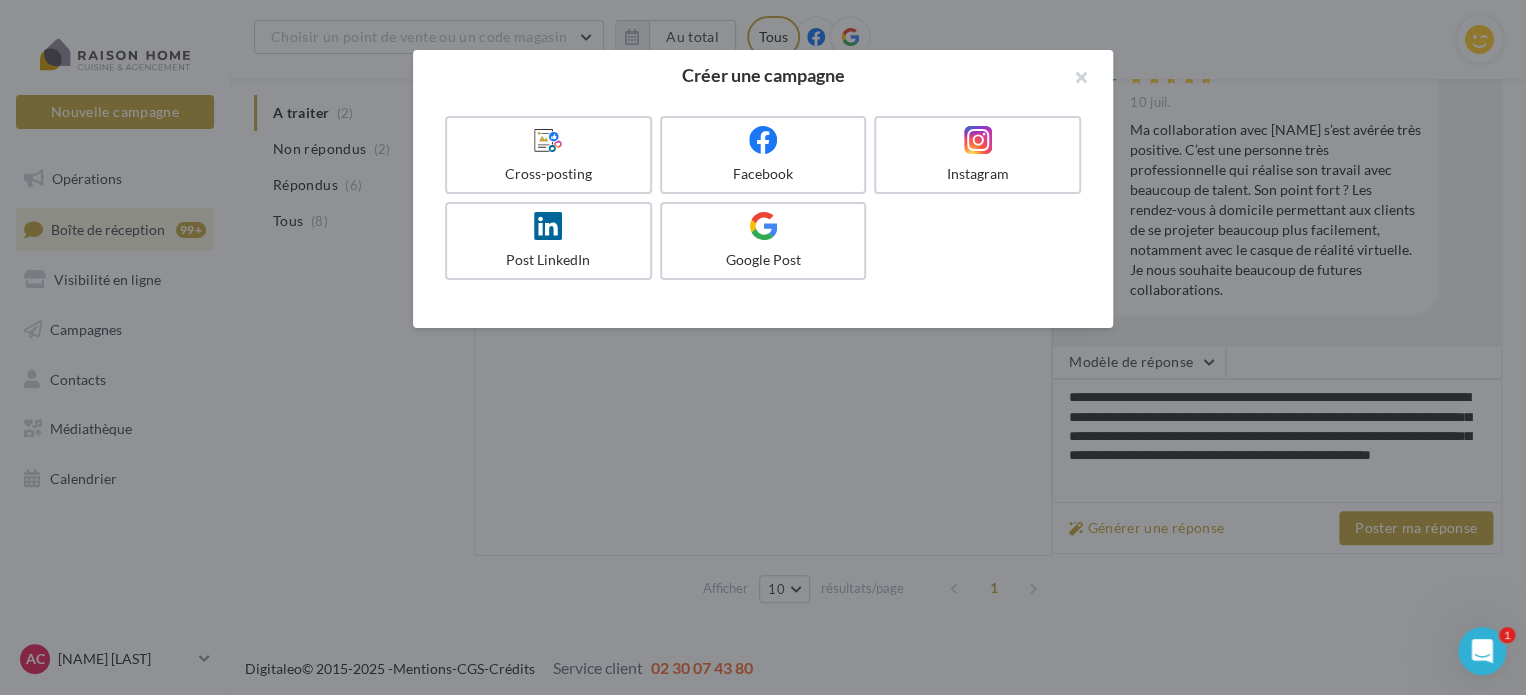 click at bounding box center (763, 347) 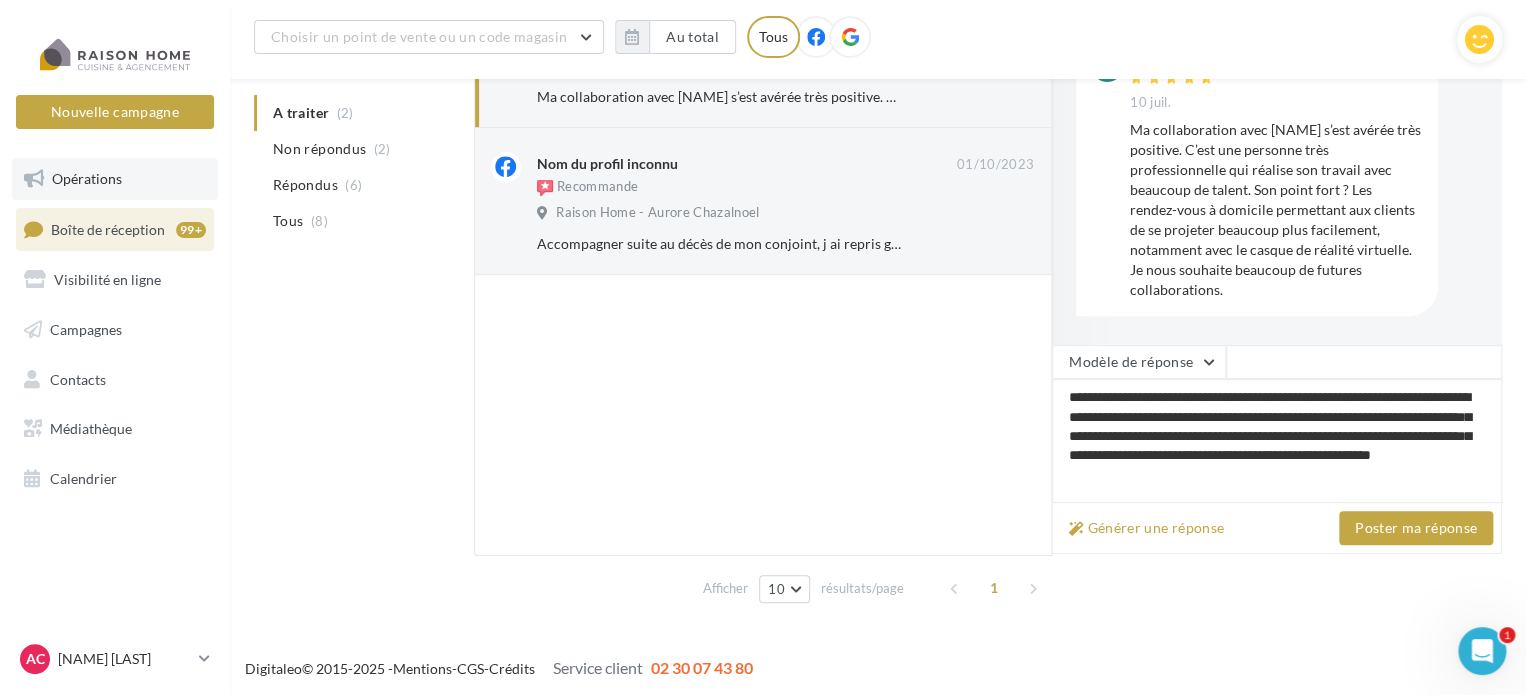click on "Opérations" at bounding box center [87, 178] 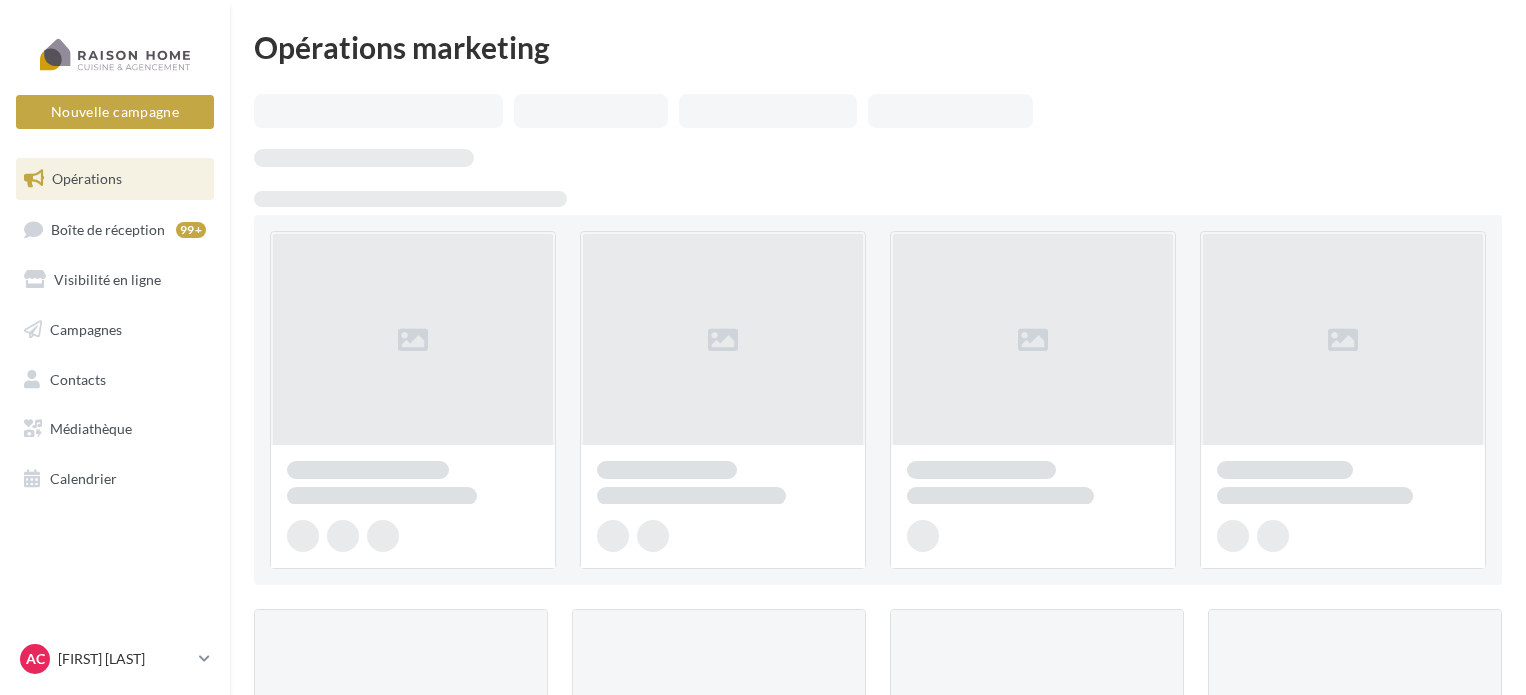 scroll, scrollTop: 0, scrollLeft: 0, axis: both 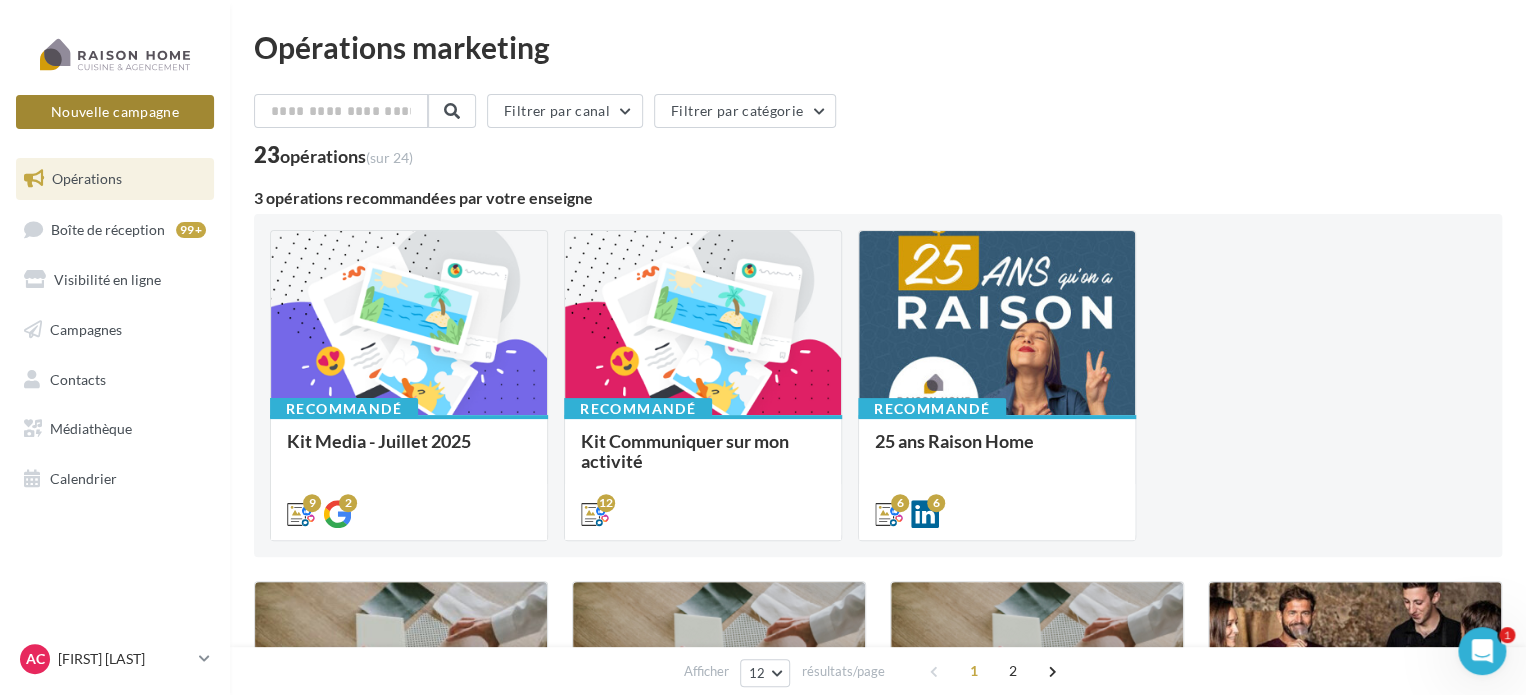 click on "Nouvelle campagne" at bounding box center [115, 112] 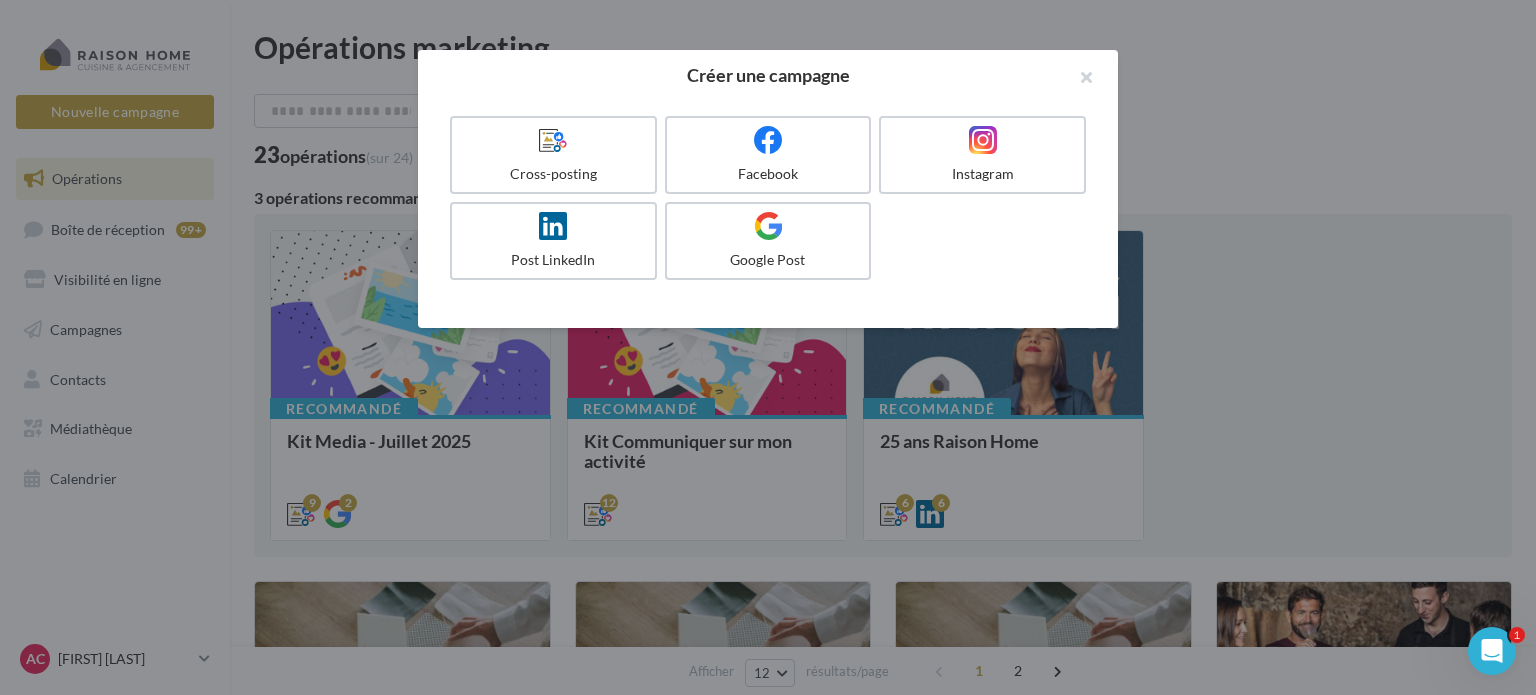 click at bounding box center (768, 347) 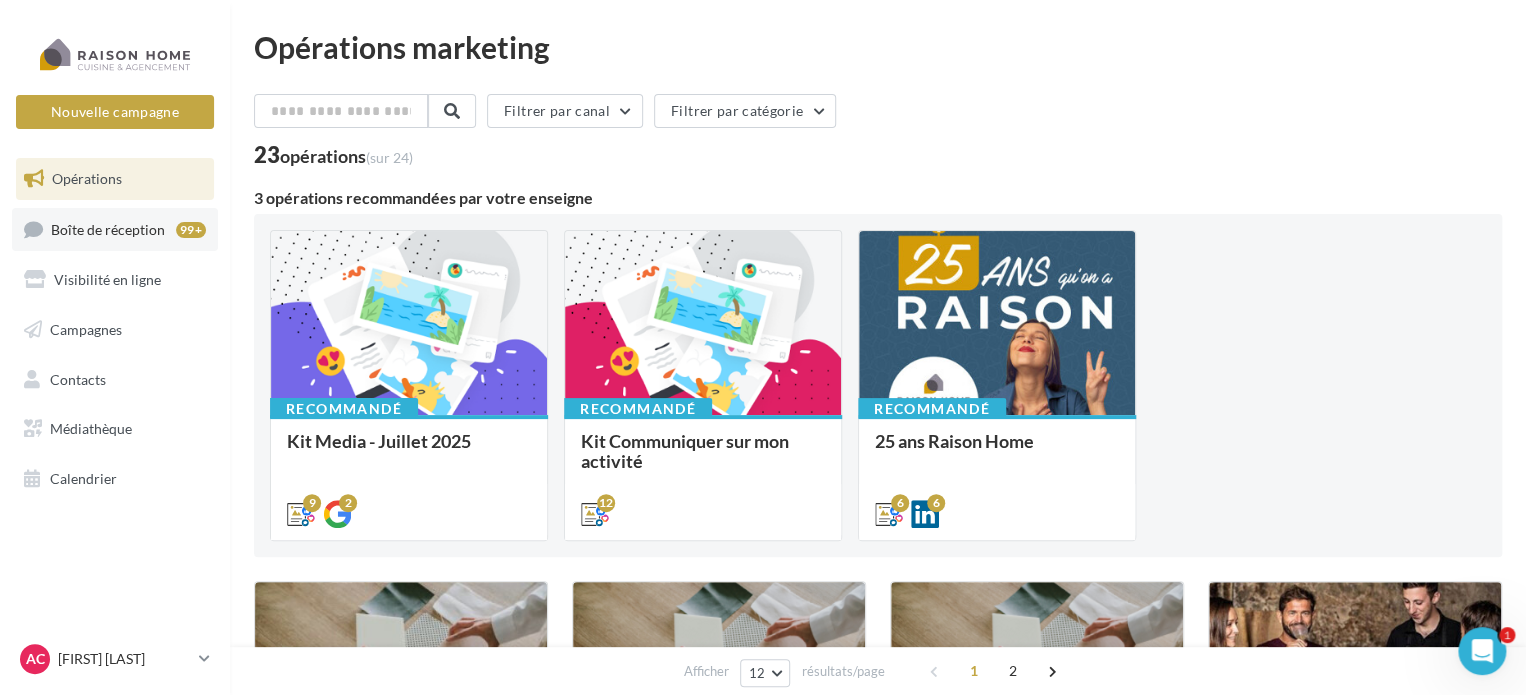 click on "Boîte de réception" at bounding box center (108, 228) 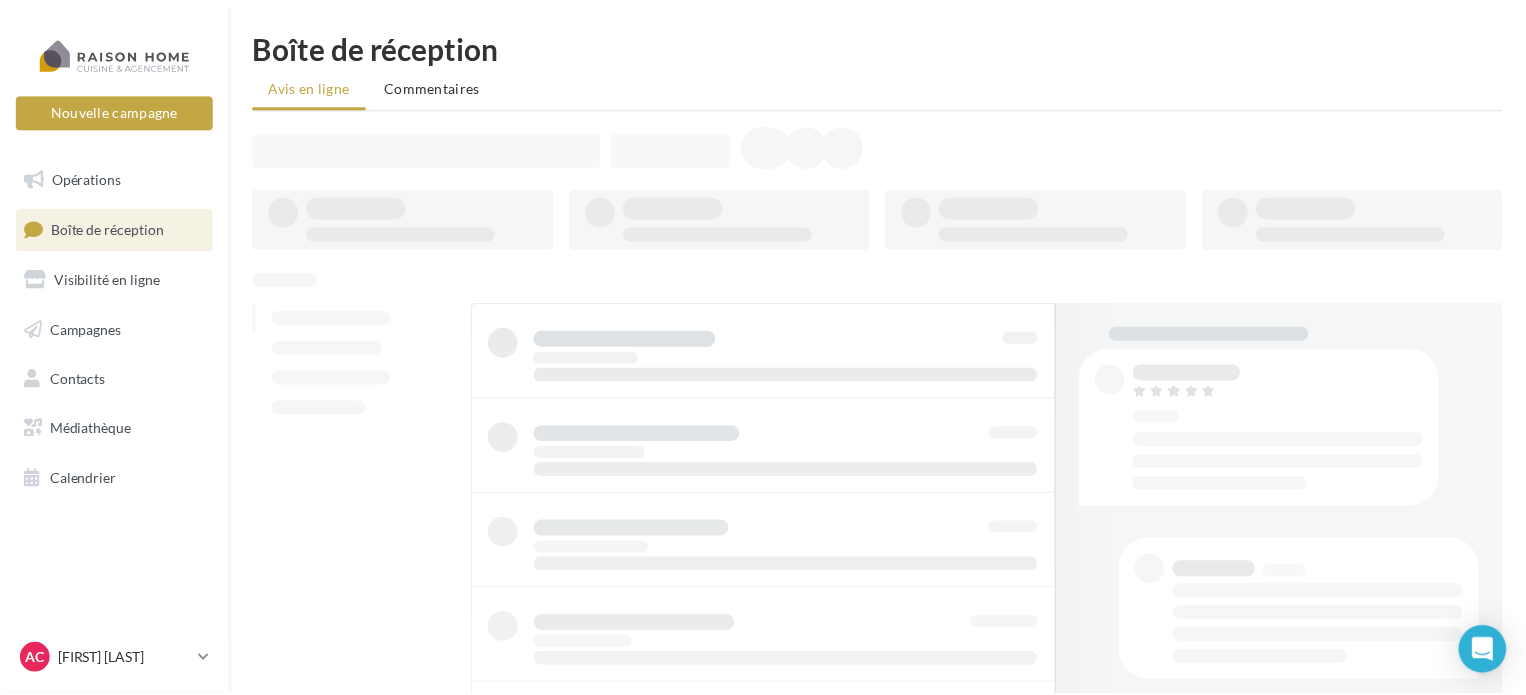 scroll, scrollTop: 0, scrollLeft: 0, axis: both 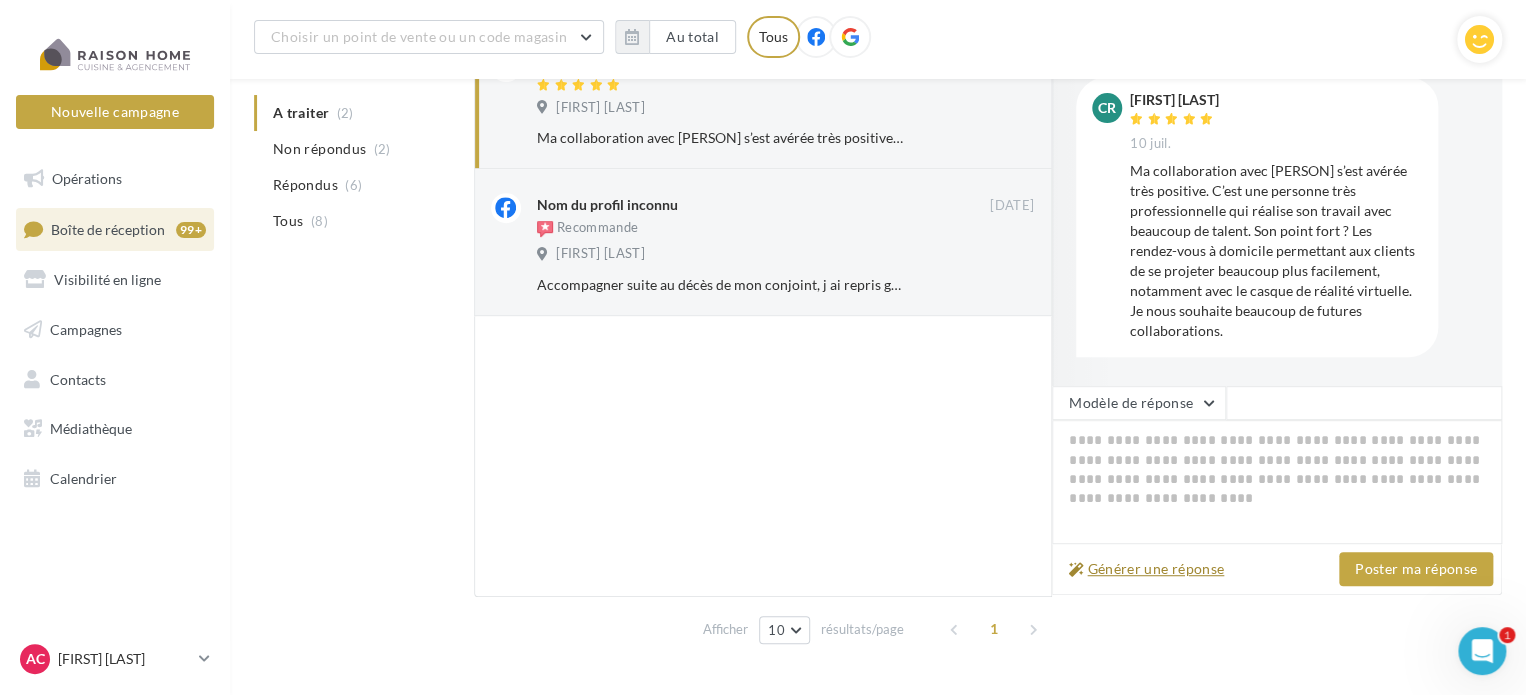 click on "Générer une réponse" at bounding box center (1146, 569) 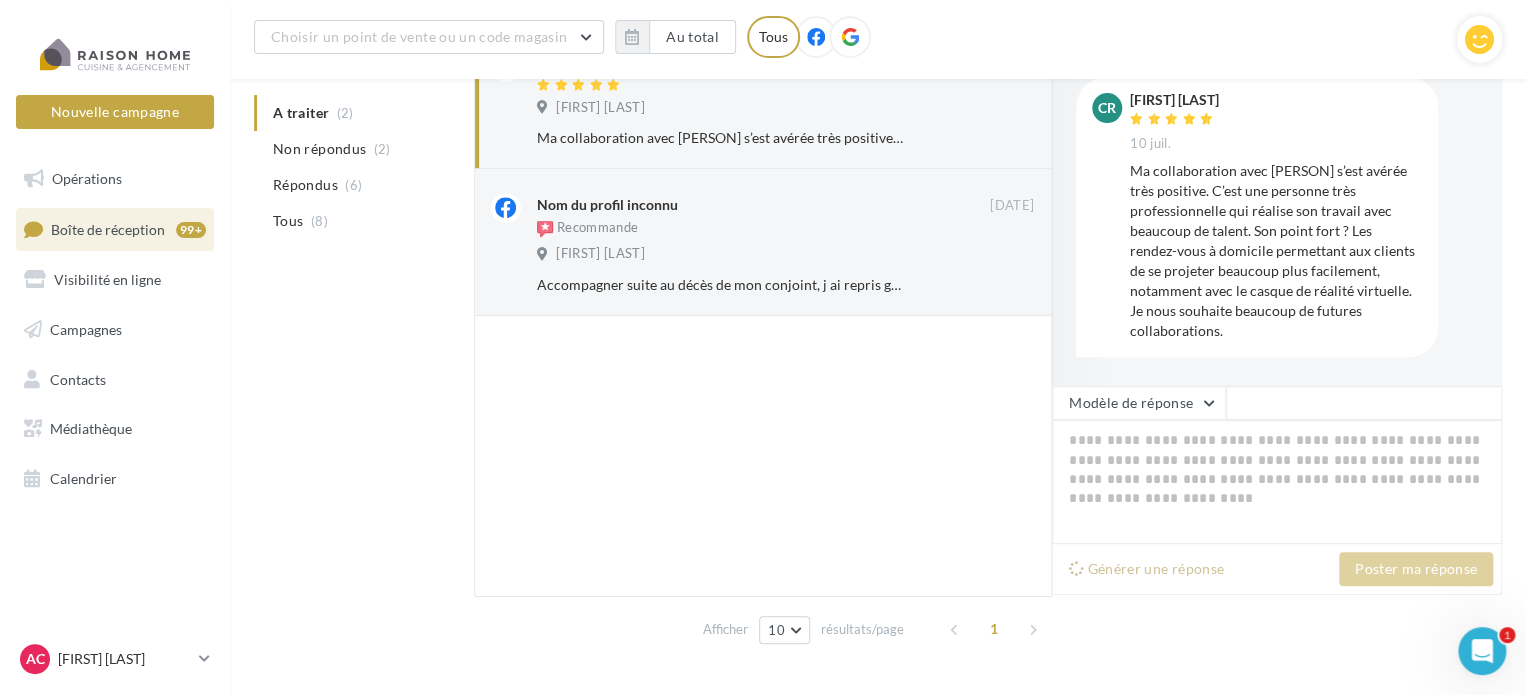 type on "**********" 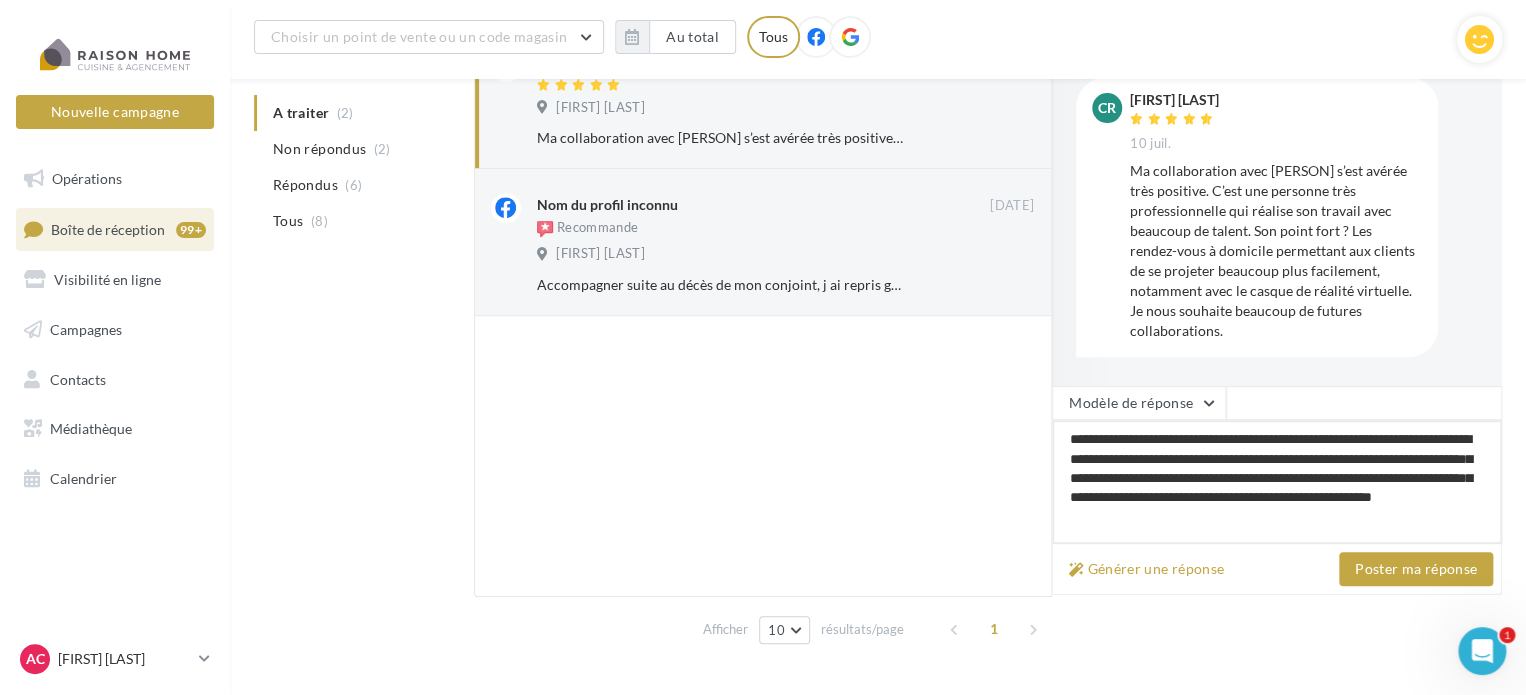 click on "**********" at bounding box center (1277, 482) 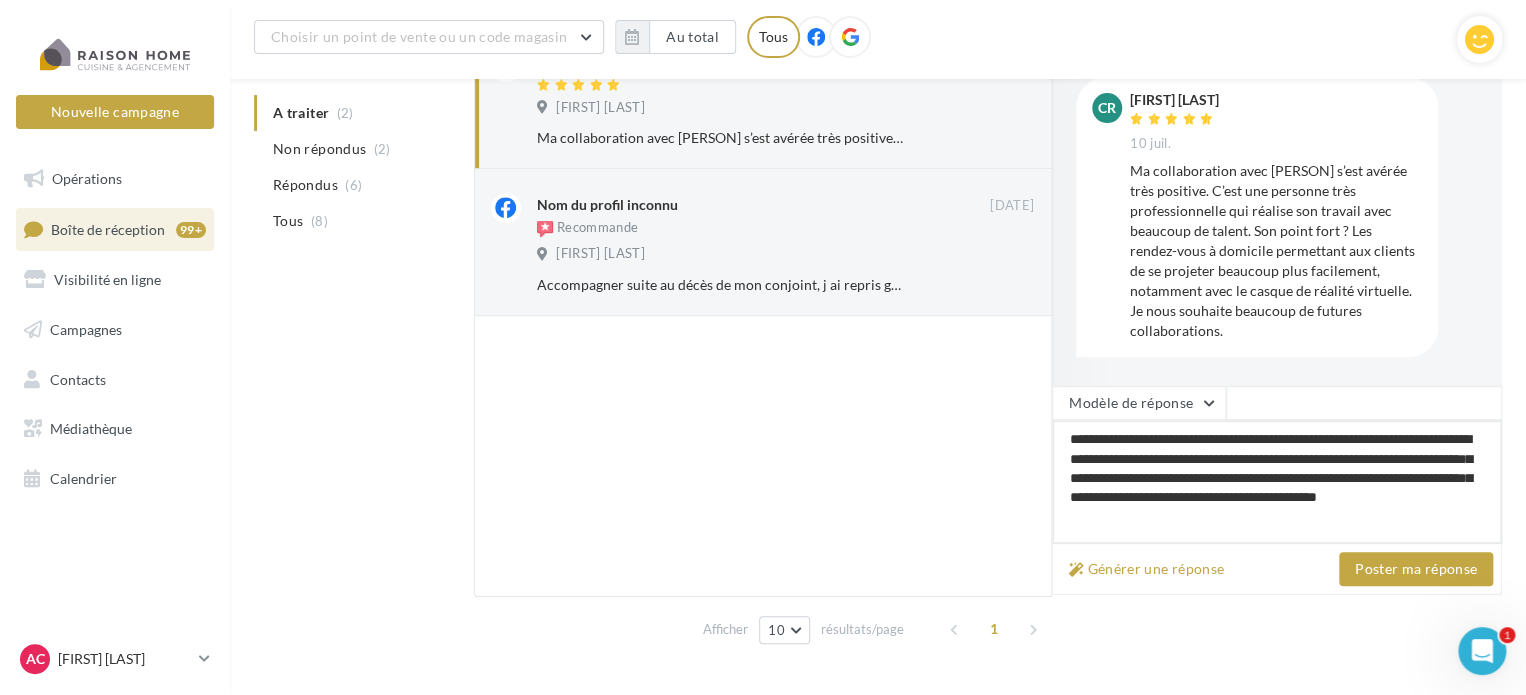 type on "**********" 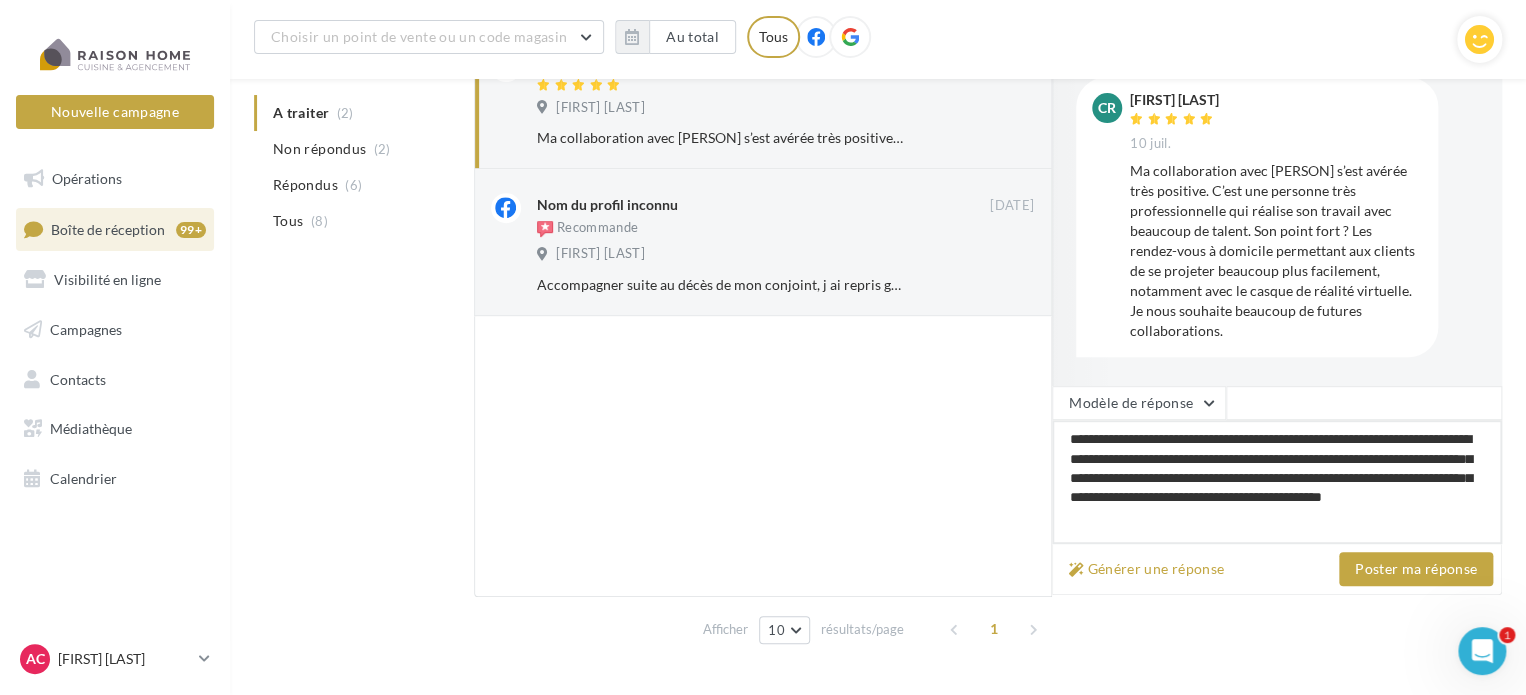 type on "**********" 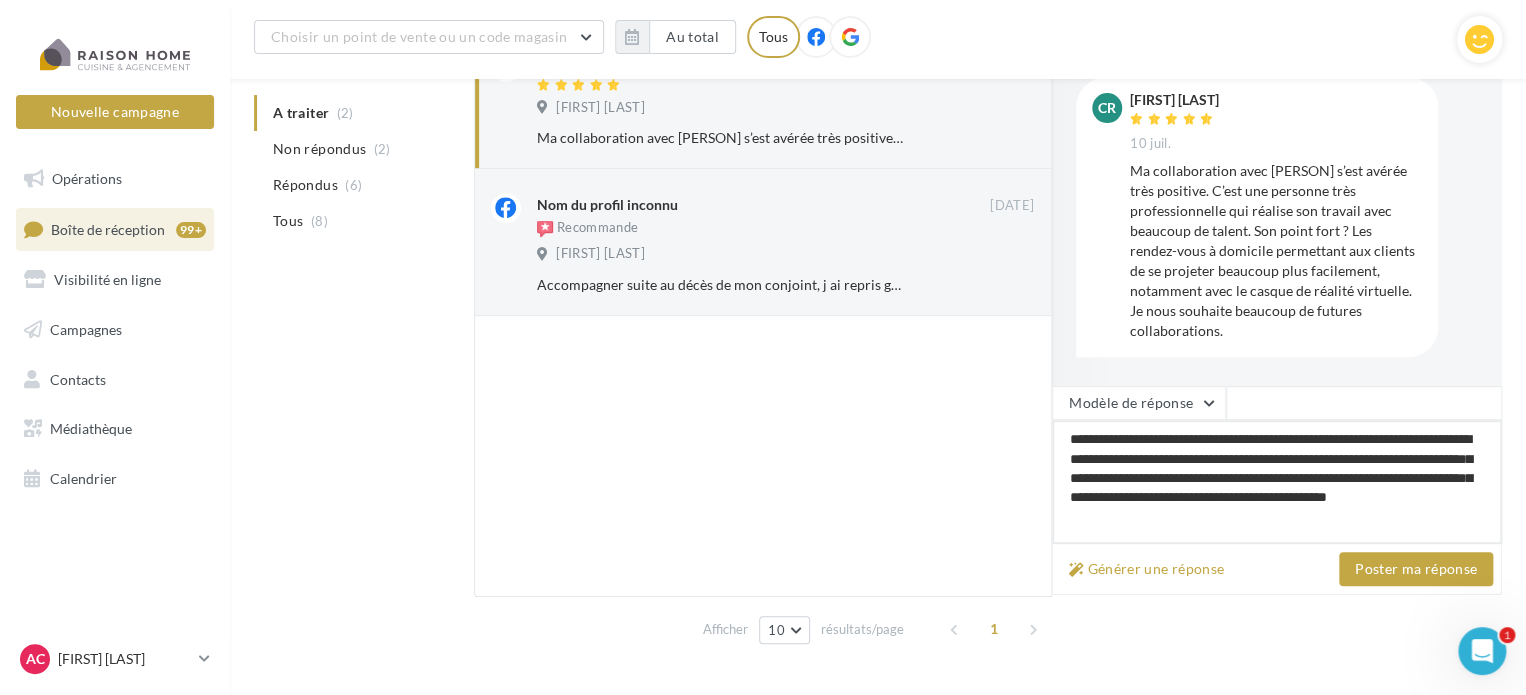 type on "**********" 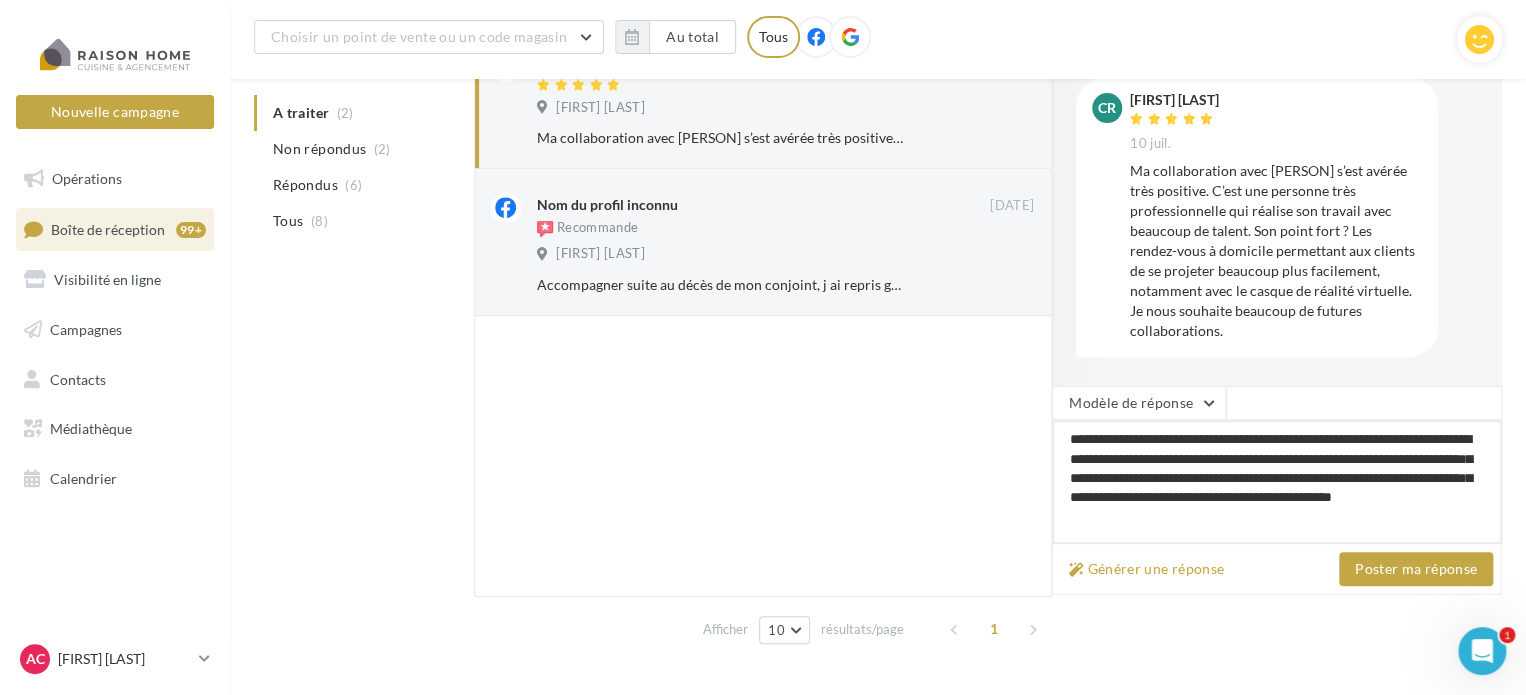 type on "**********" 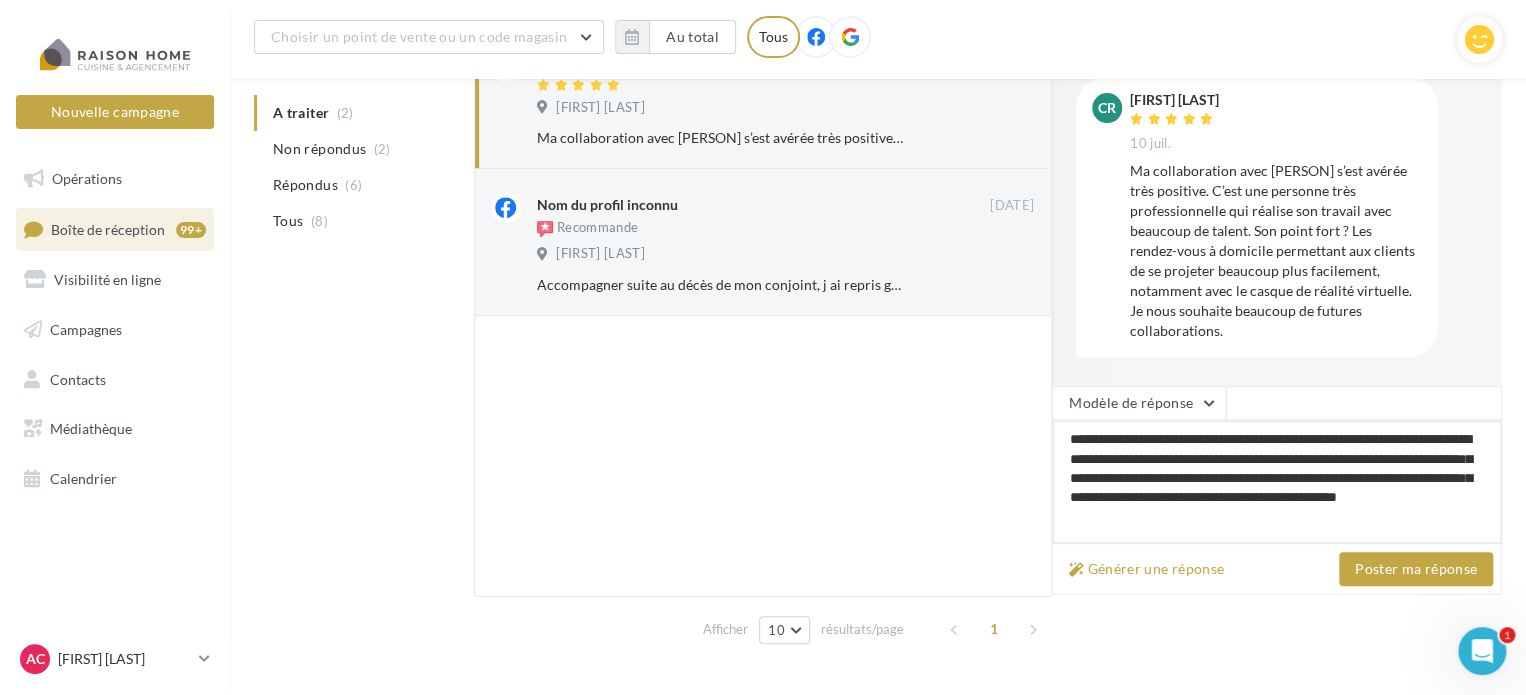 type on "**********" 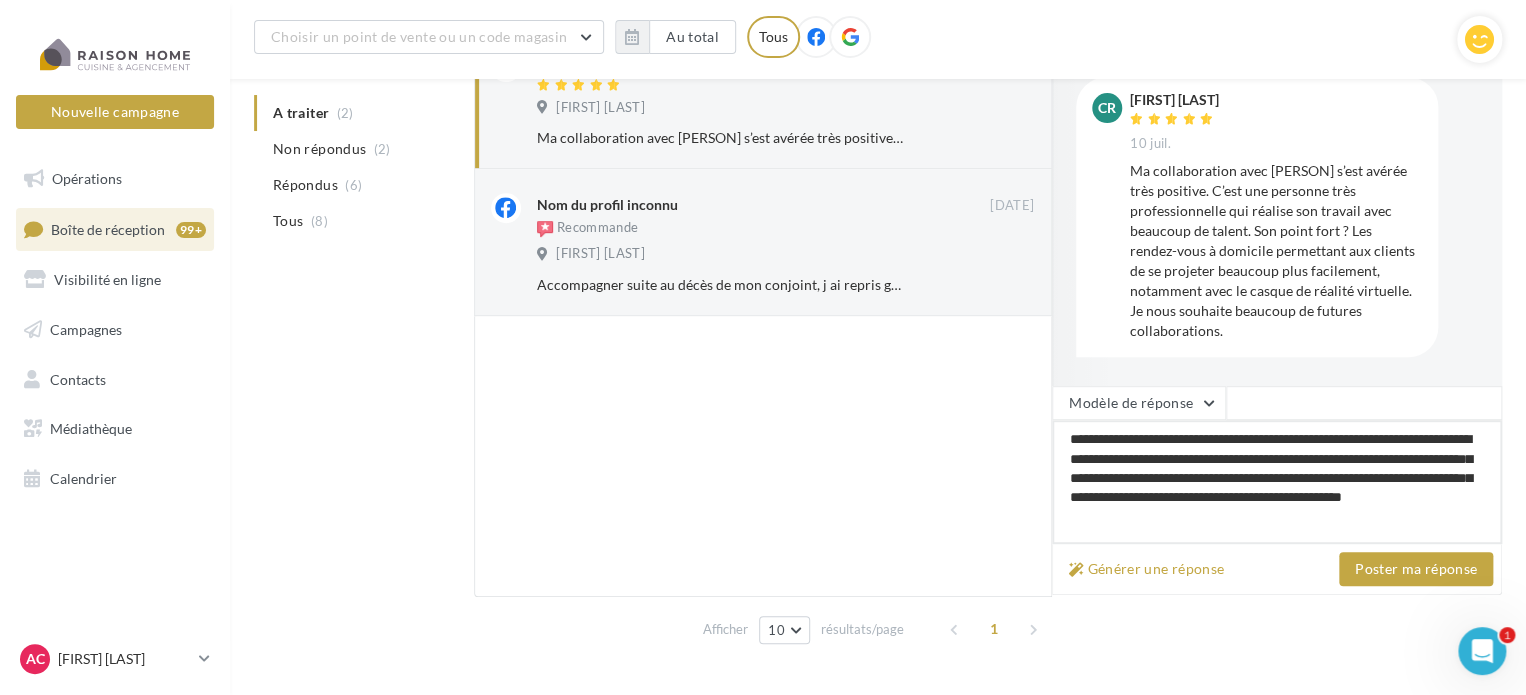 type on "**********" 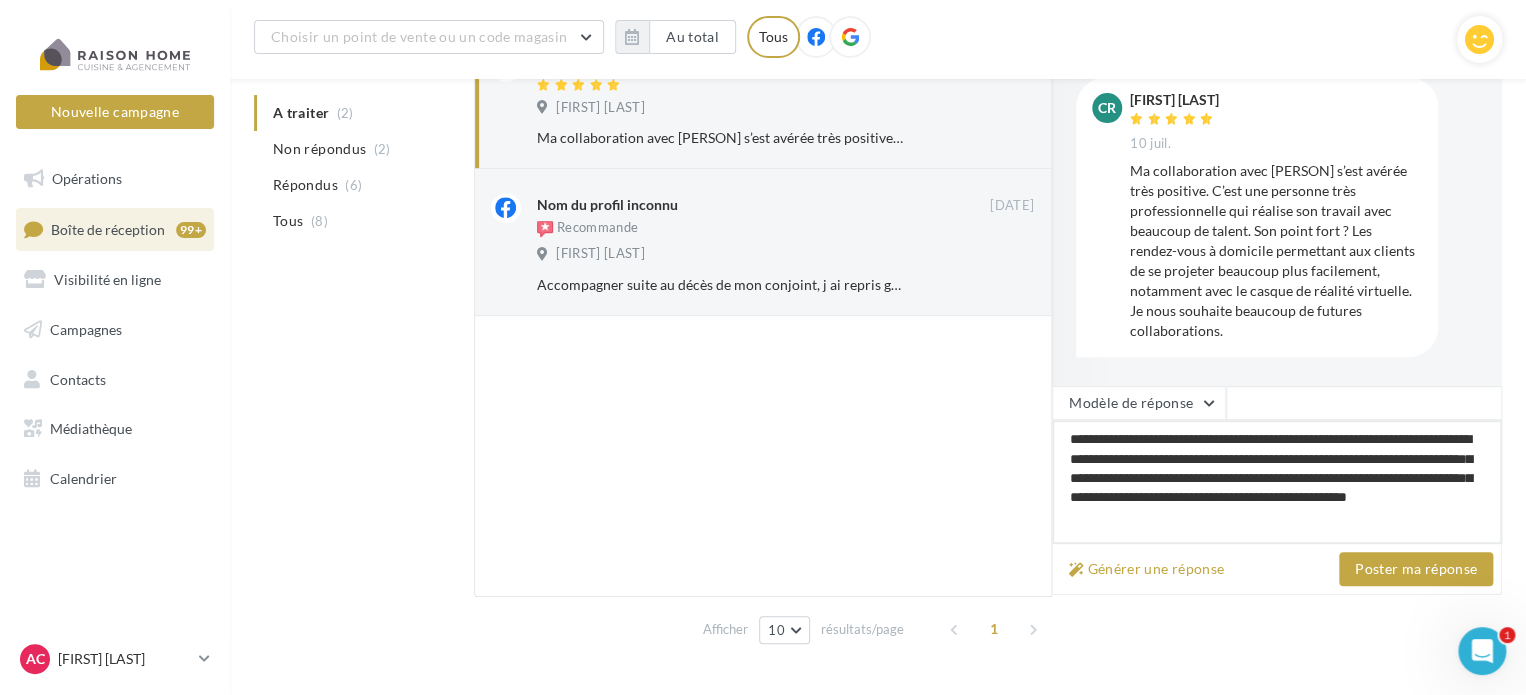 type on "**********" 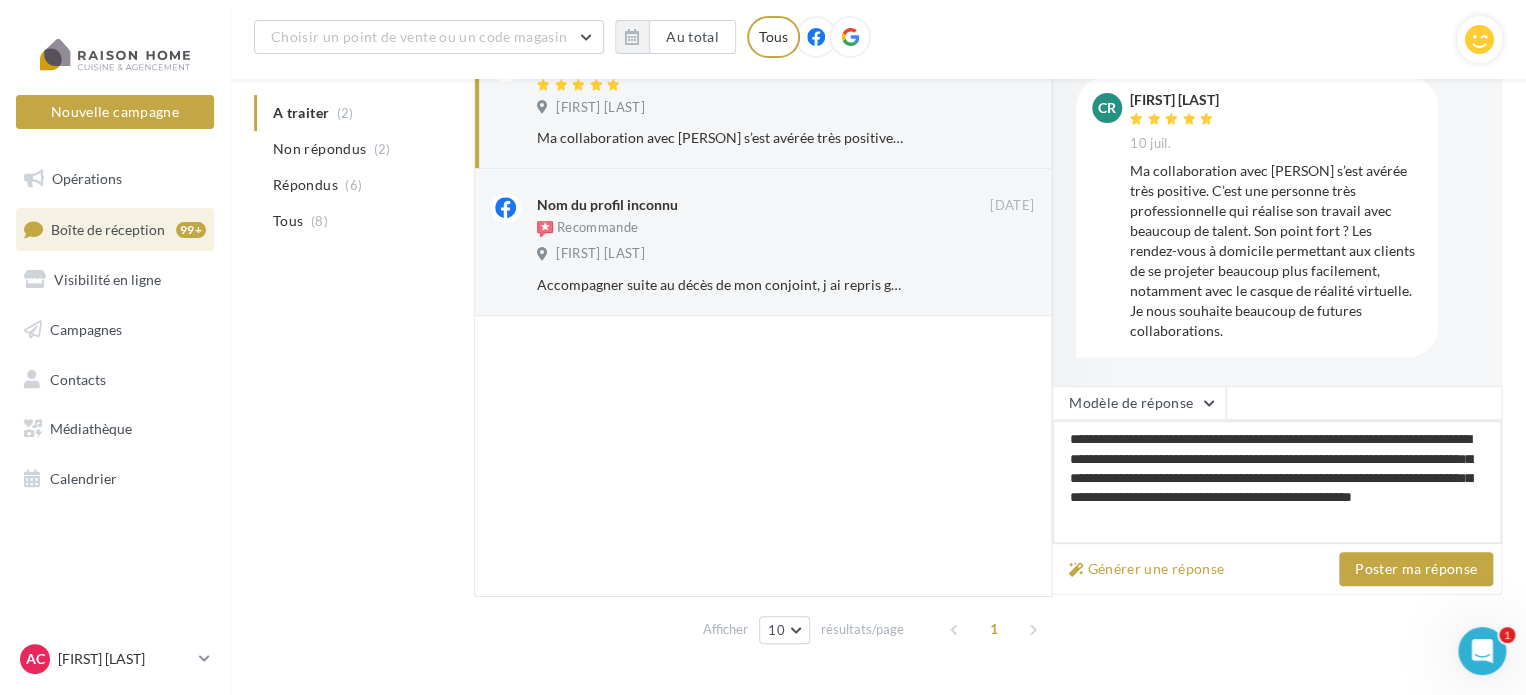 type on "**********" 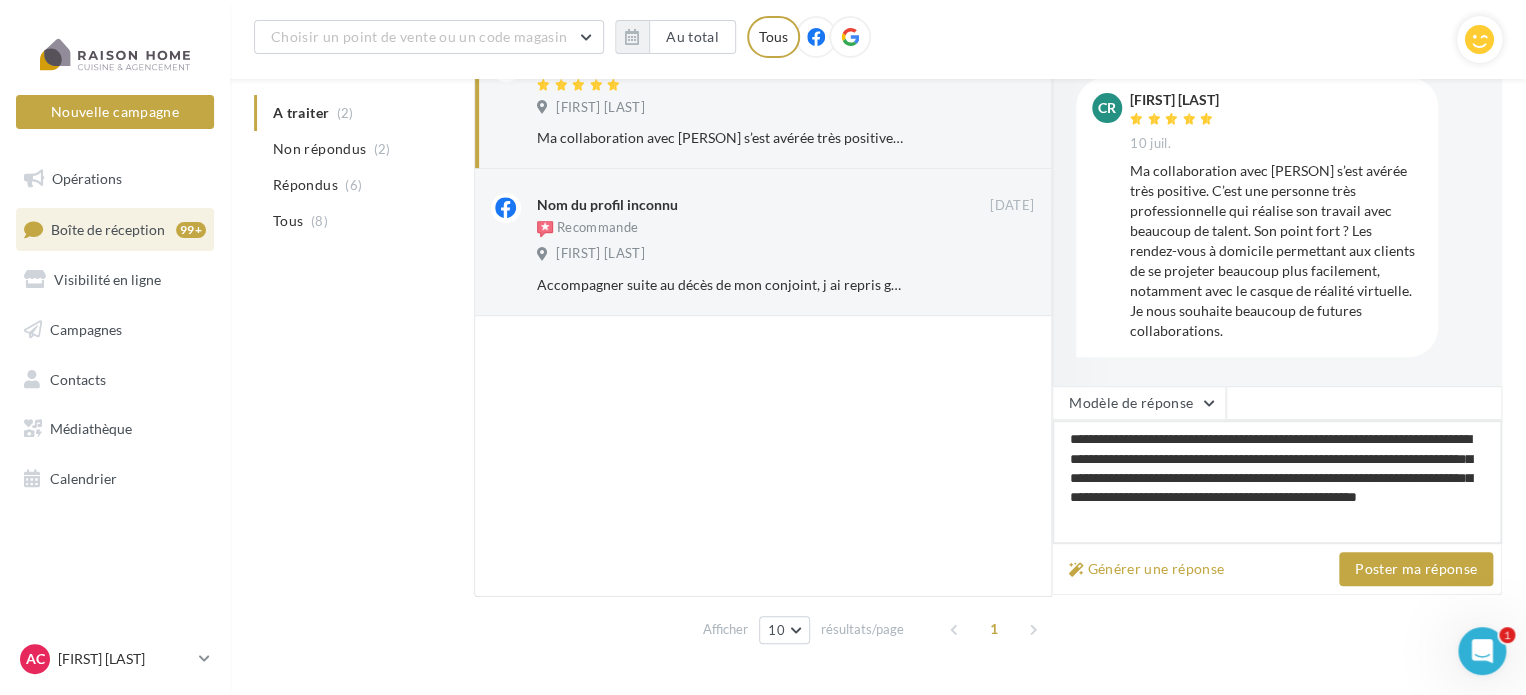 type on "**********" 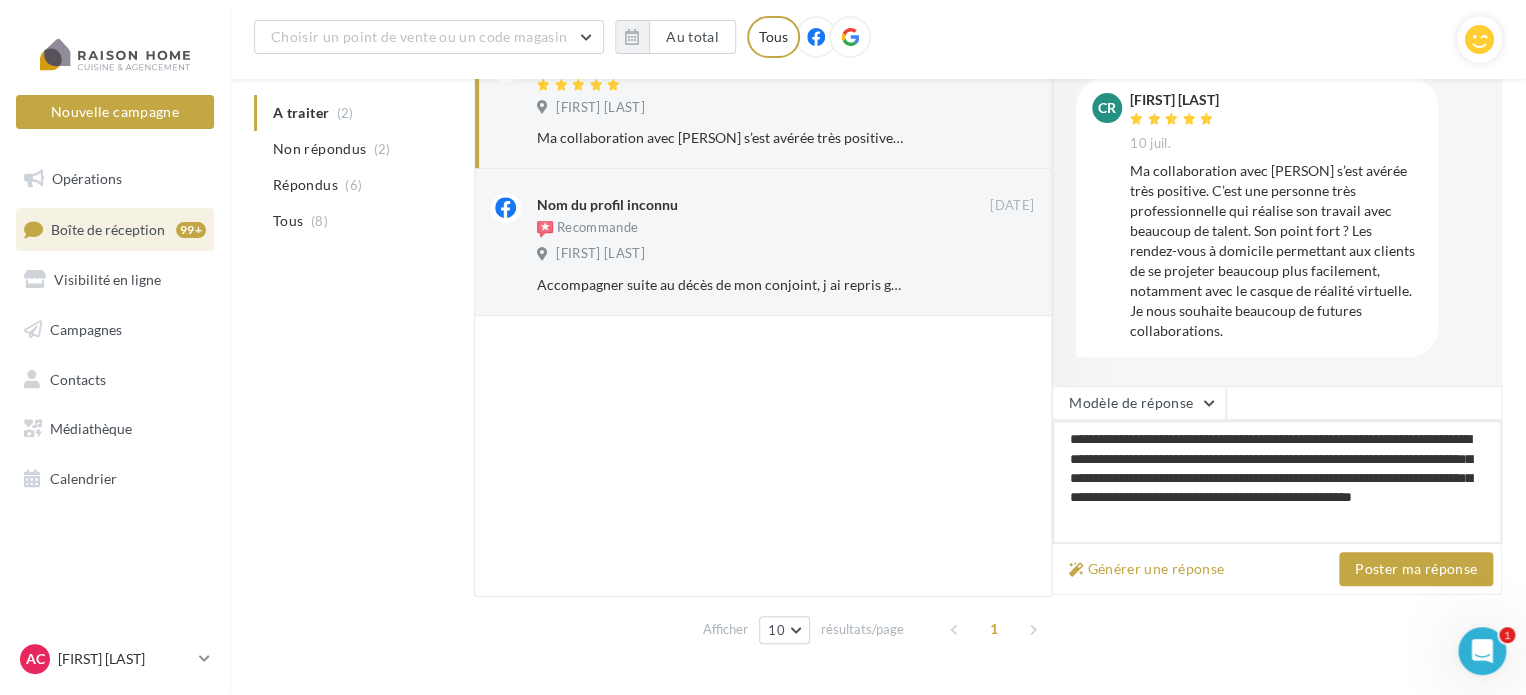 type on "**********" 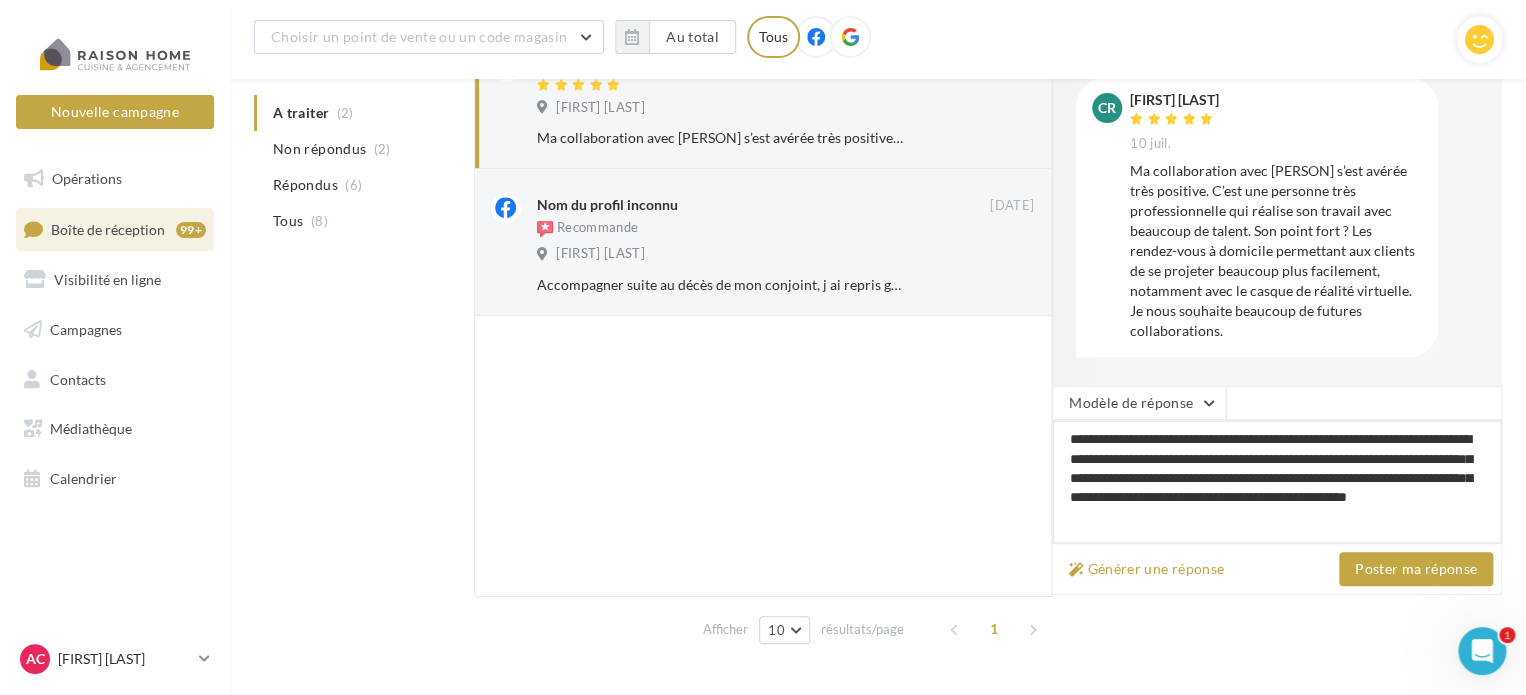 type on "**********" 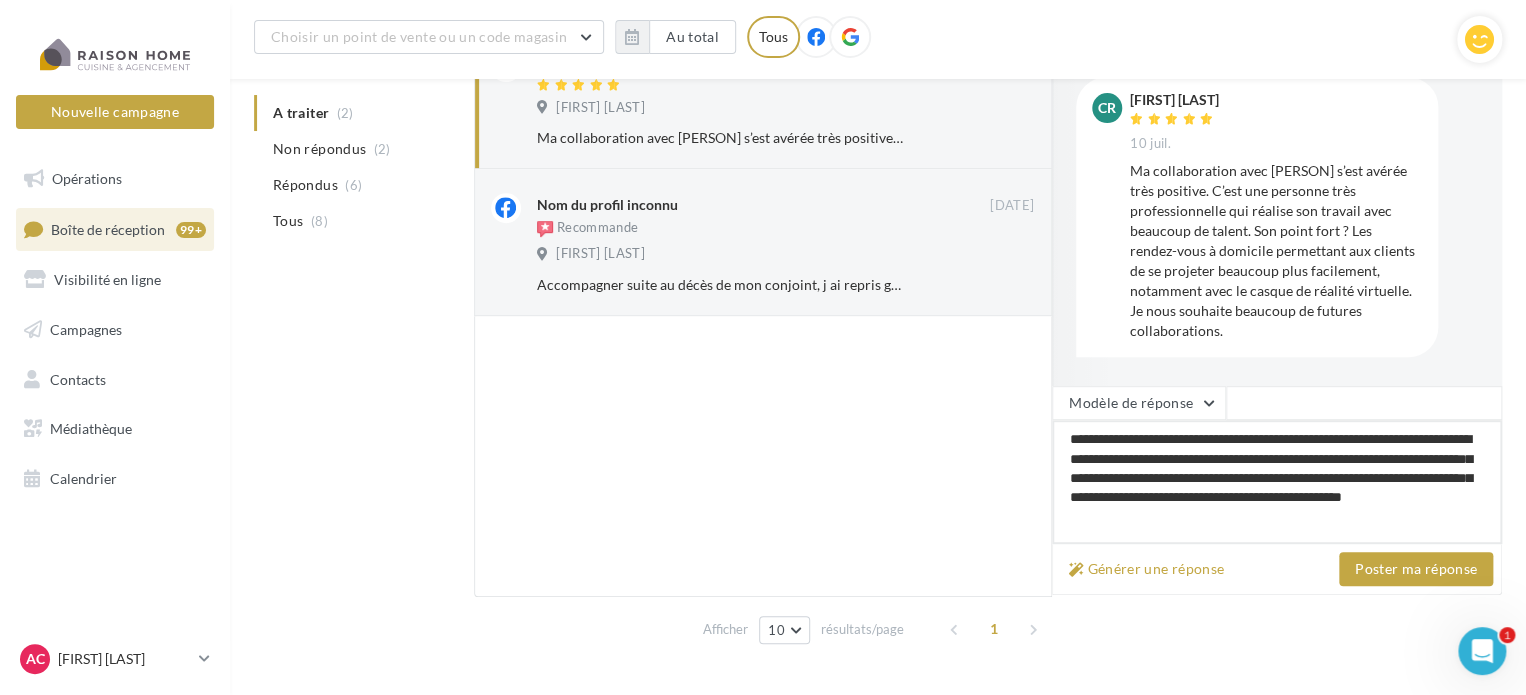 type on "**********" 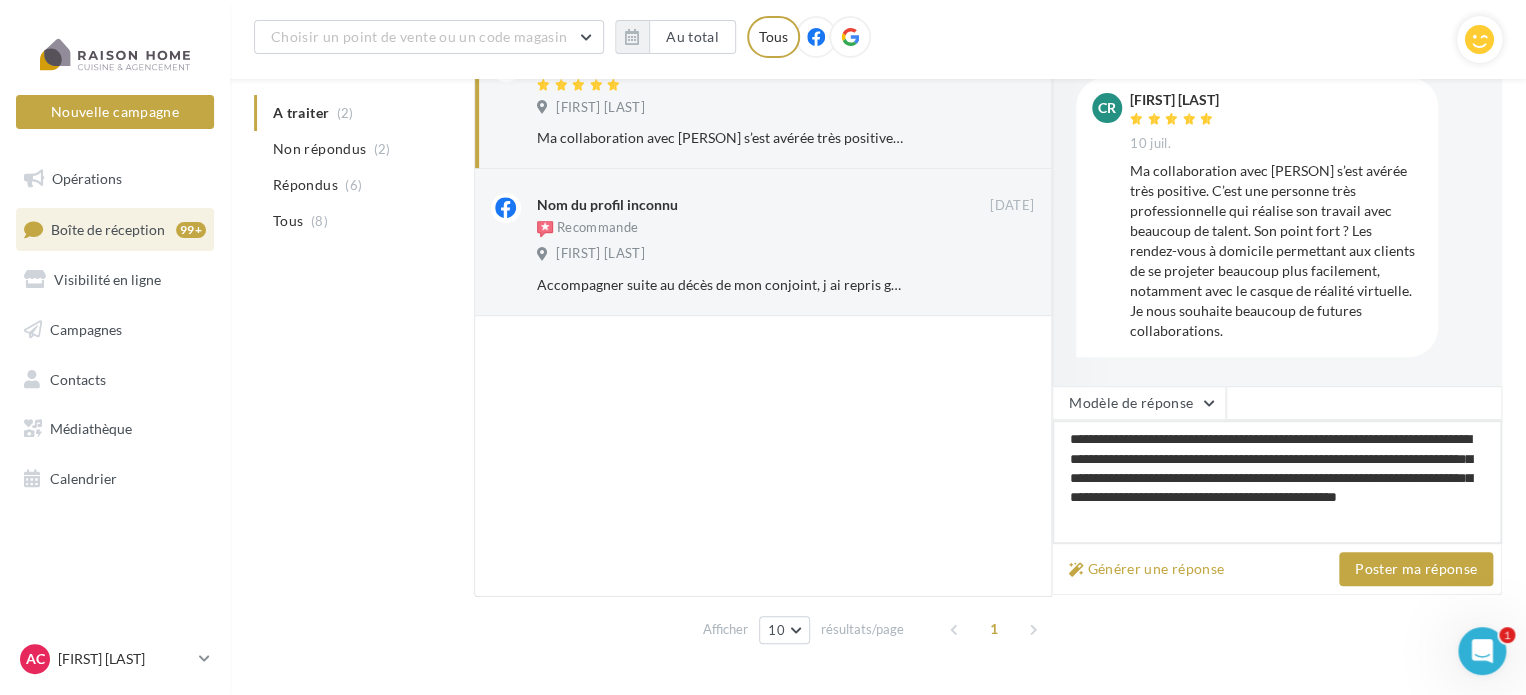 type on "**********" 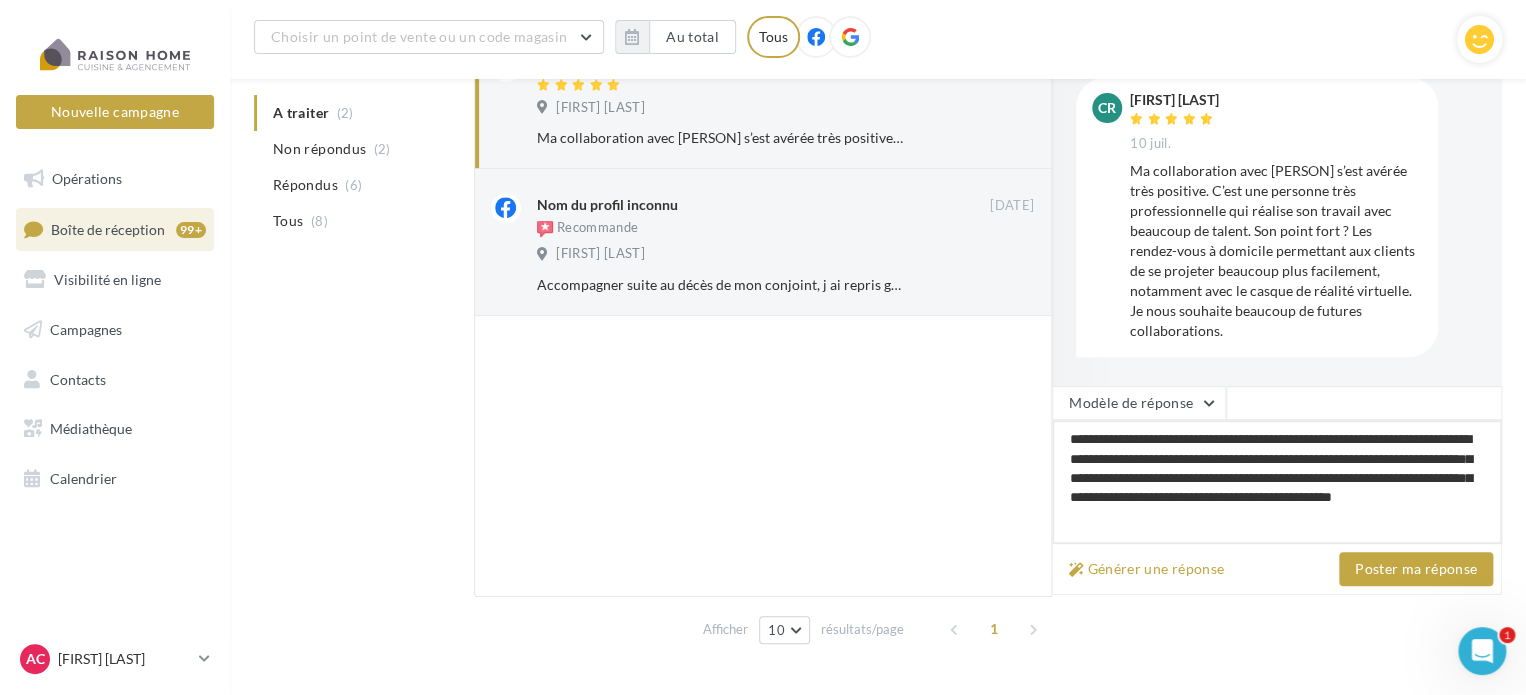 type on "**********" 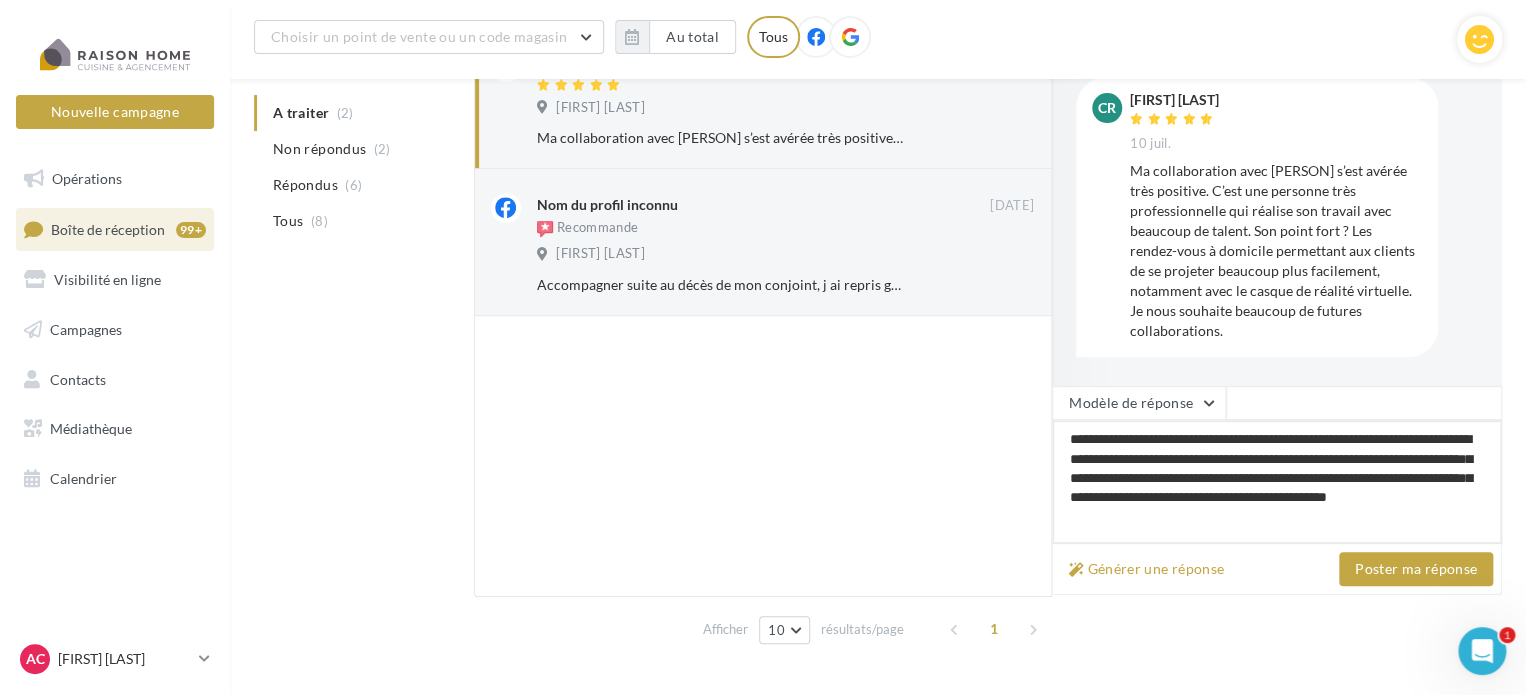type on "**********" 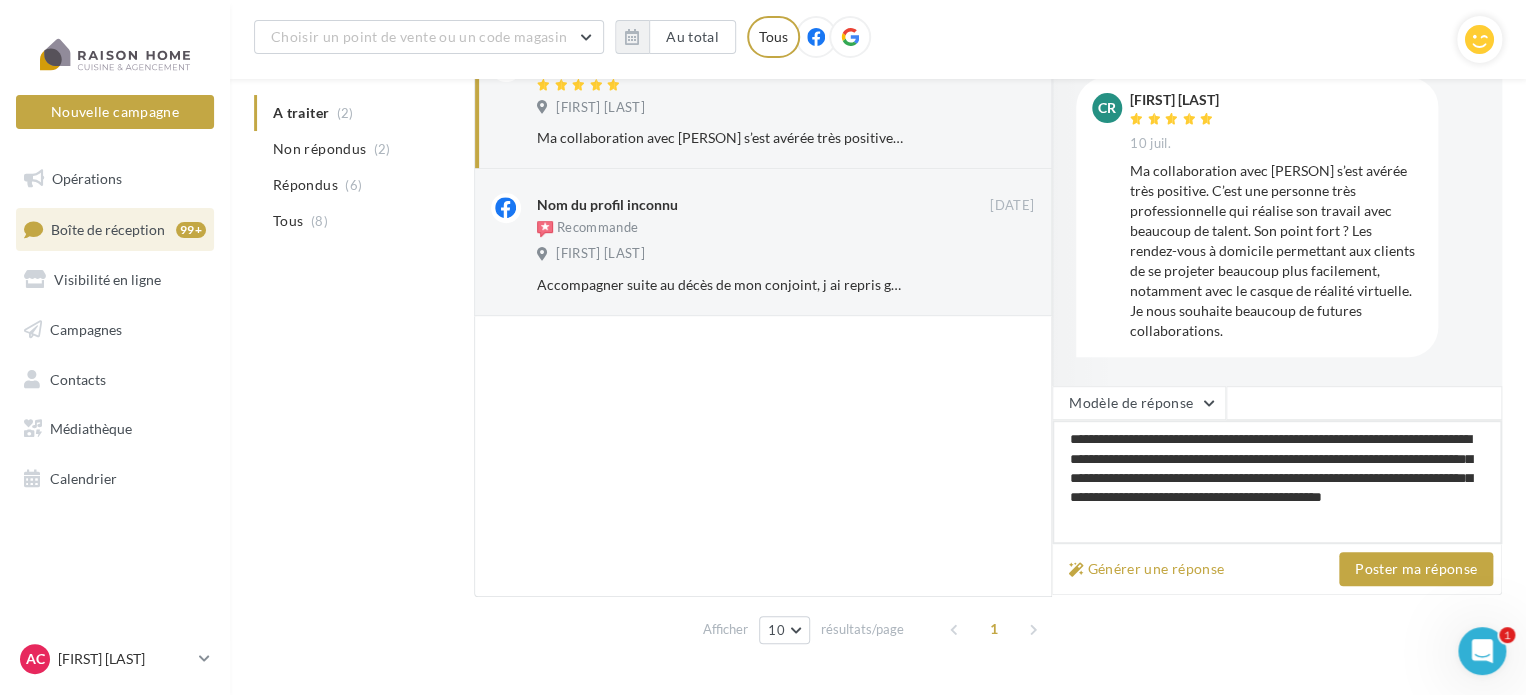 type on "**********" 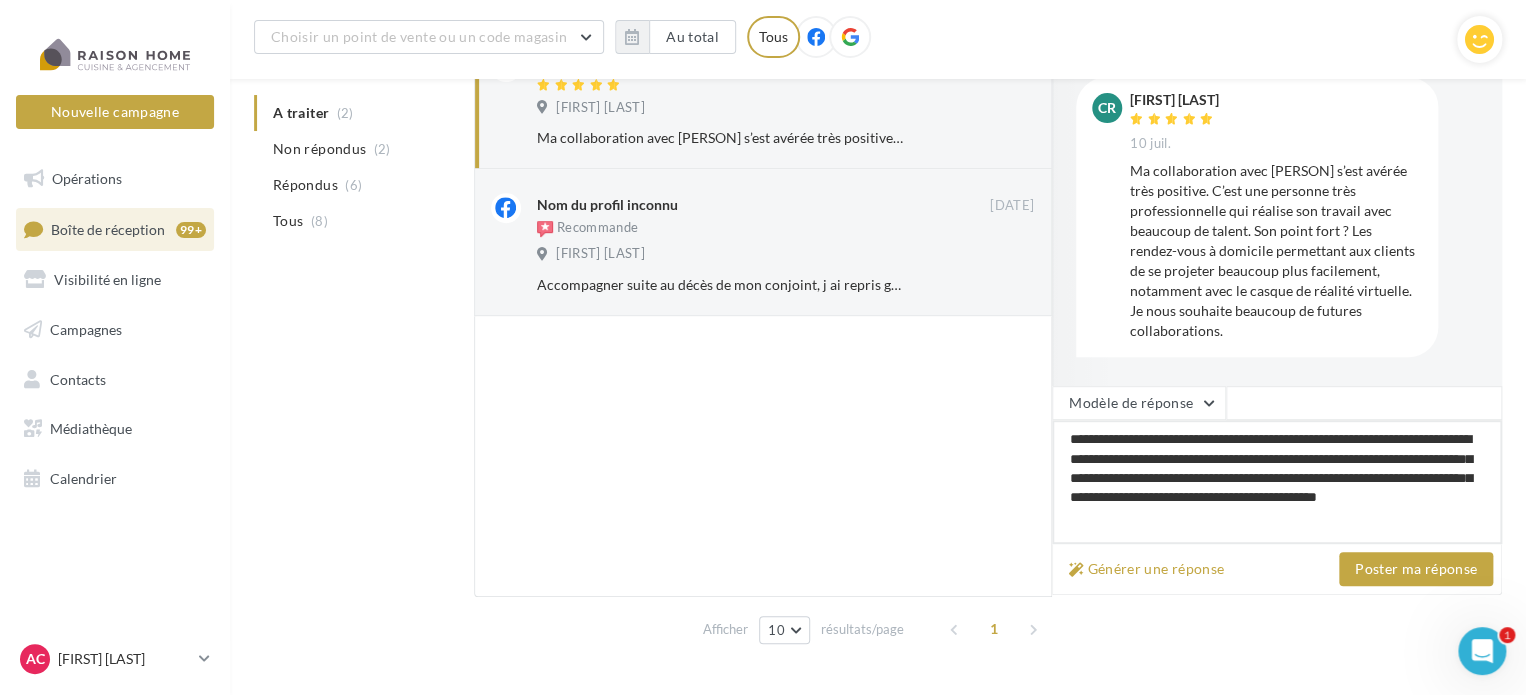 type on "**********" 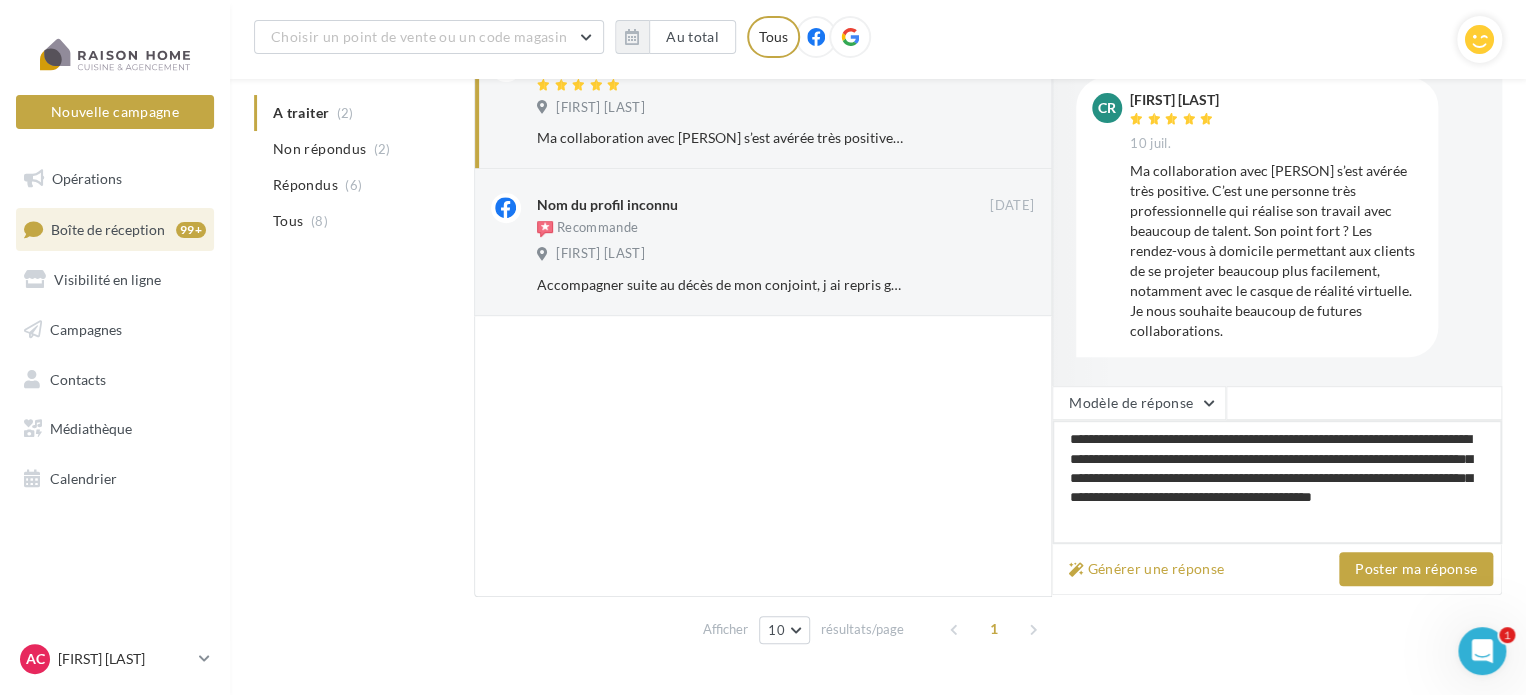 type on "**********" 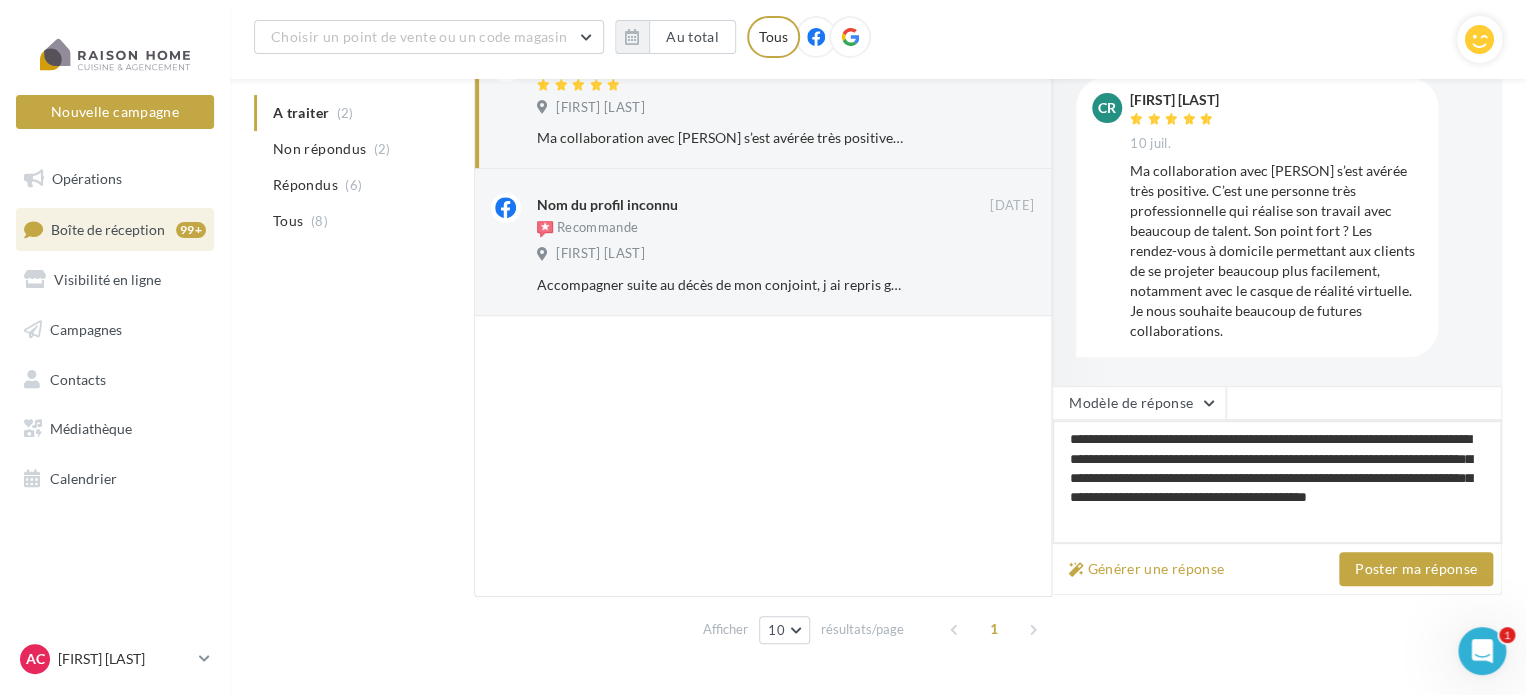 type on "**********" 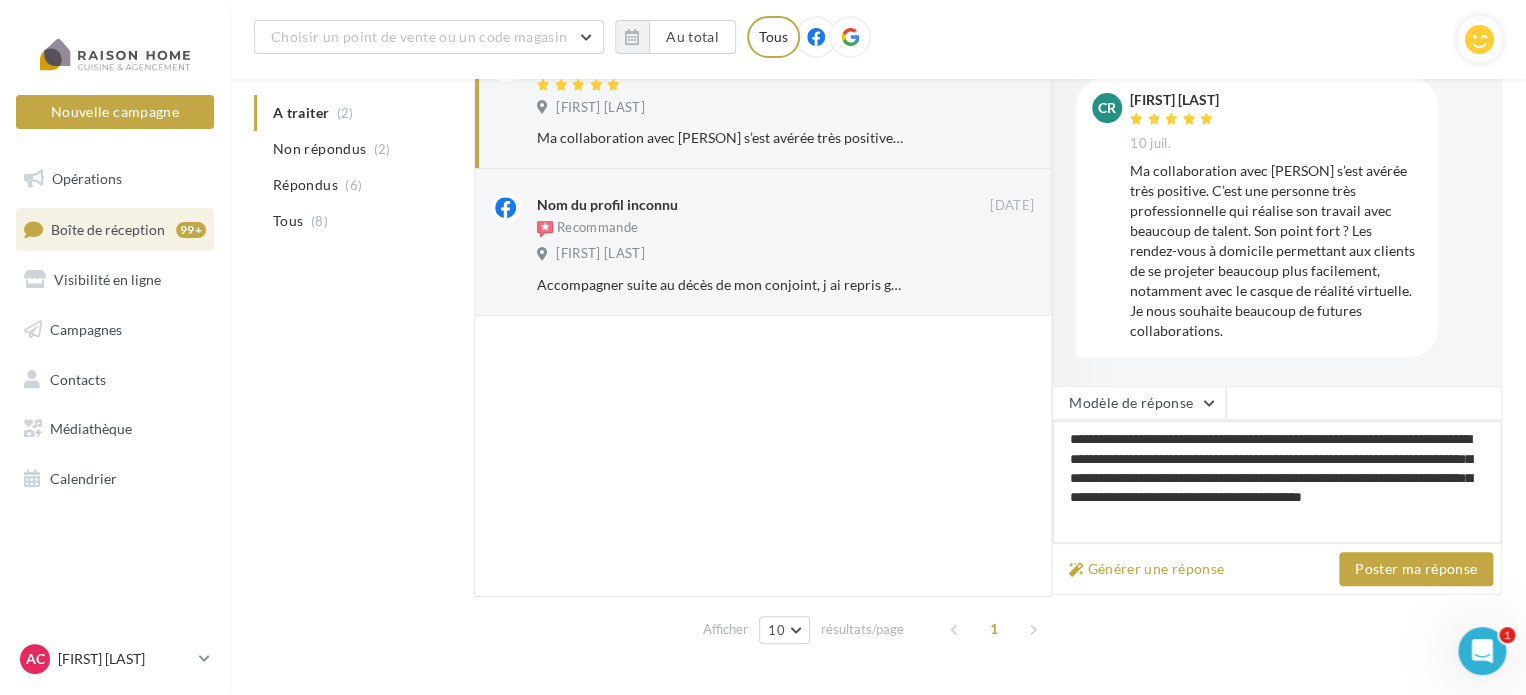 type on "**********" 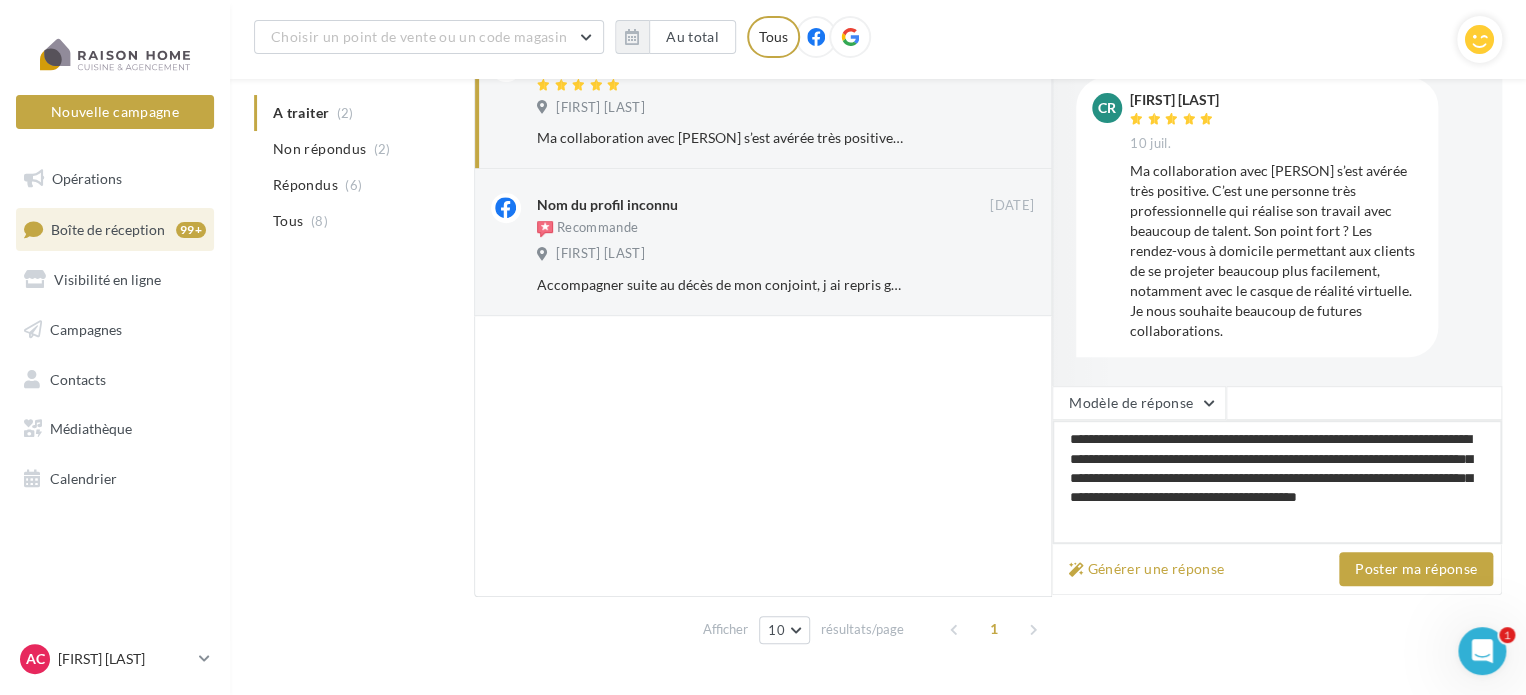 type on "**********" 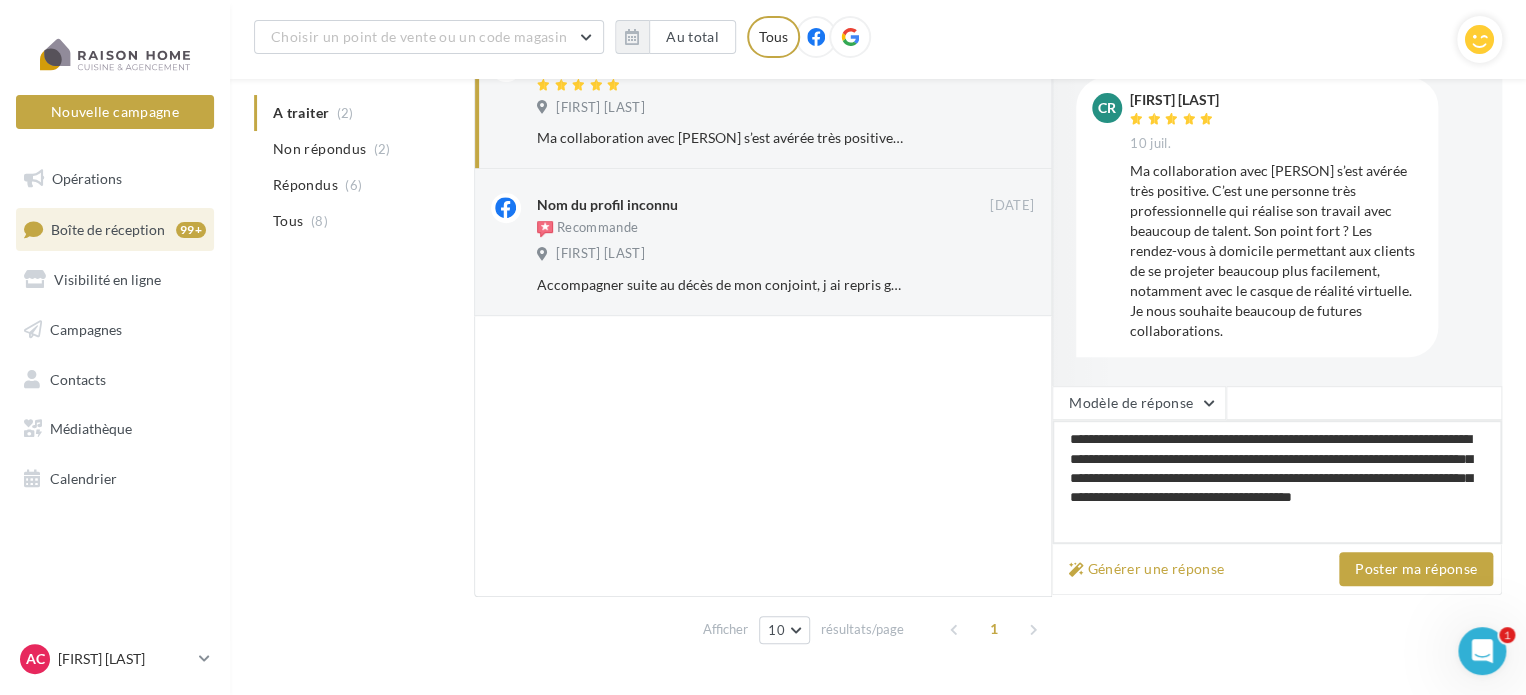 type on "**********" 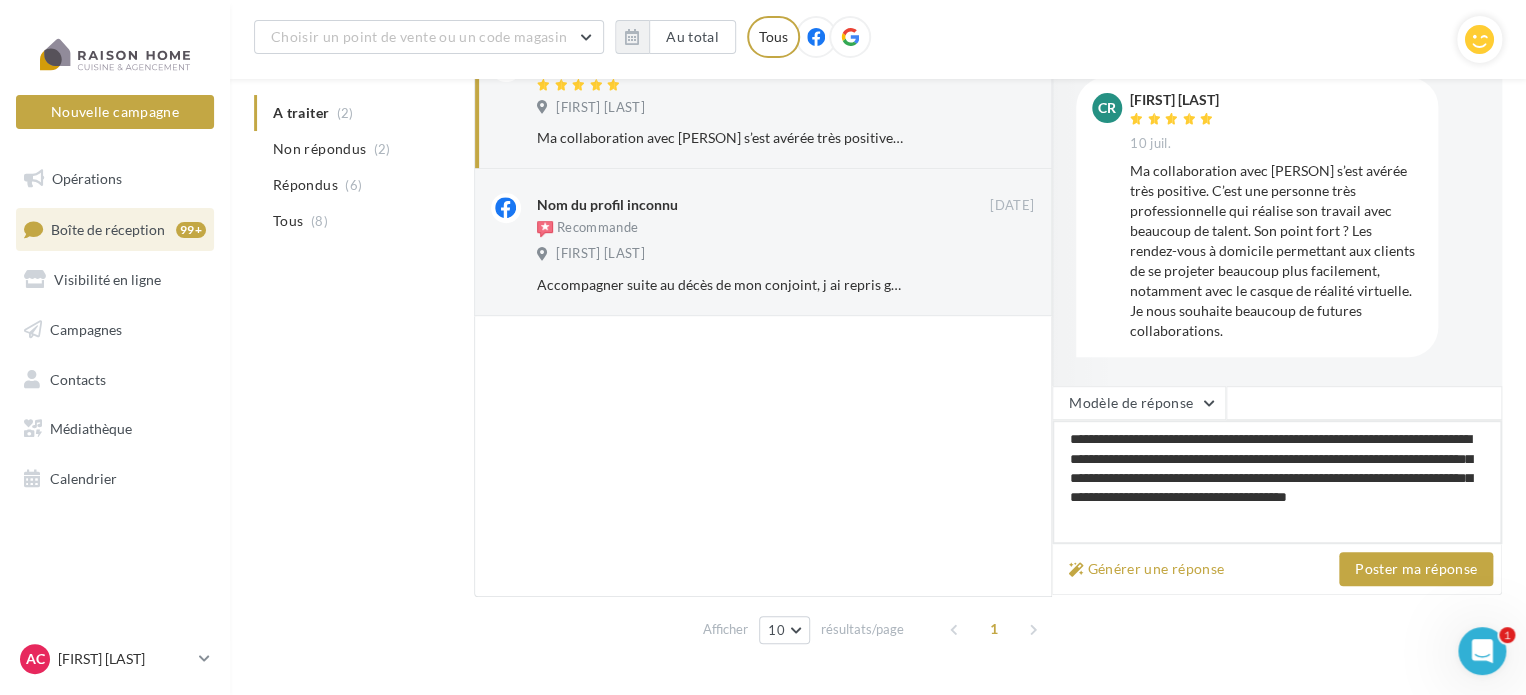 type on "**********" 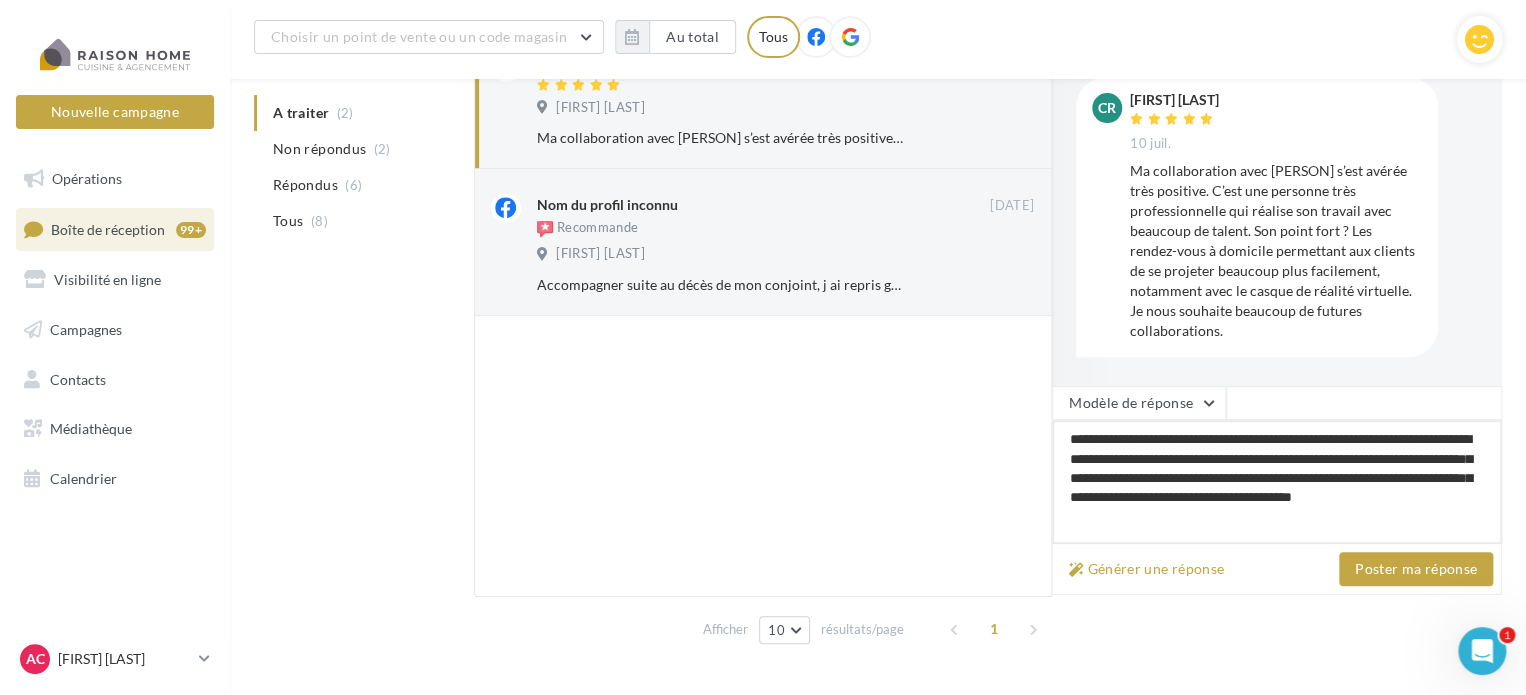 type on "**********" 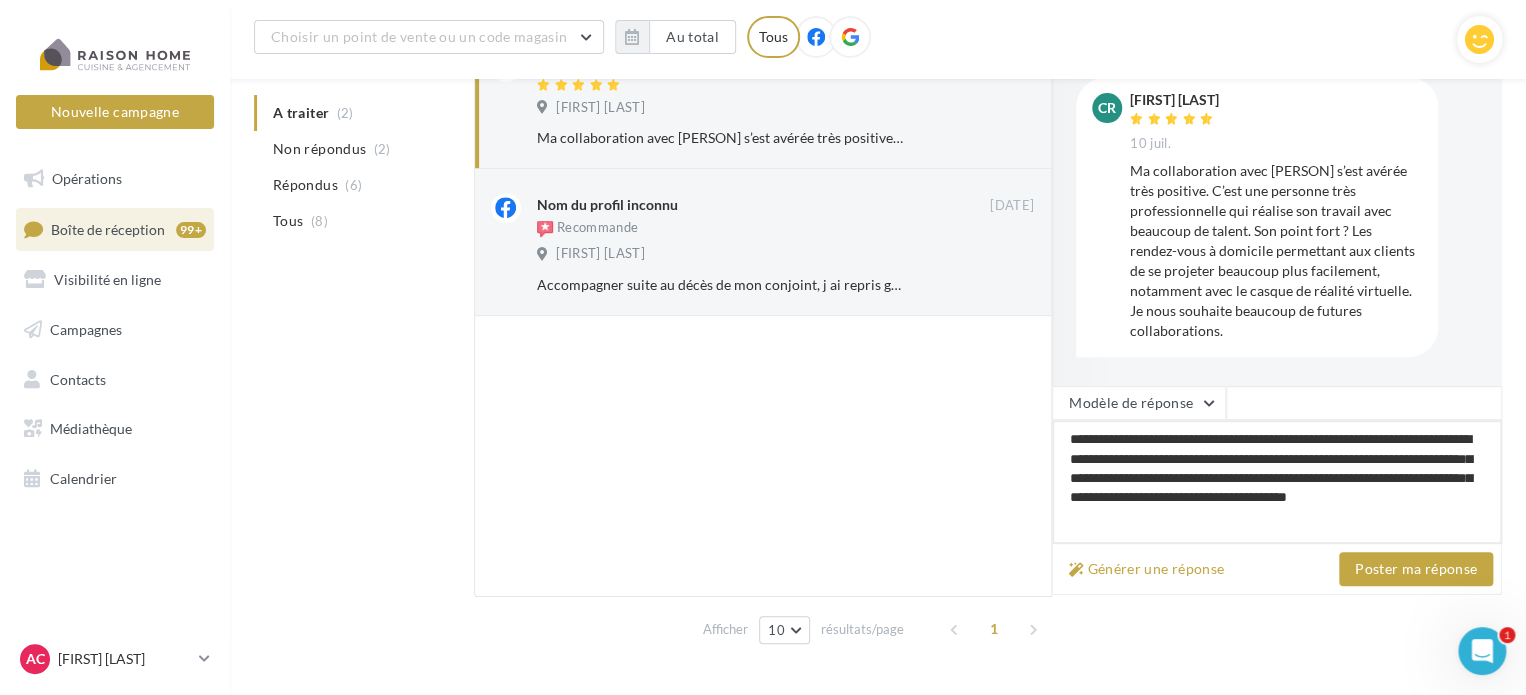 type on "**********" 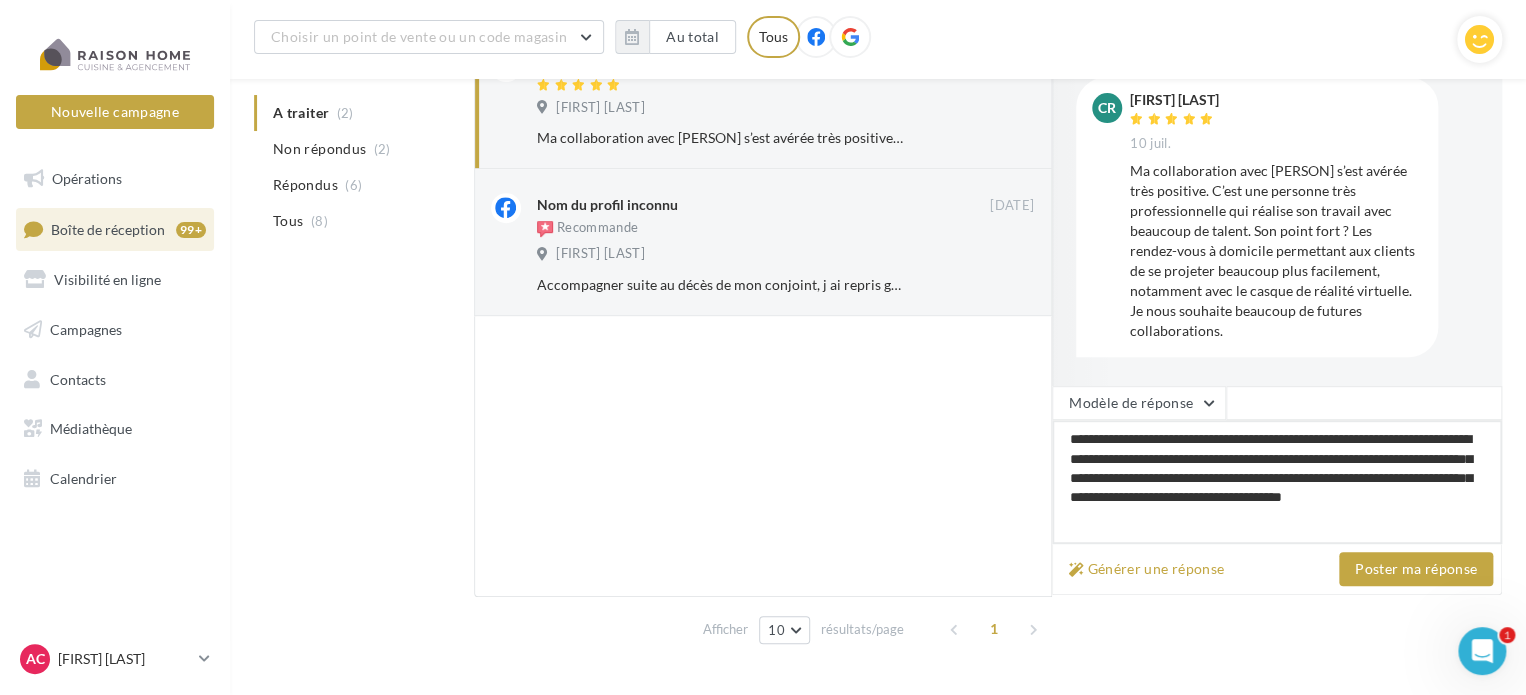 type on "**********" 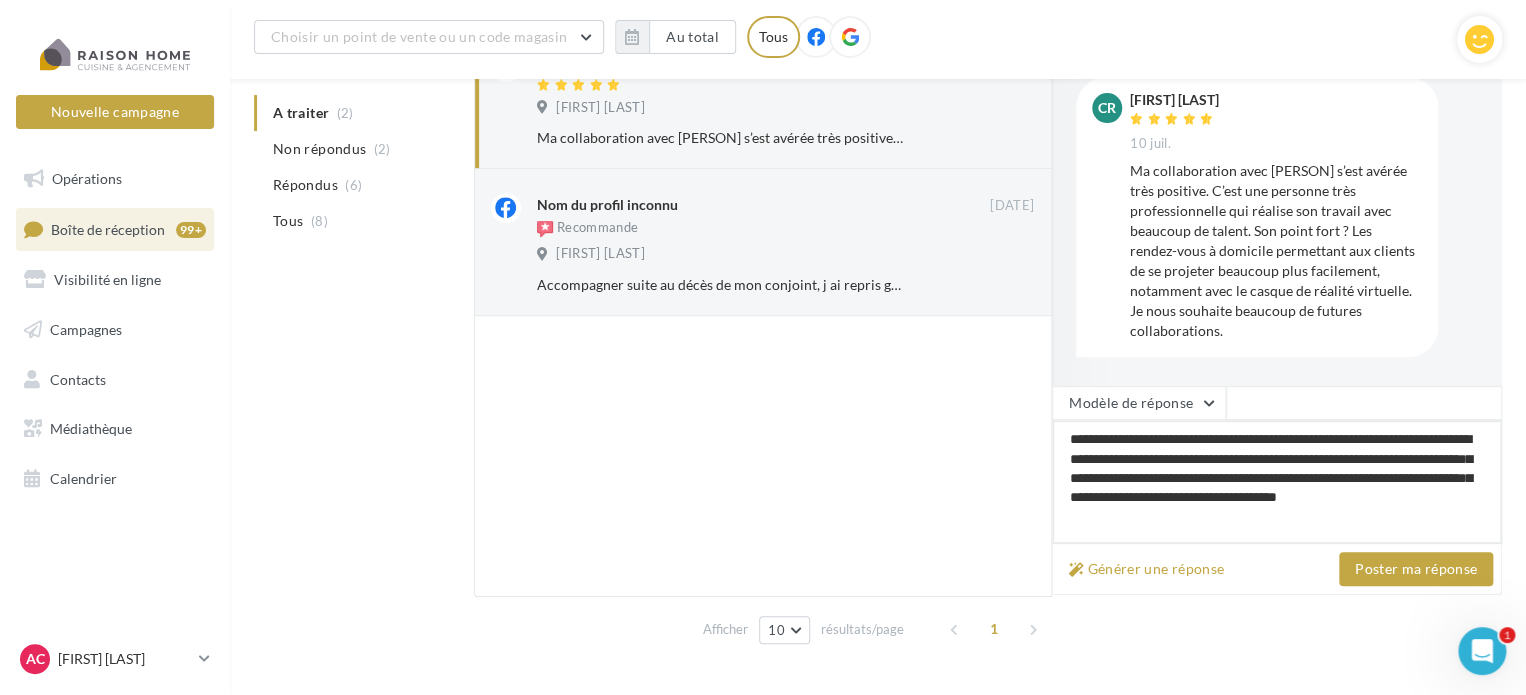 type on "**********" 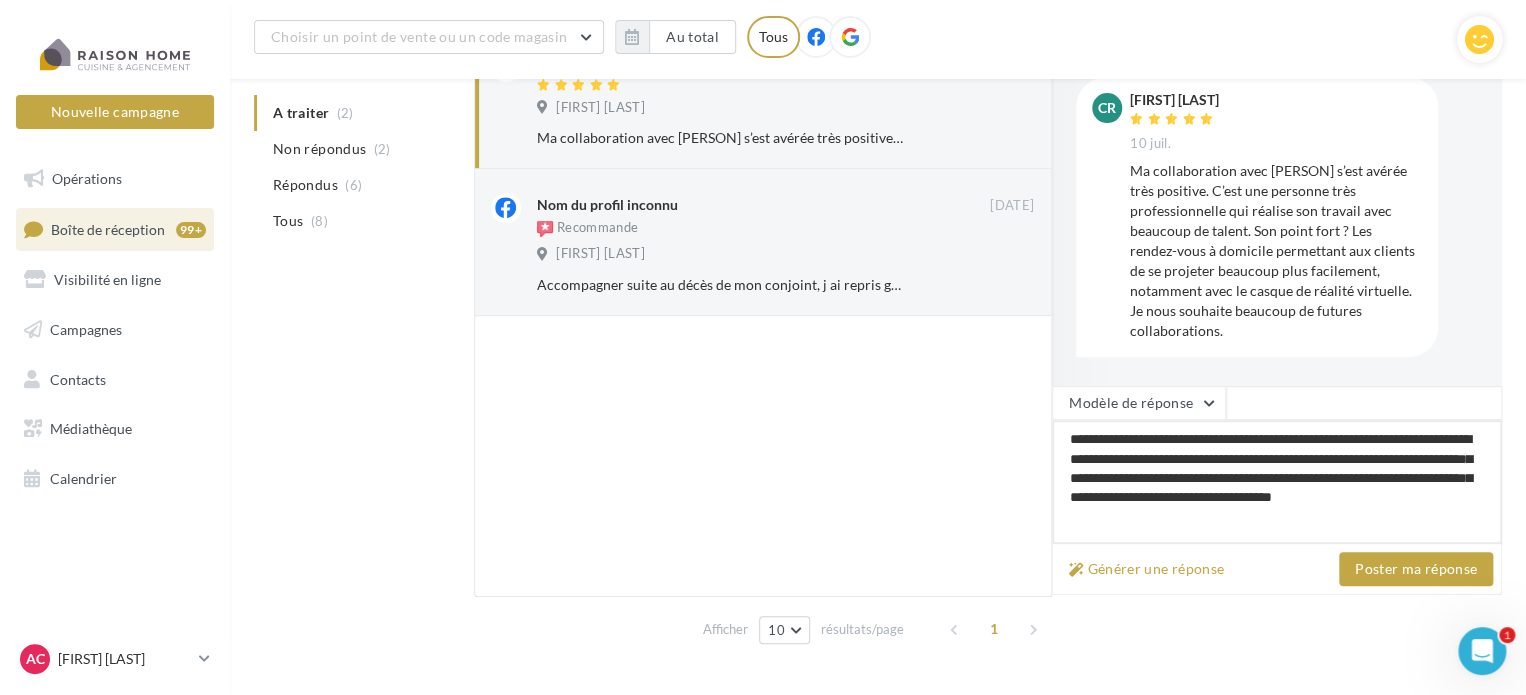 type on "**********" 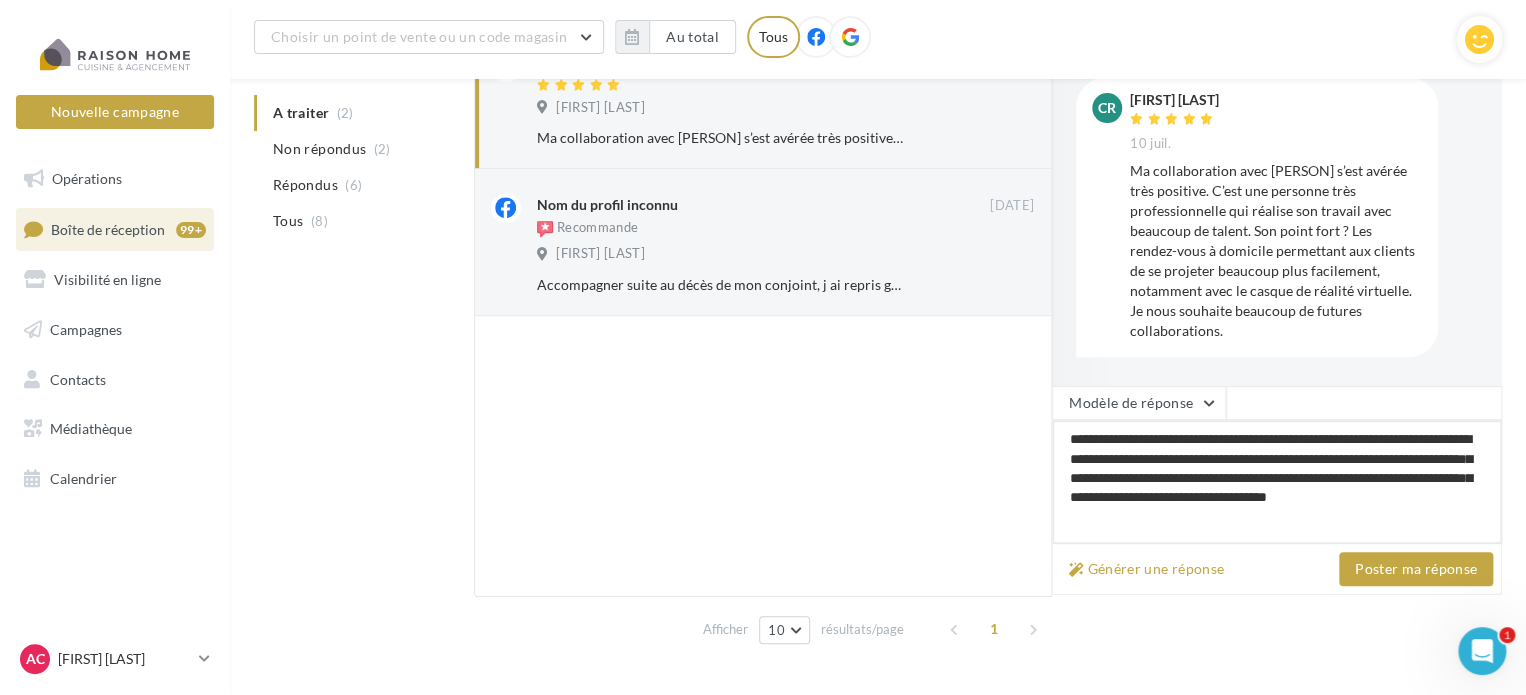 type on "**********" 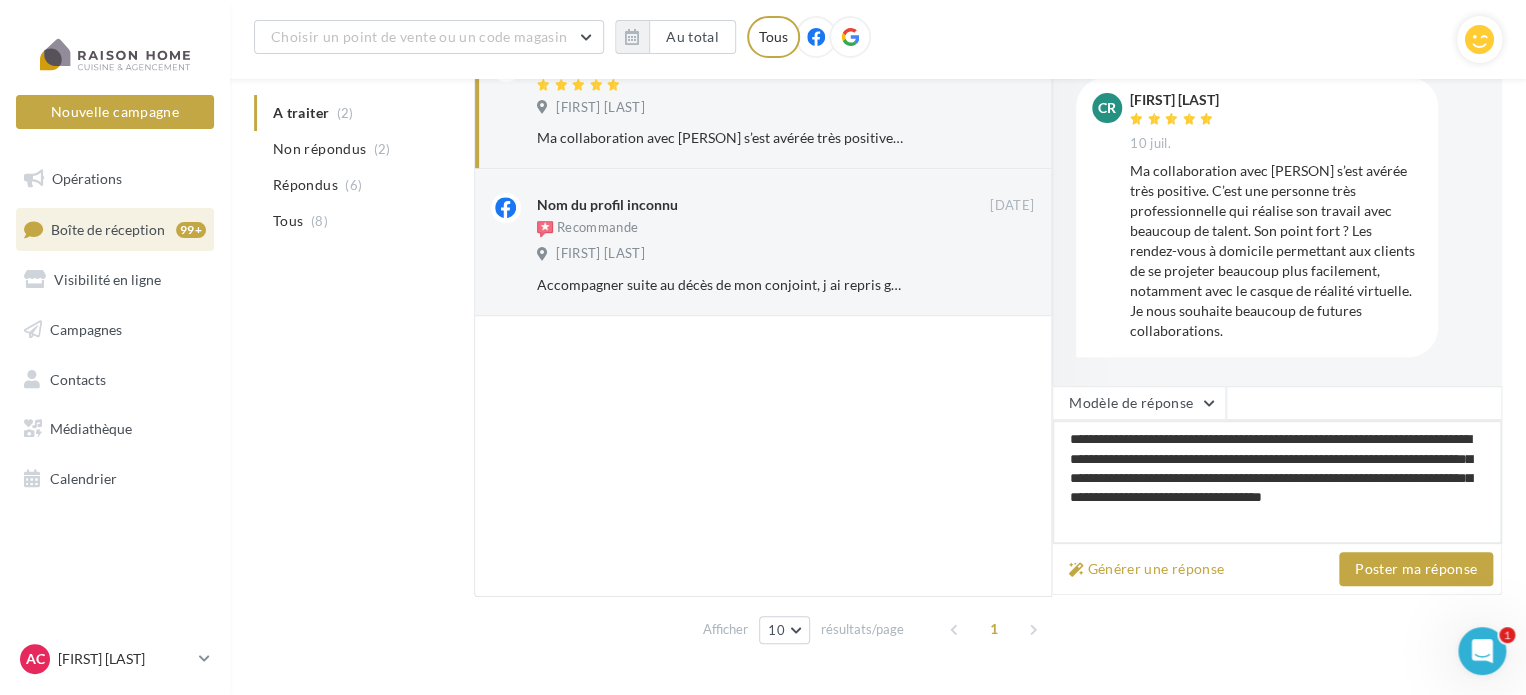 type on "**********" 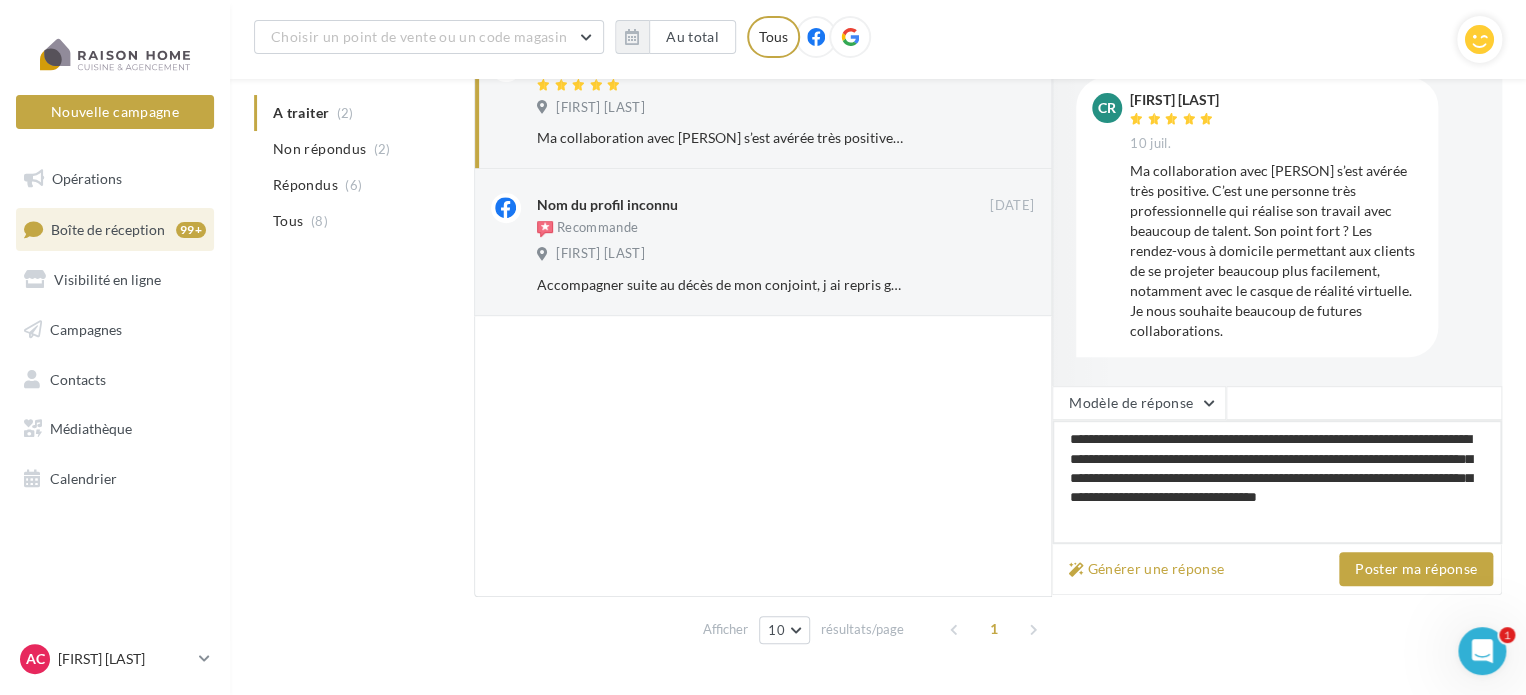 type on "**********" 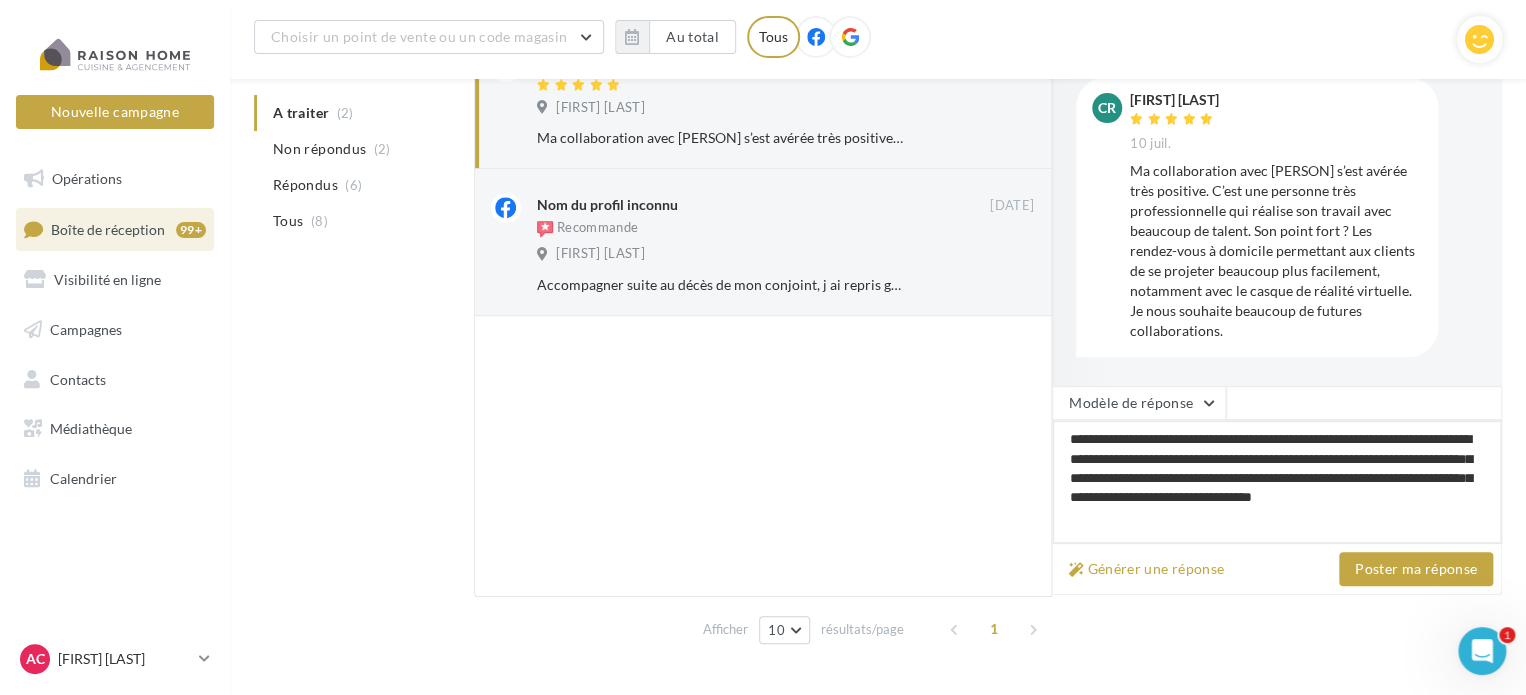 type on "**********" 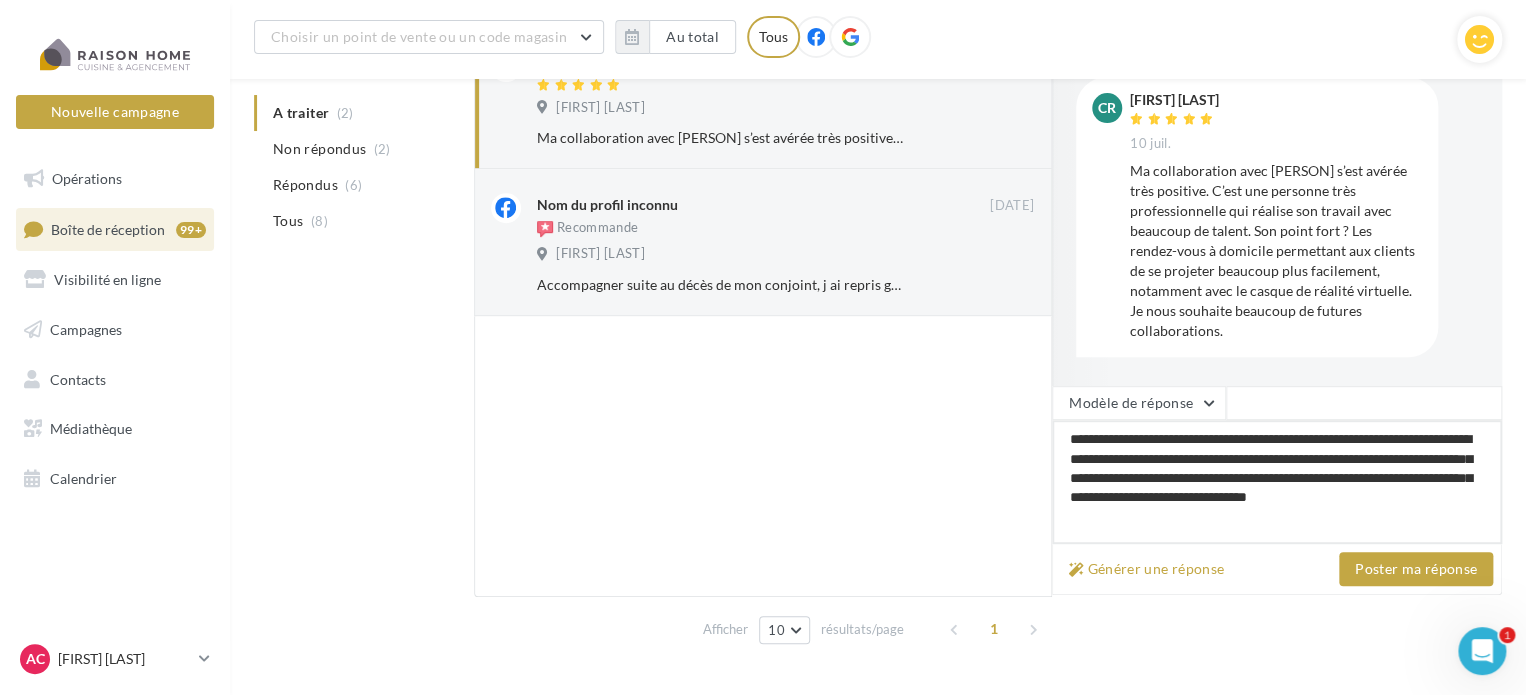 type on "**********" 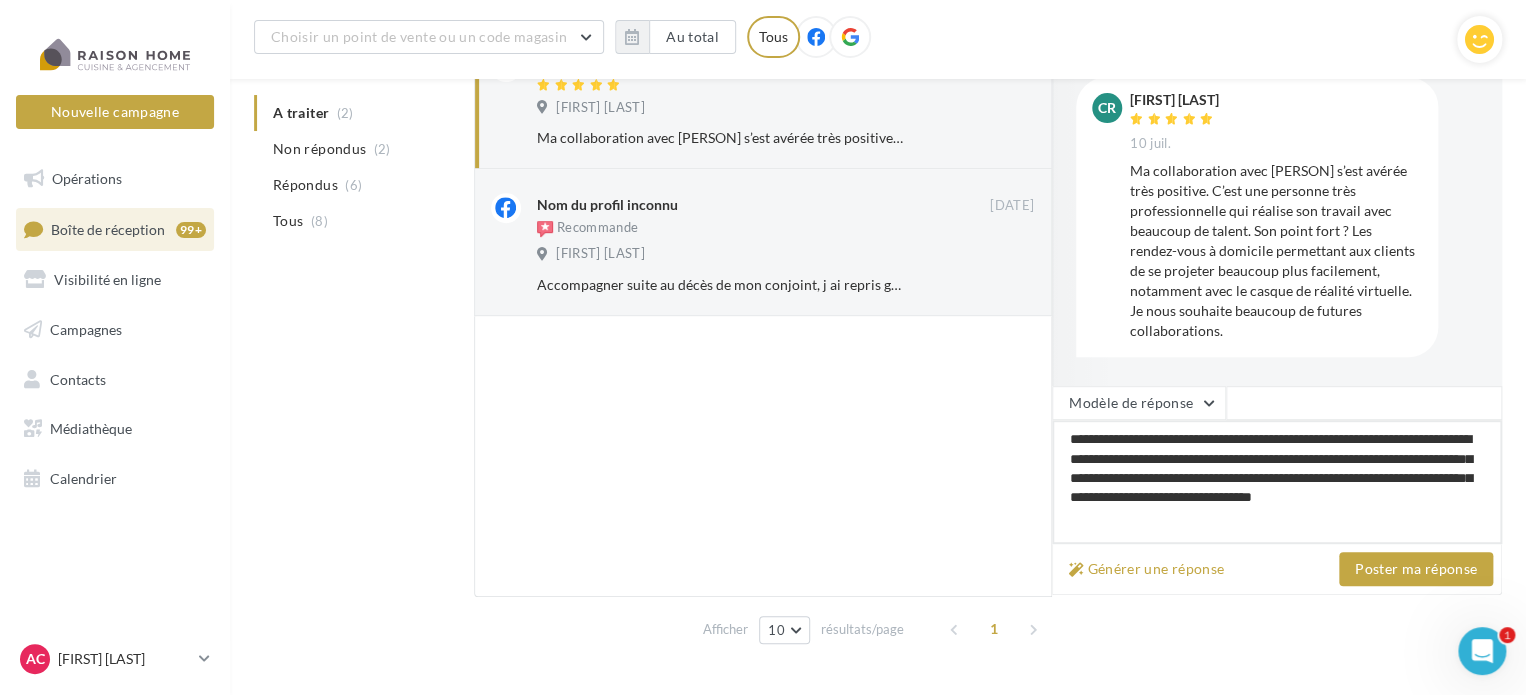 type on "**********" 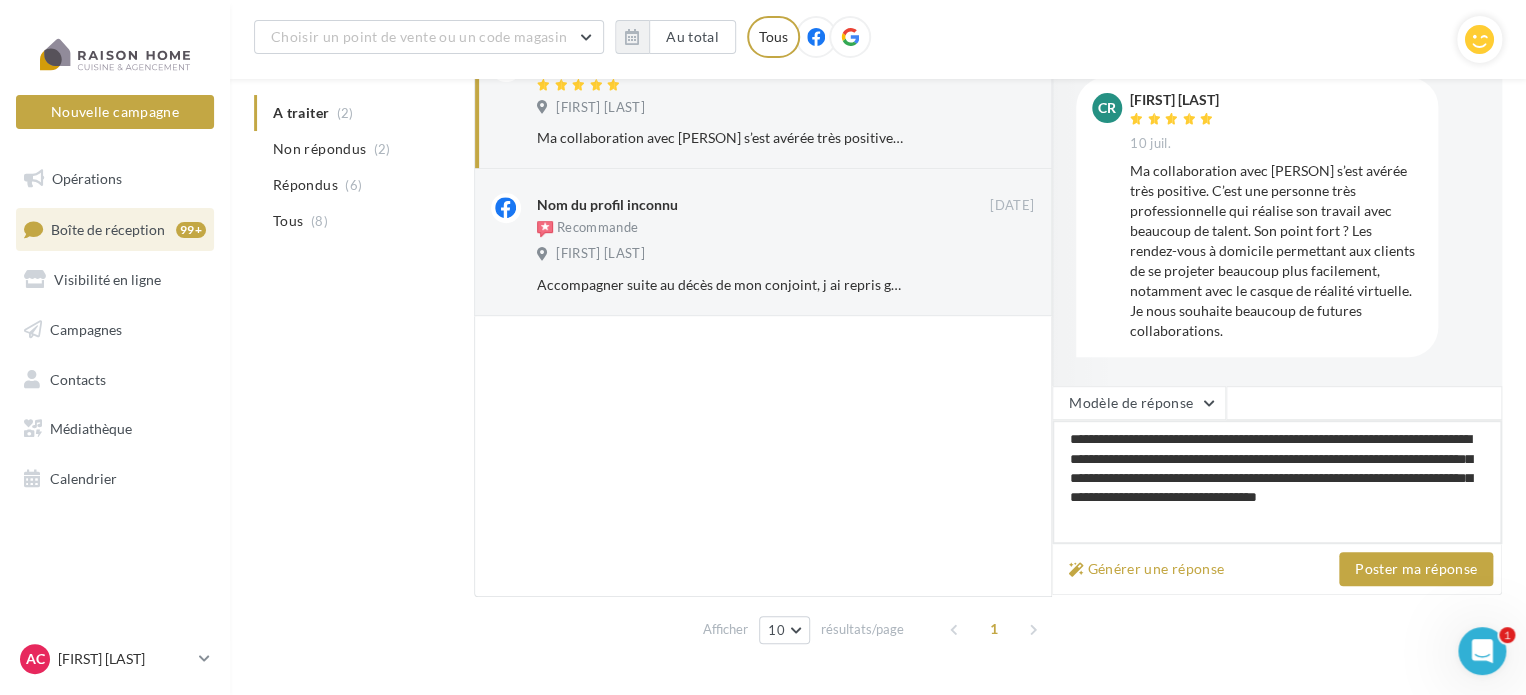 type on "**********" 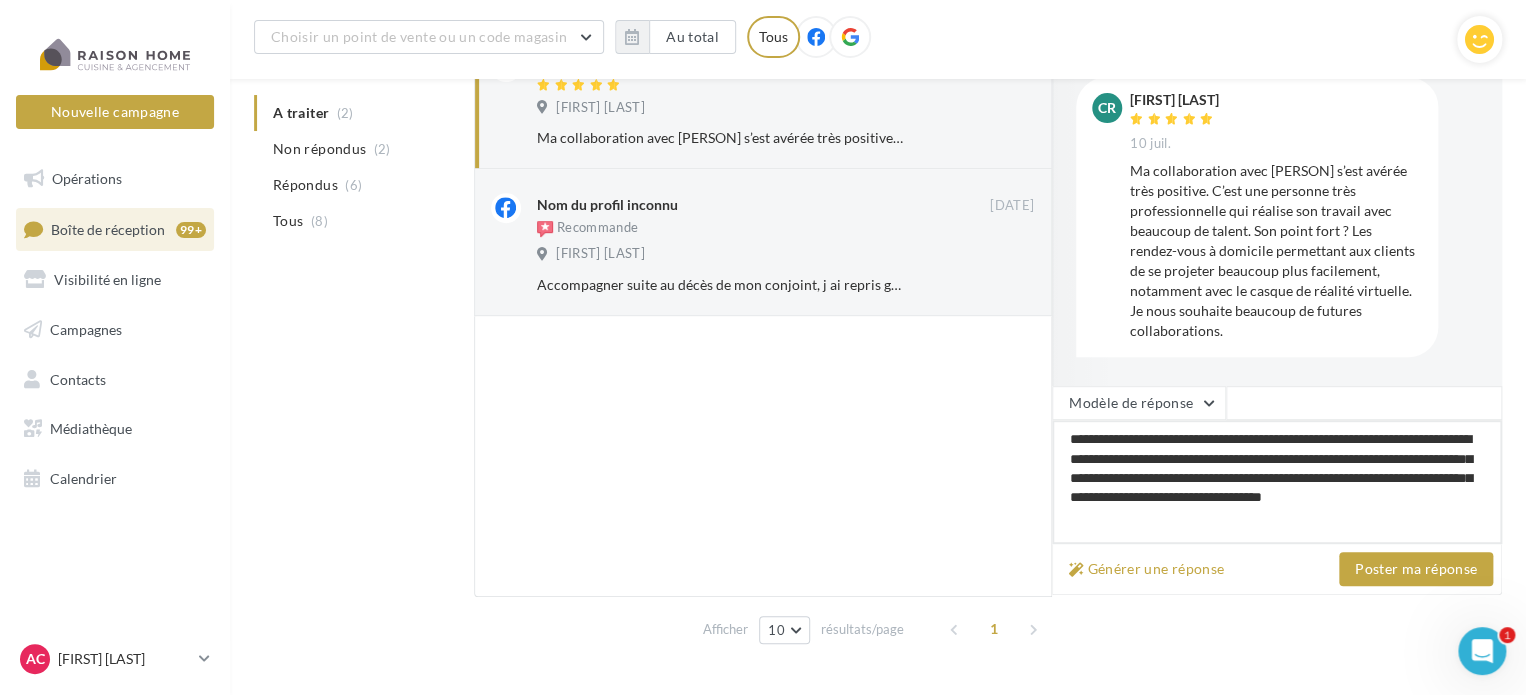 type on "**********" 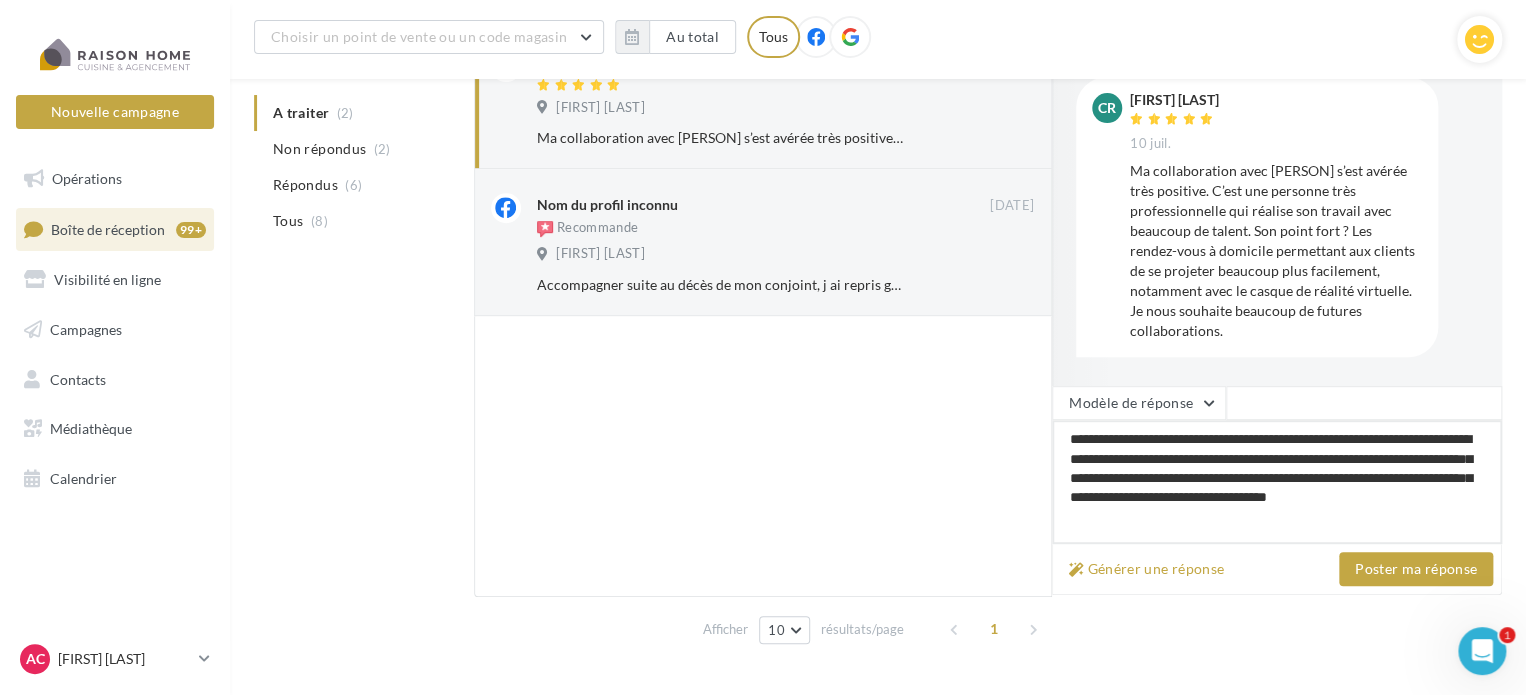 type on "**********" 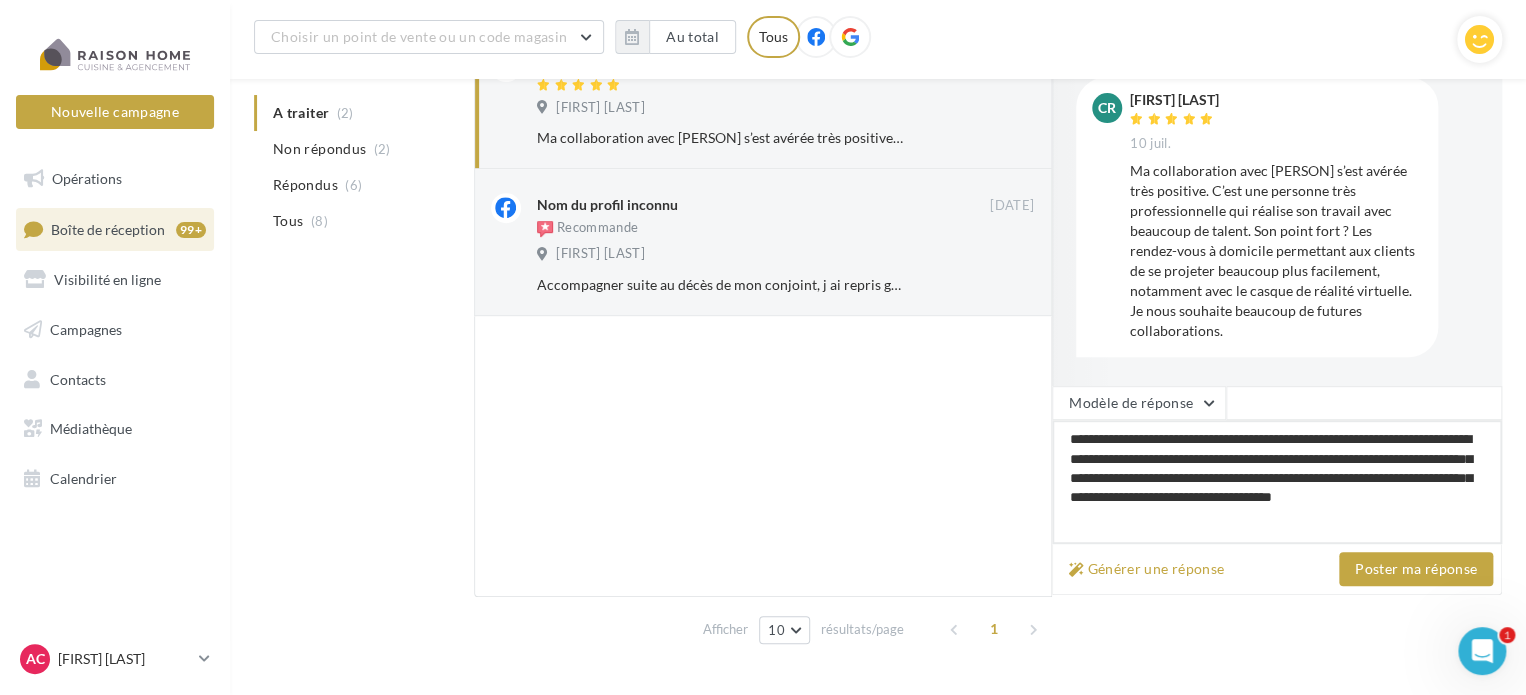 type on "**********" 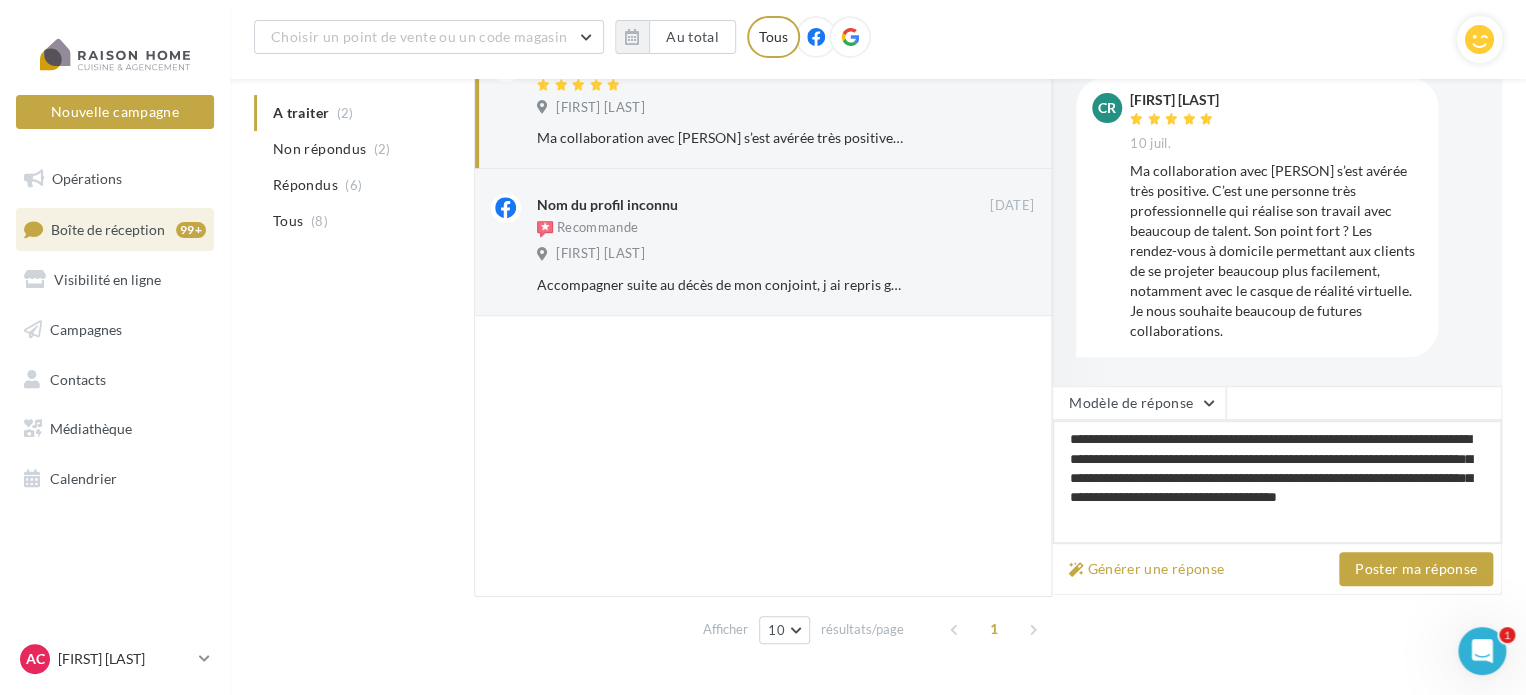 click on "**********" at bounding box center [1277, 482] 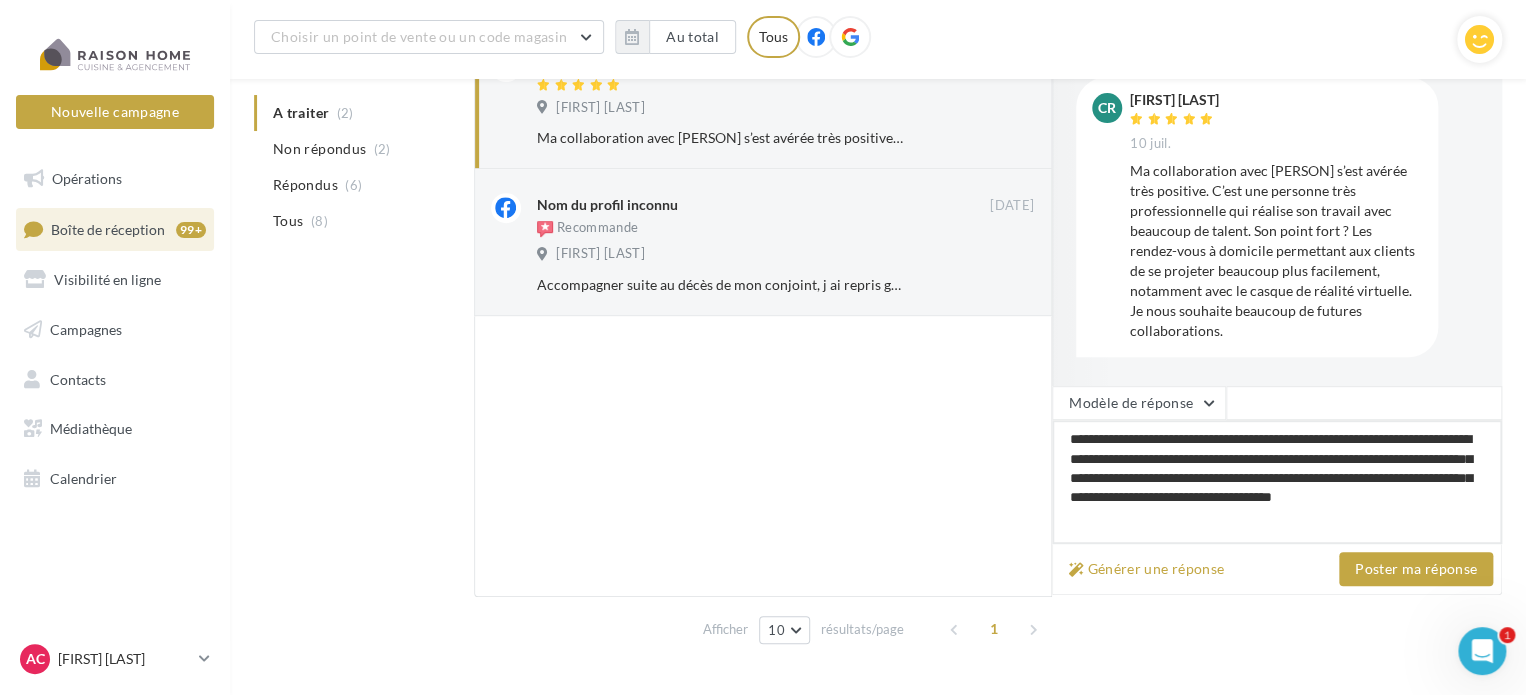 type on "**********" 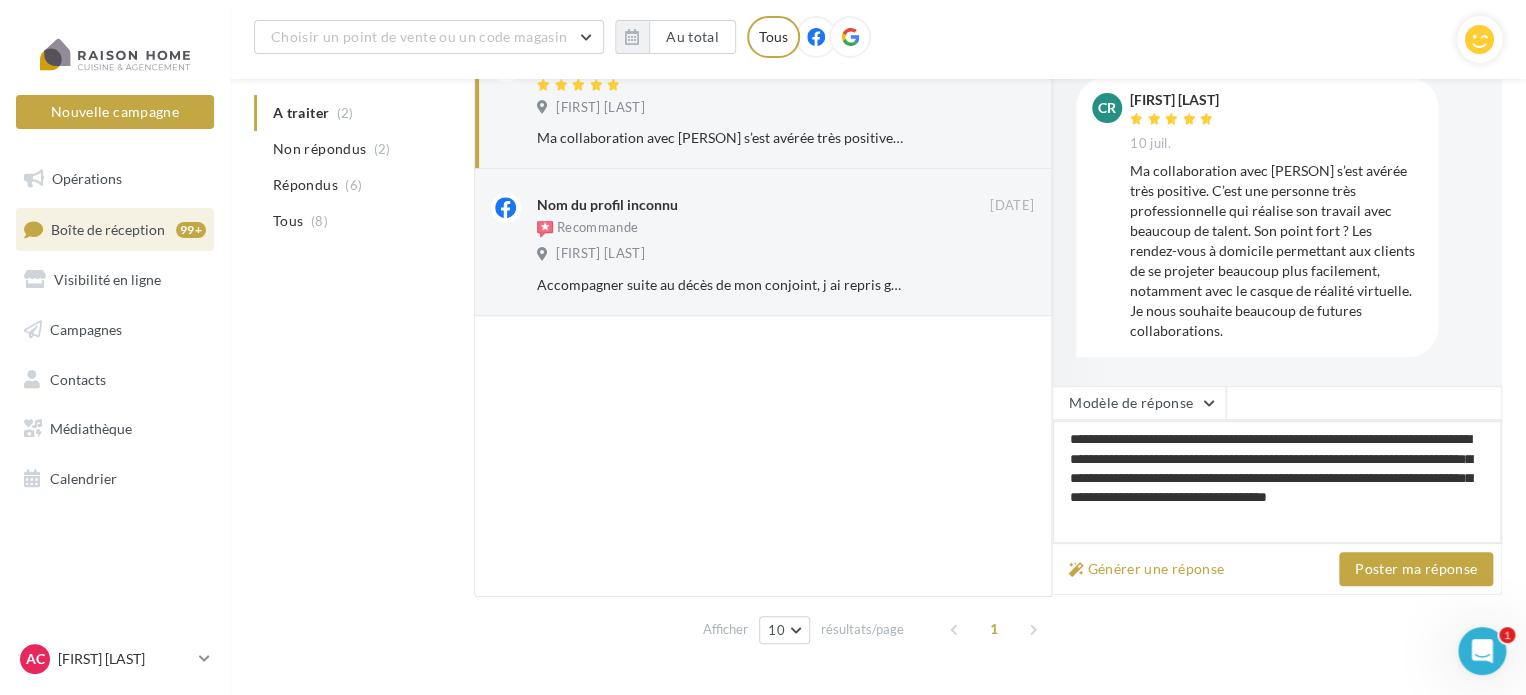 type on "**********" 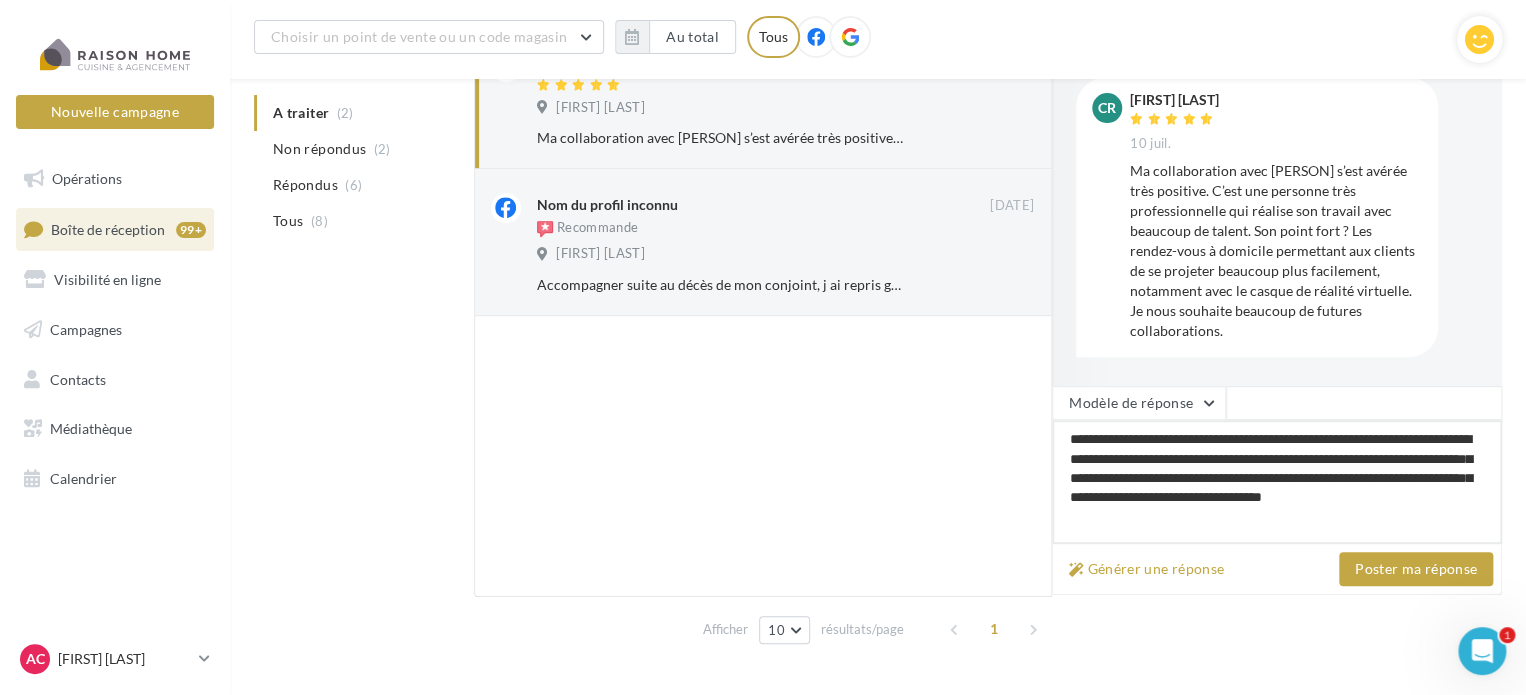 type on "**********" 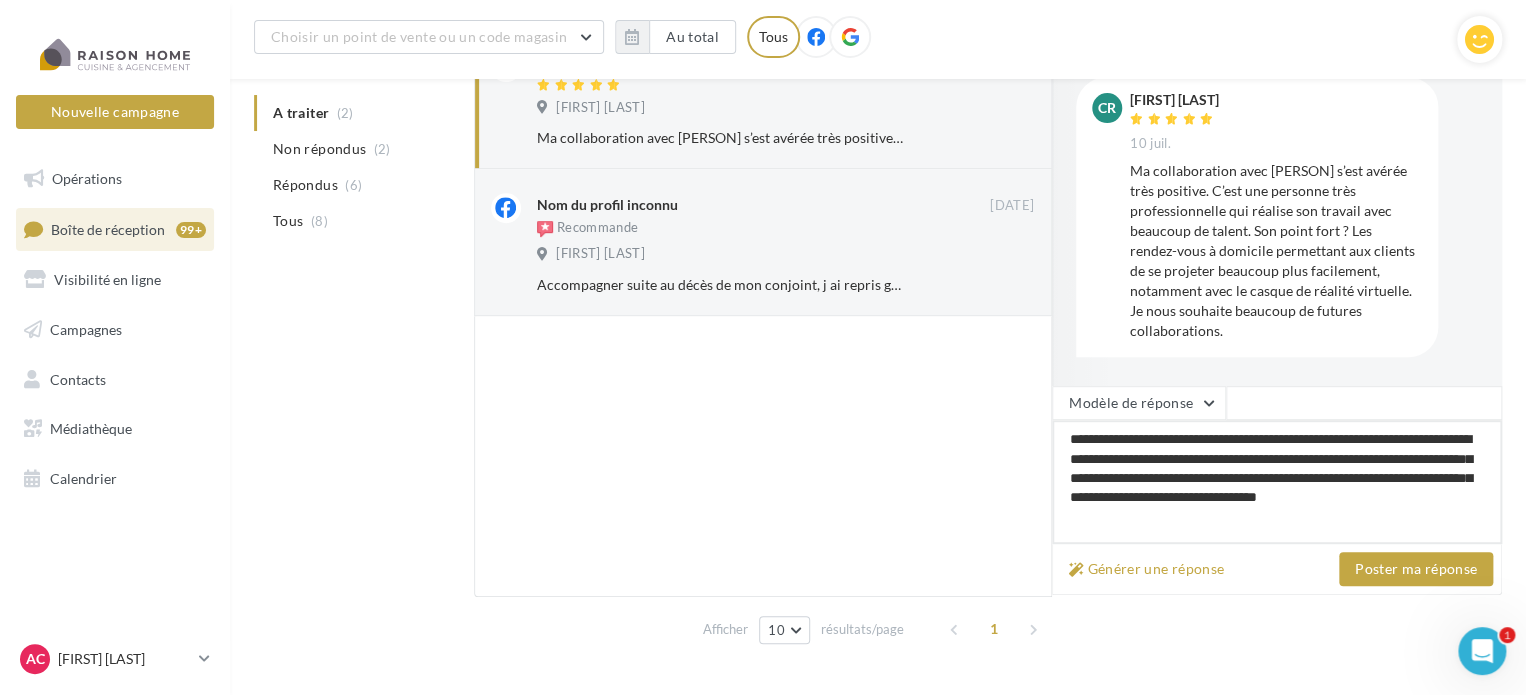 type on "**********" 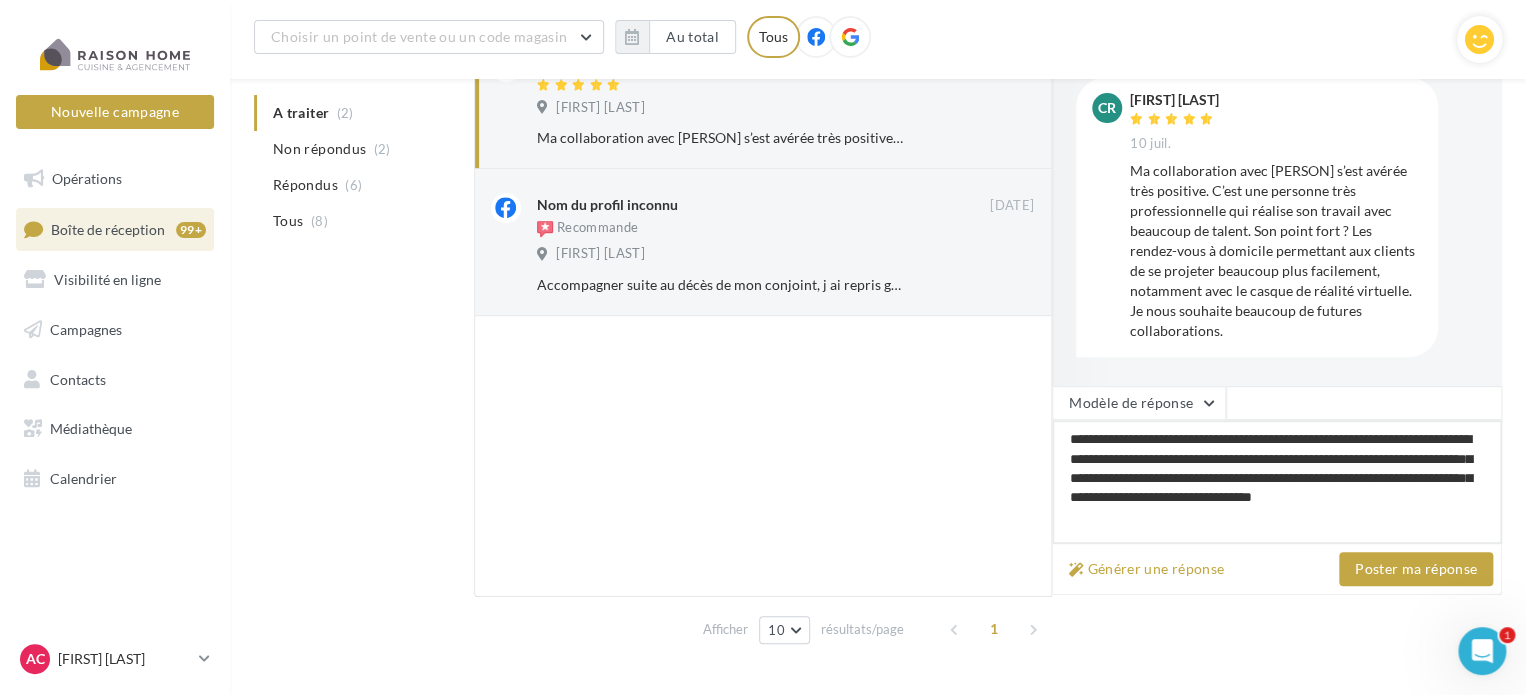 type on "**********" 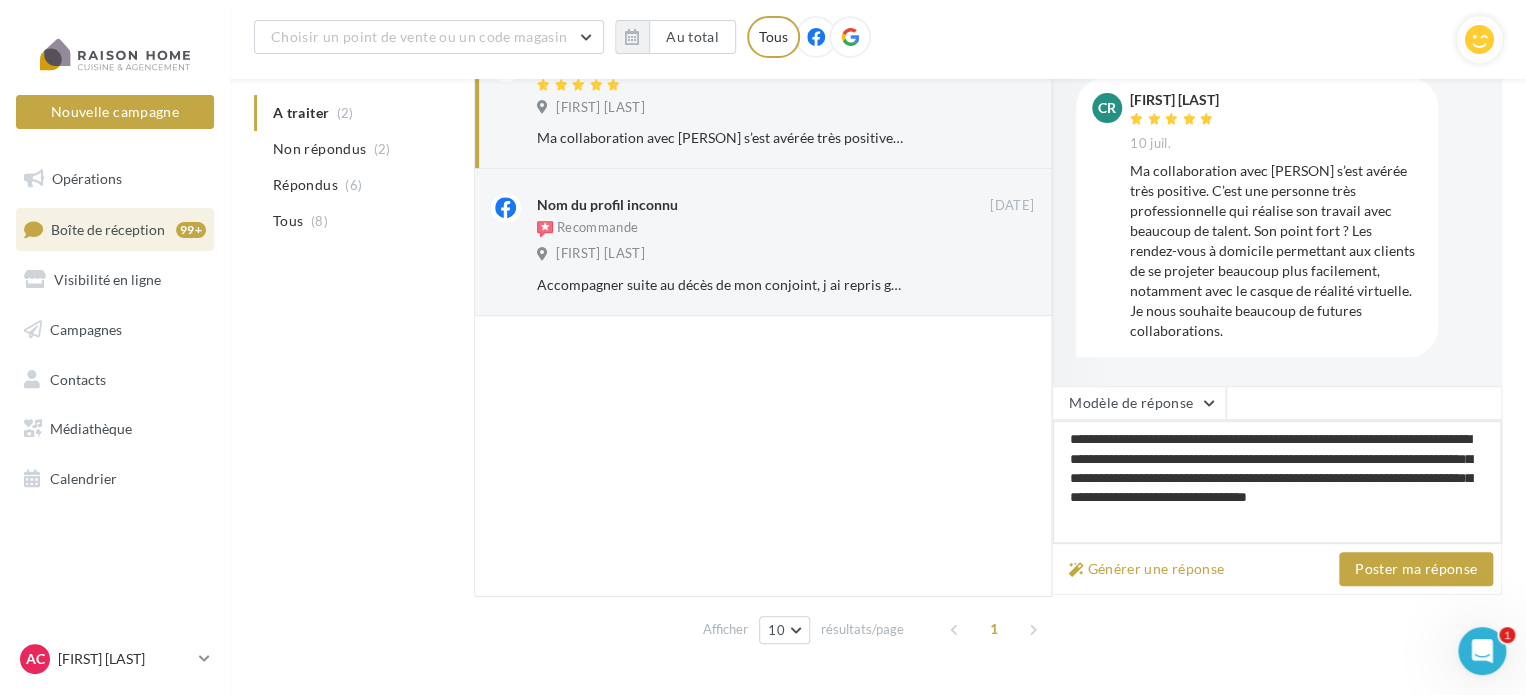 type on "**********" 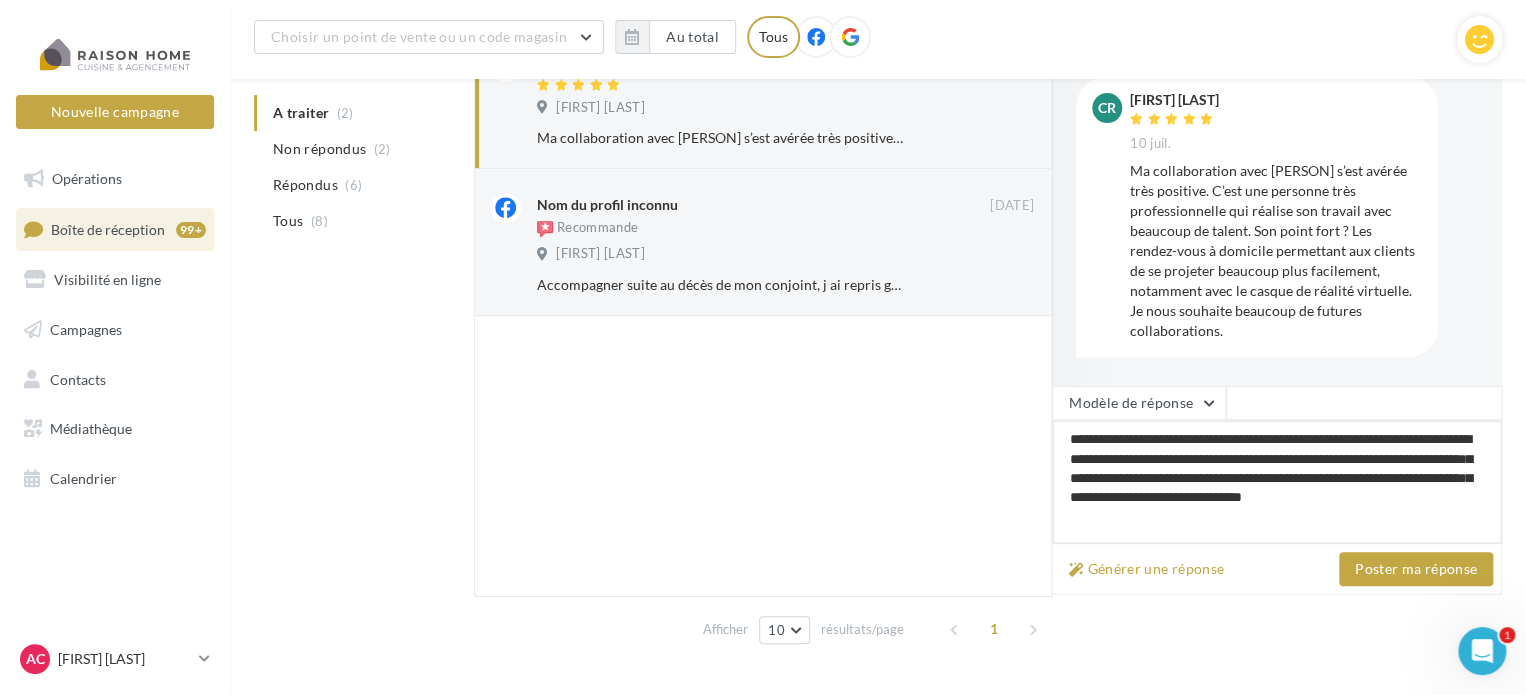 type on "**********" 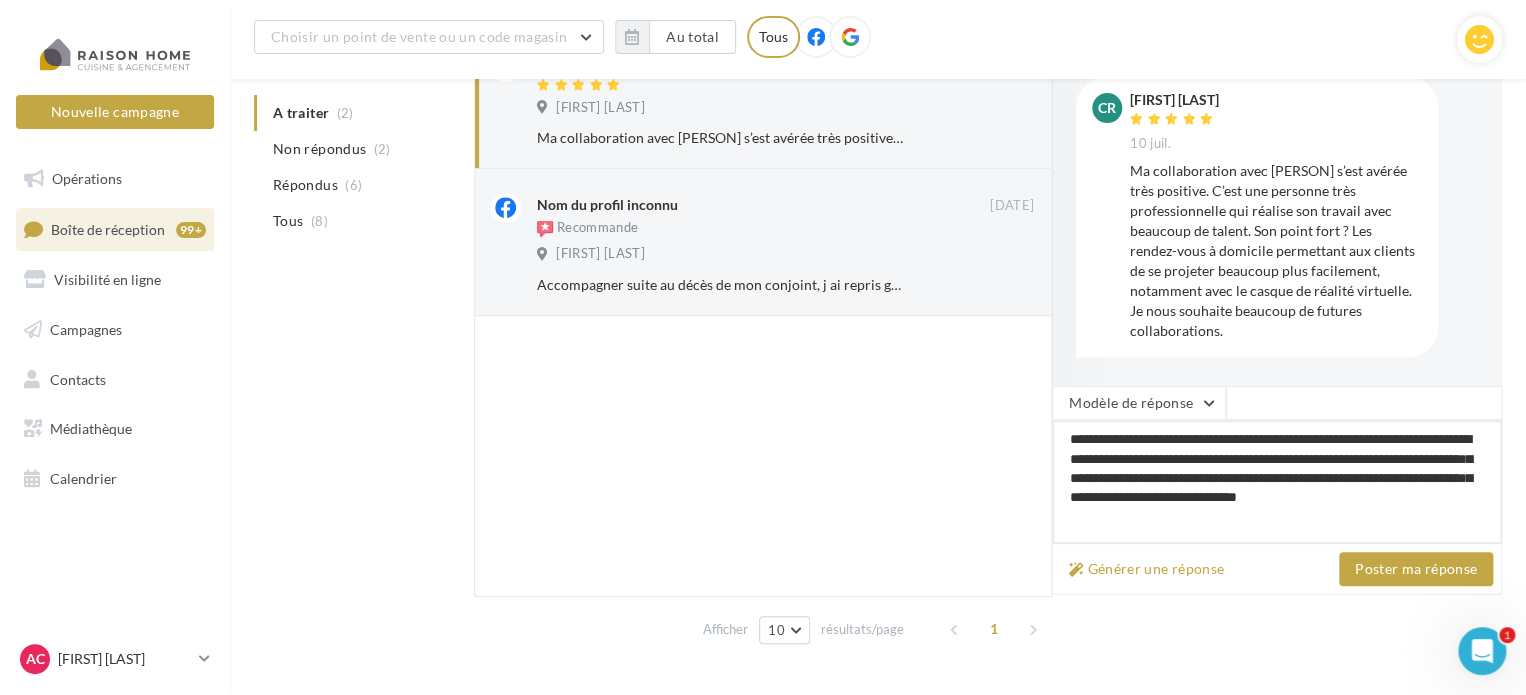 type on "**********" 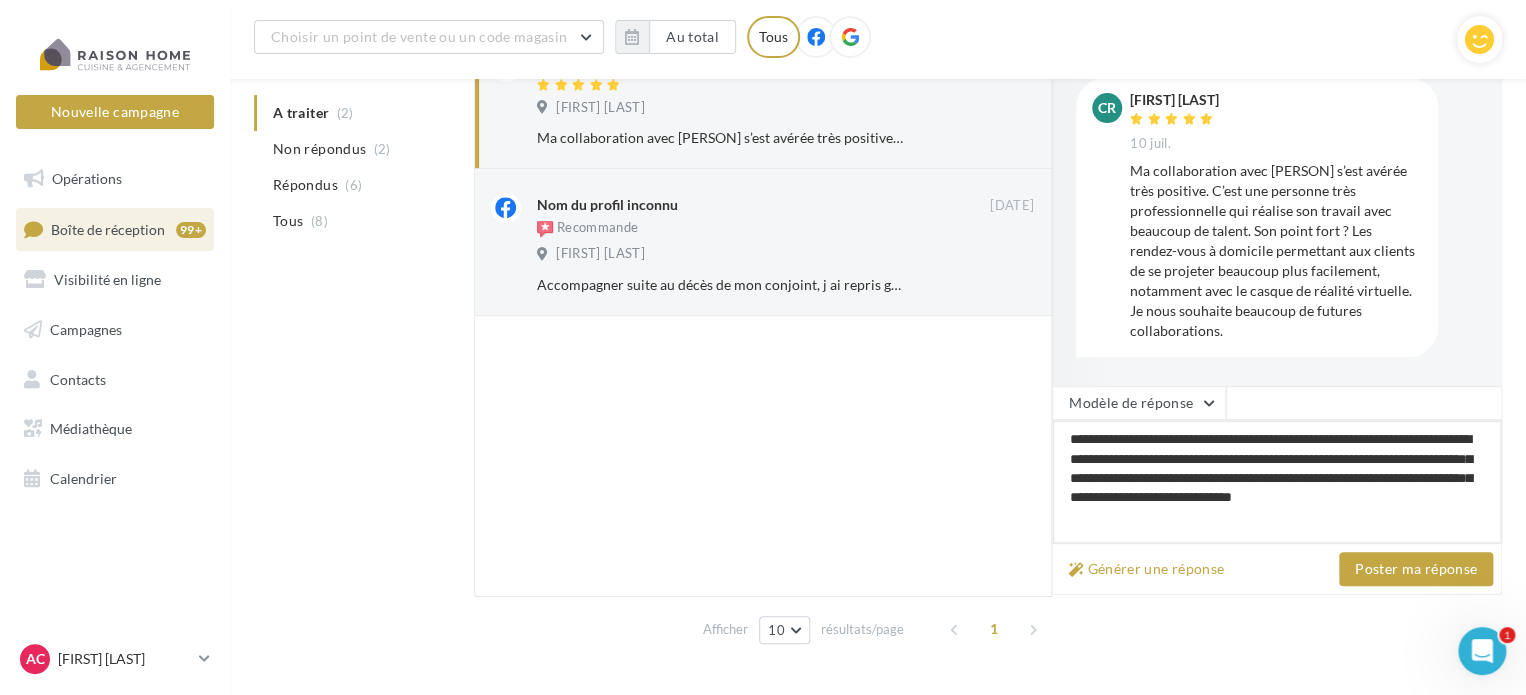 type on "**********" 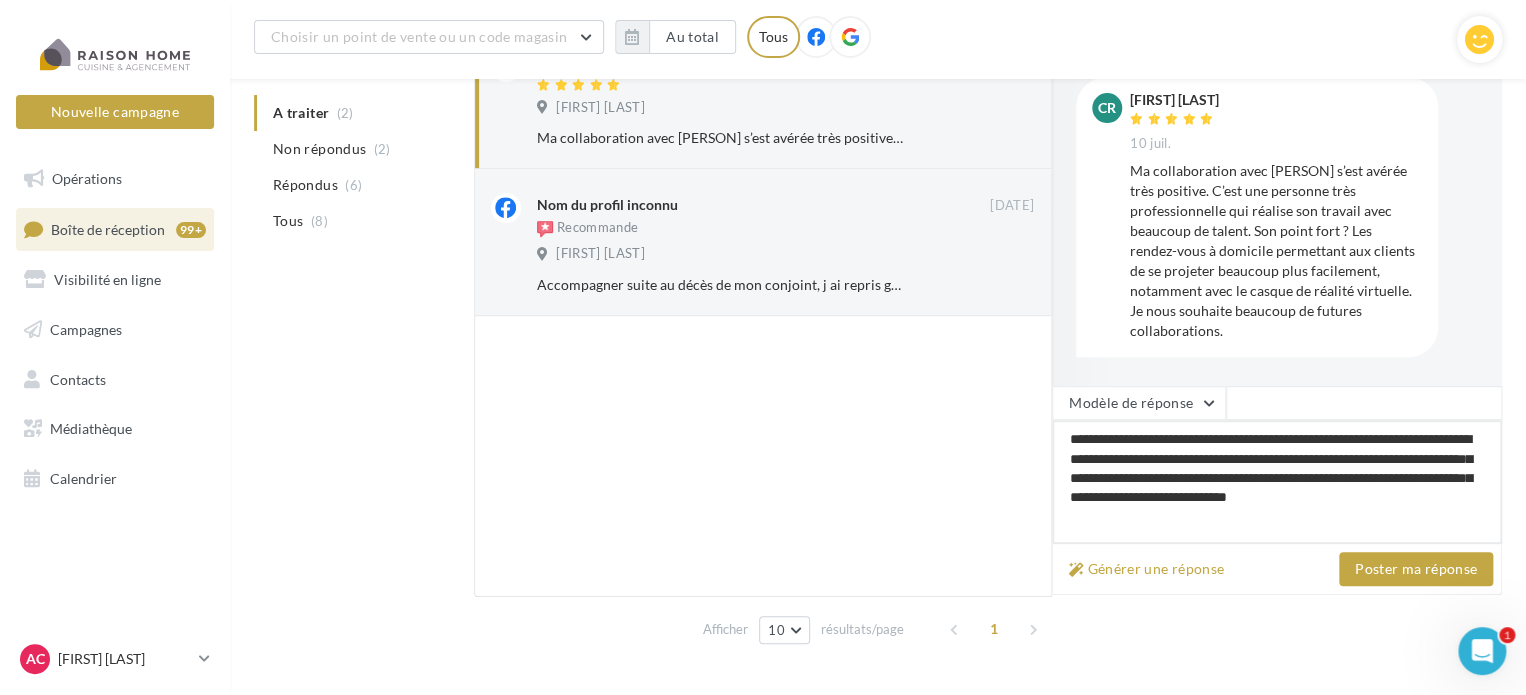 type on "**********" 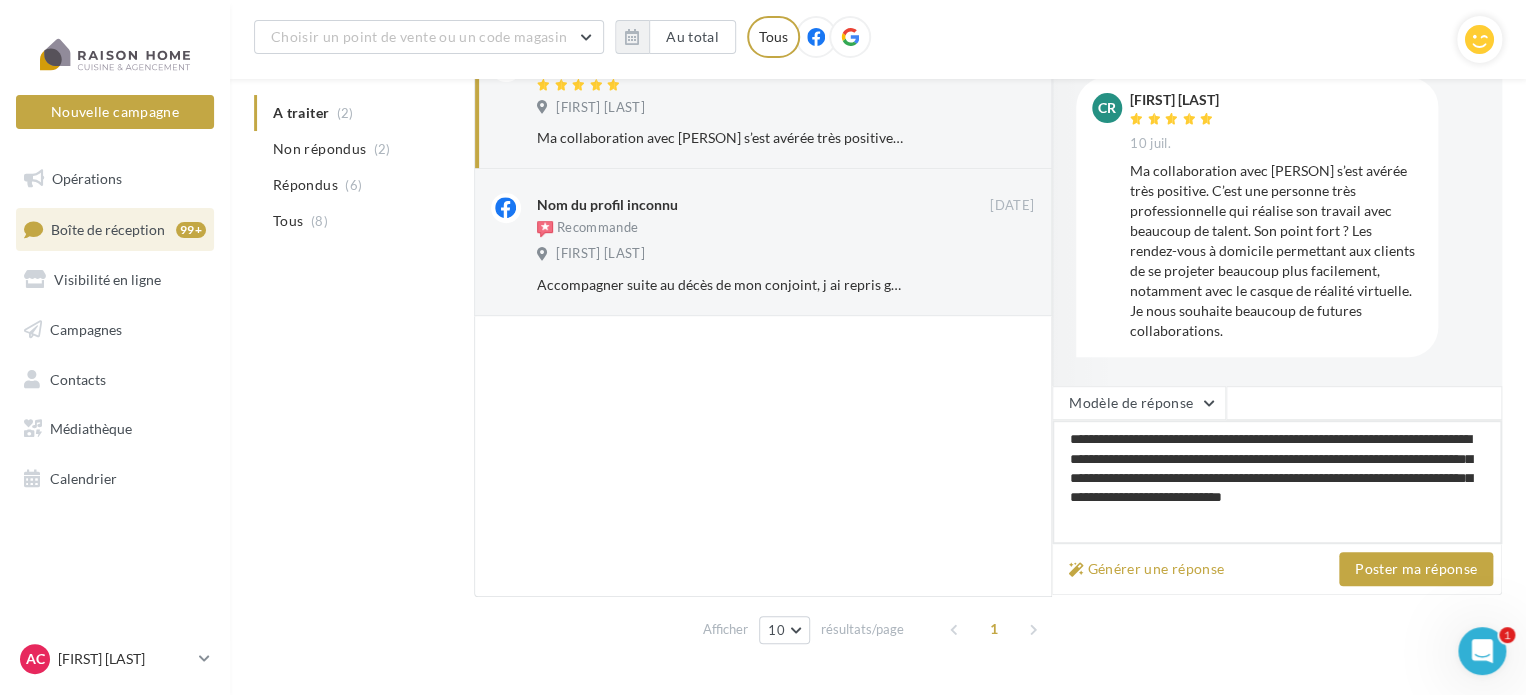 type on "**********" 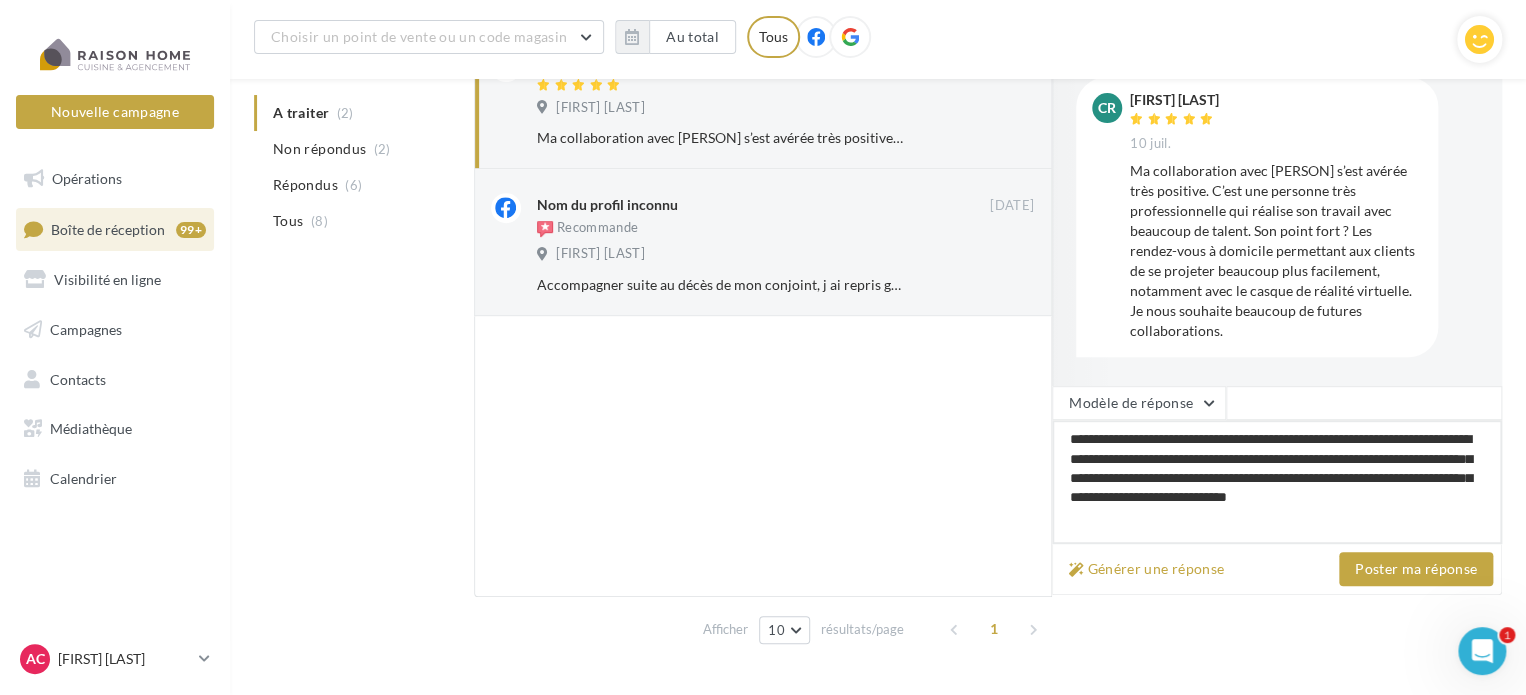 type on "**********" 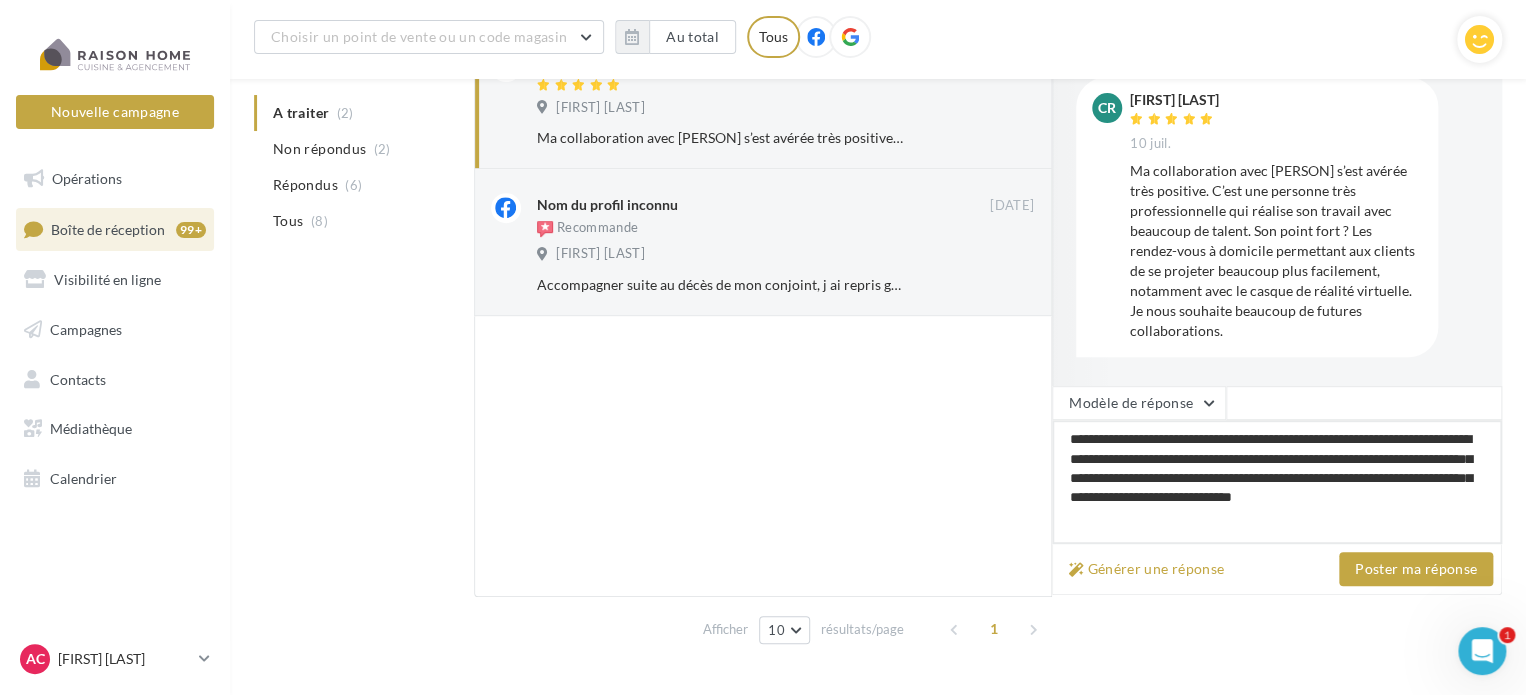 type on "**********" 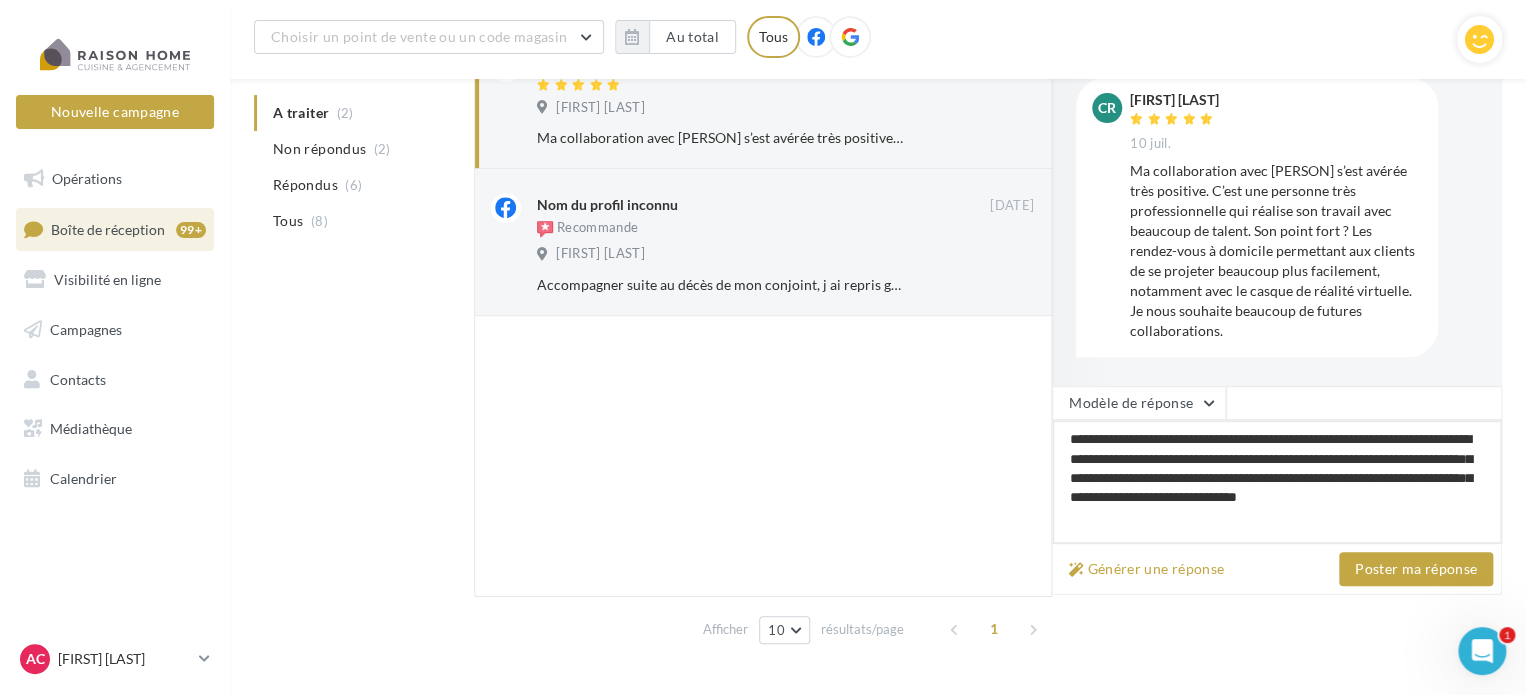 type on "**********" 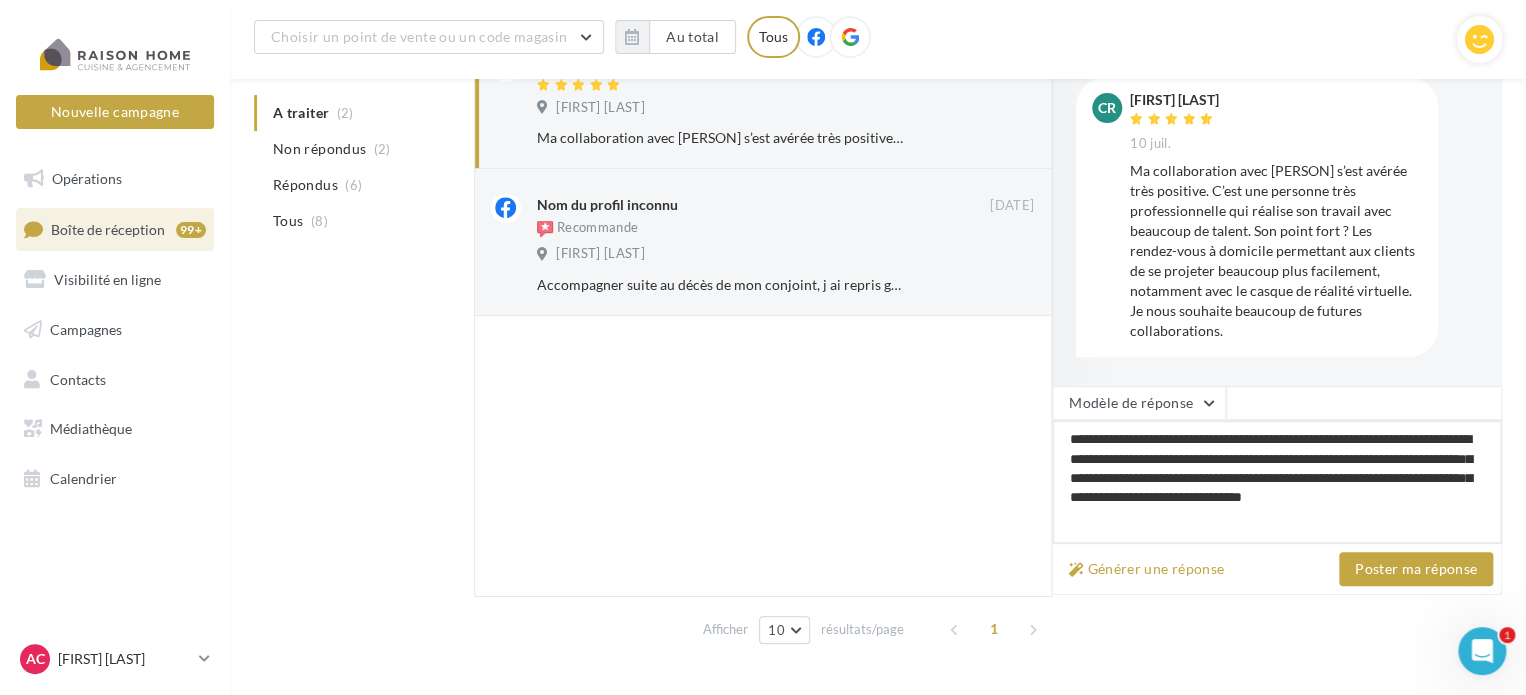 type on "**********" 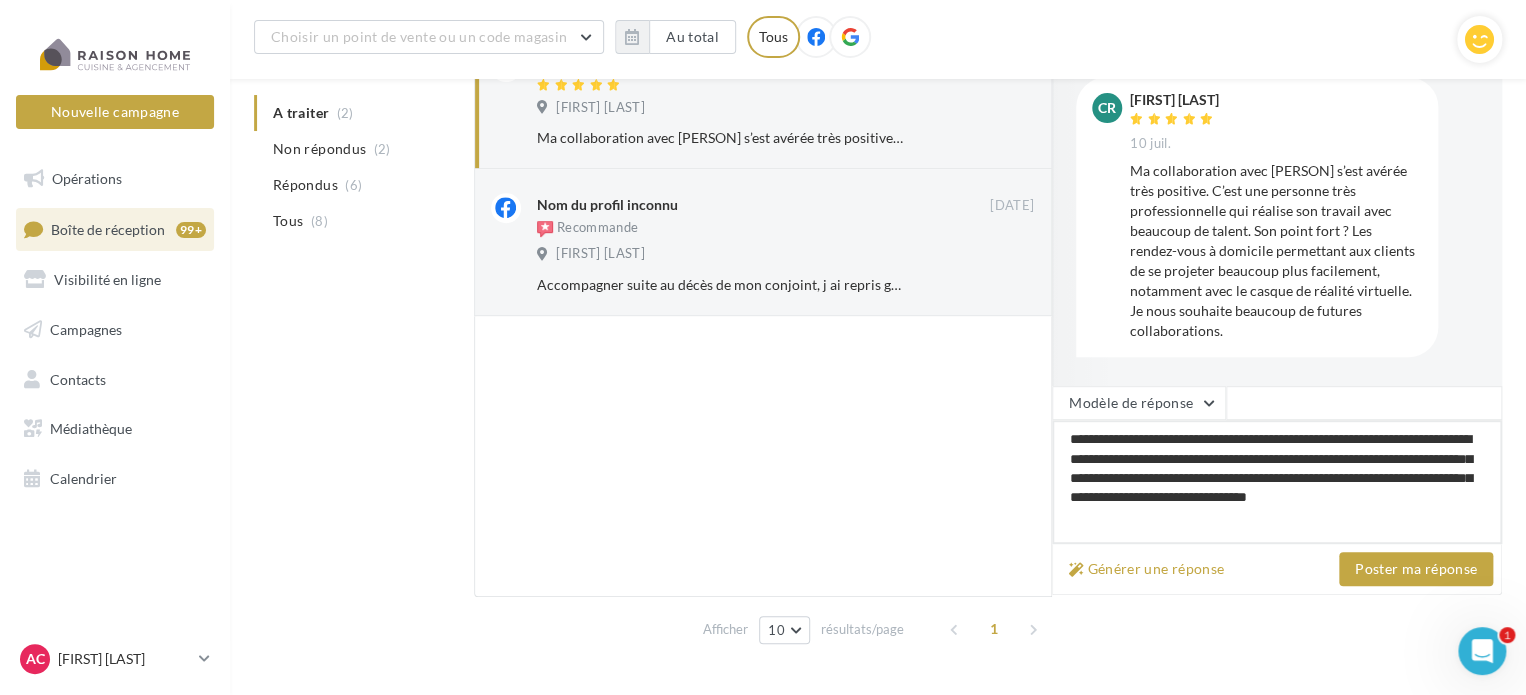 type on "**********" 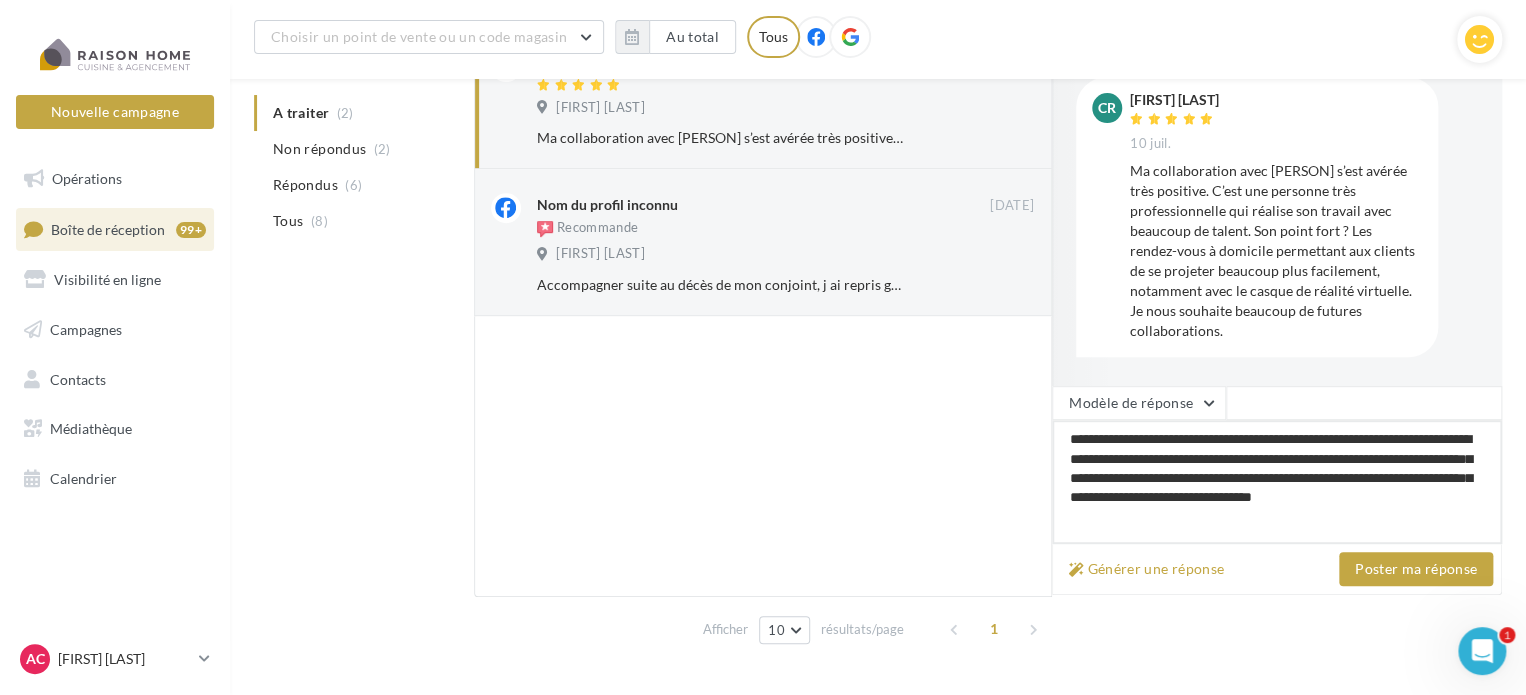 type on "**********" 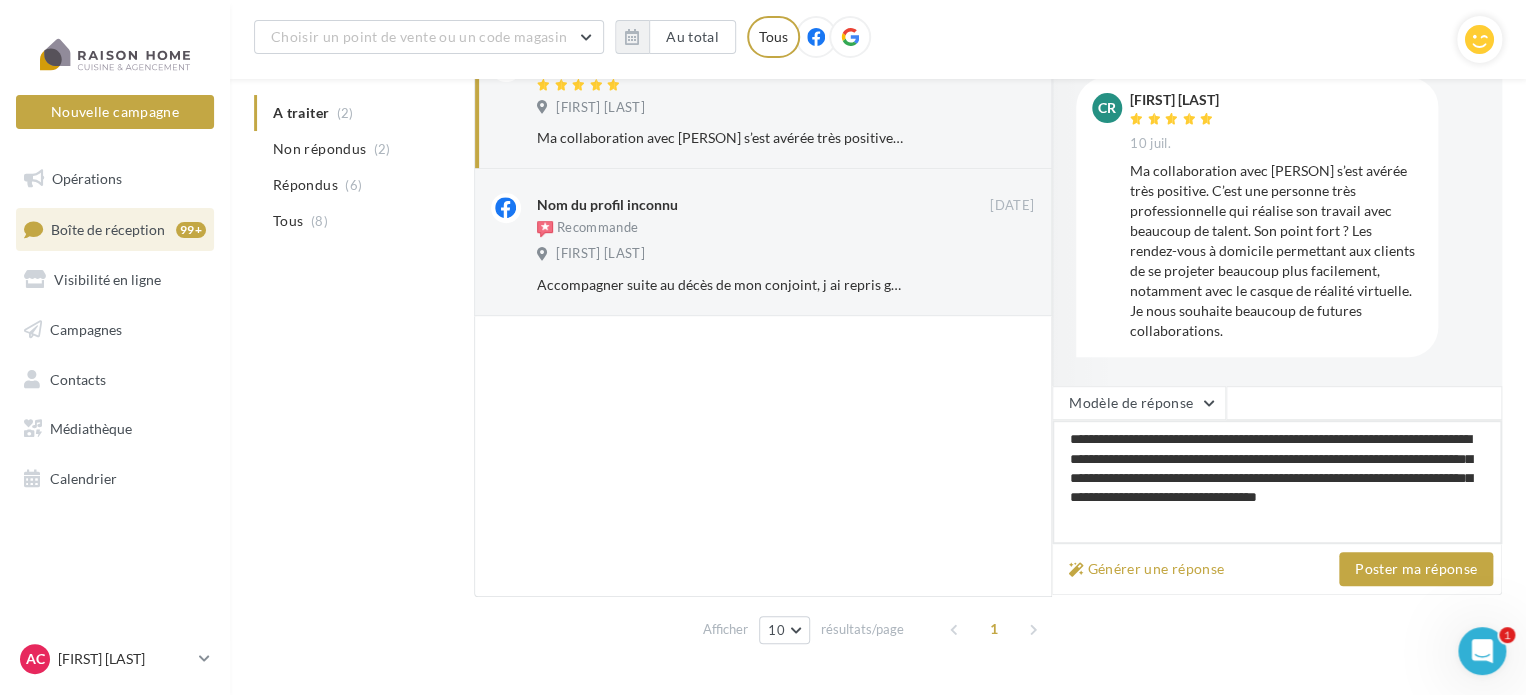 drag, startPoint x: 1358, startPoint y: 461, endPoint x: 1325, endPoint y: 462, distance: 33.01515 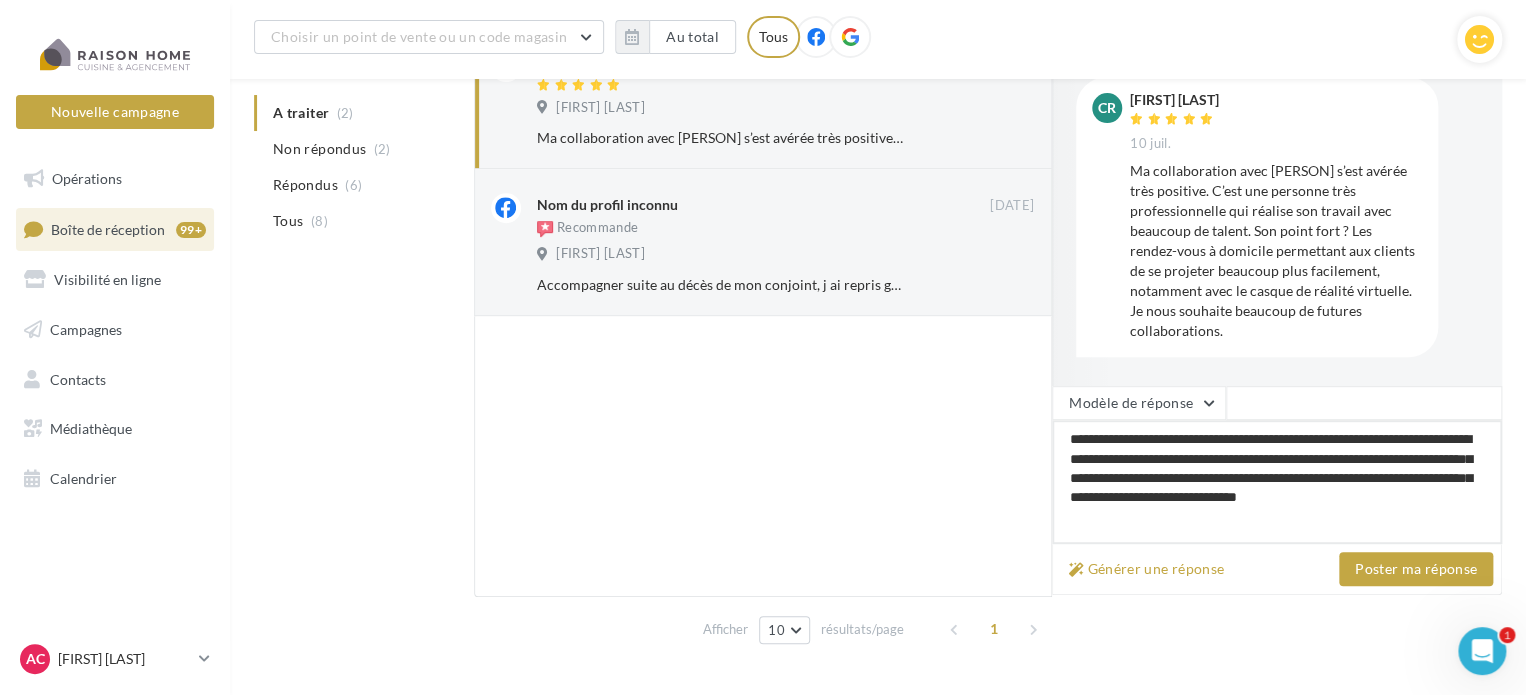 type on "**********" 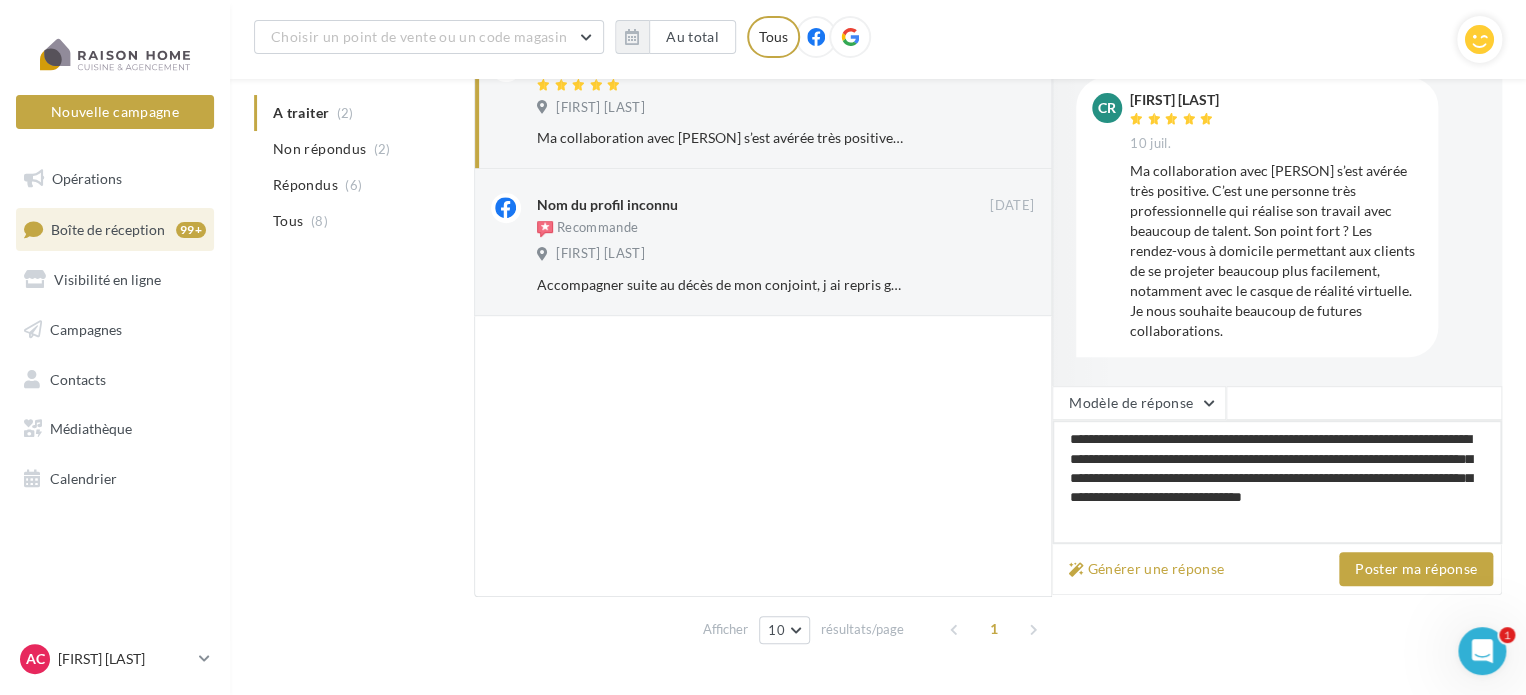 type on "**********" 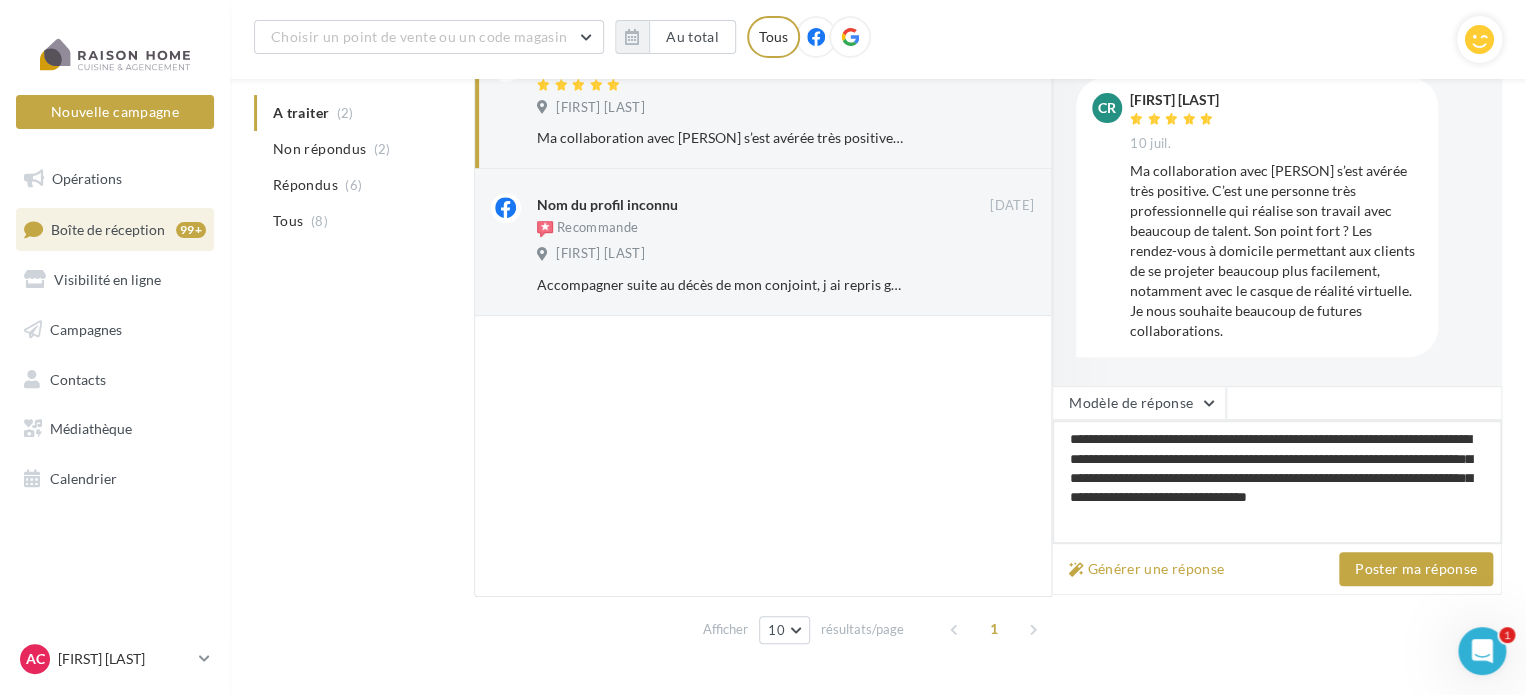 drag, startPoint x: 1229, startPoint y: 516, endPoint x: 1060, endPoint y: 538, distance: 170.42593 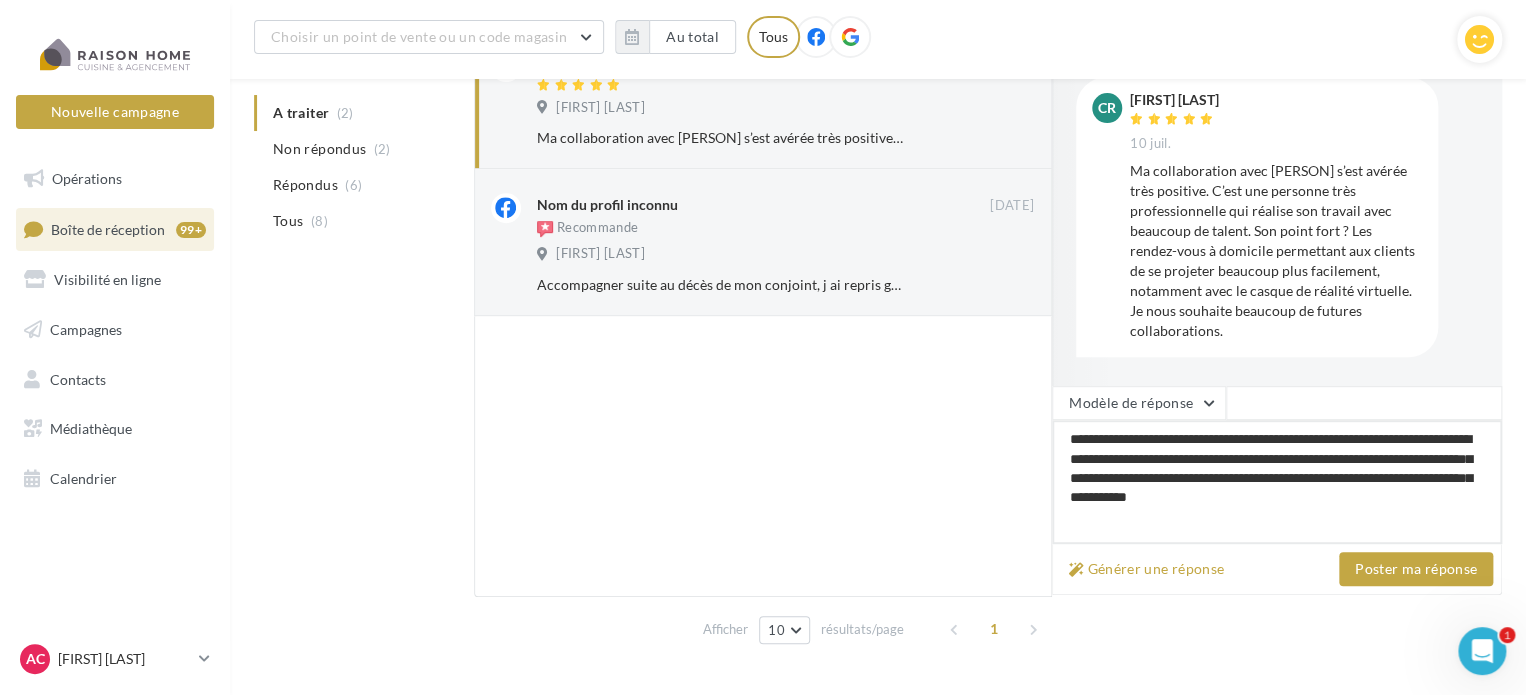 type on "**********" 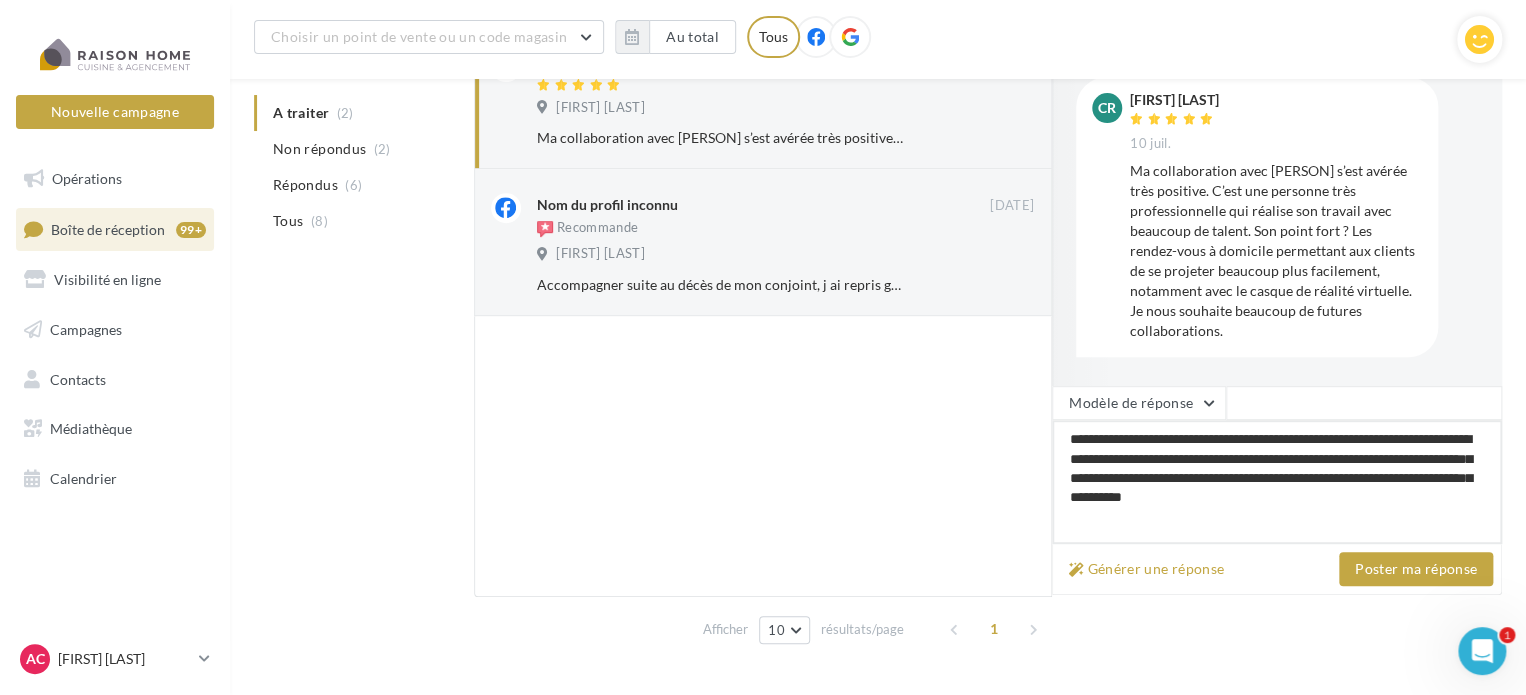 type on "**********" 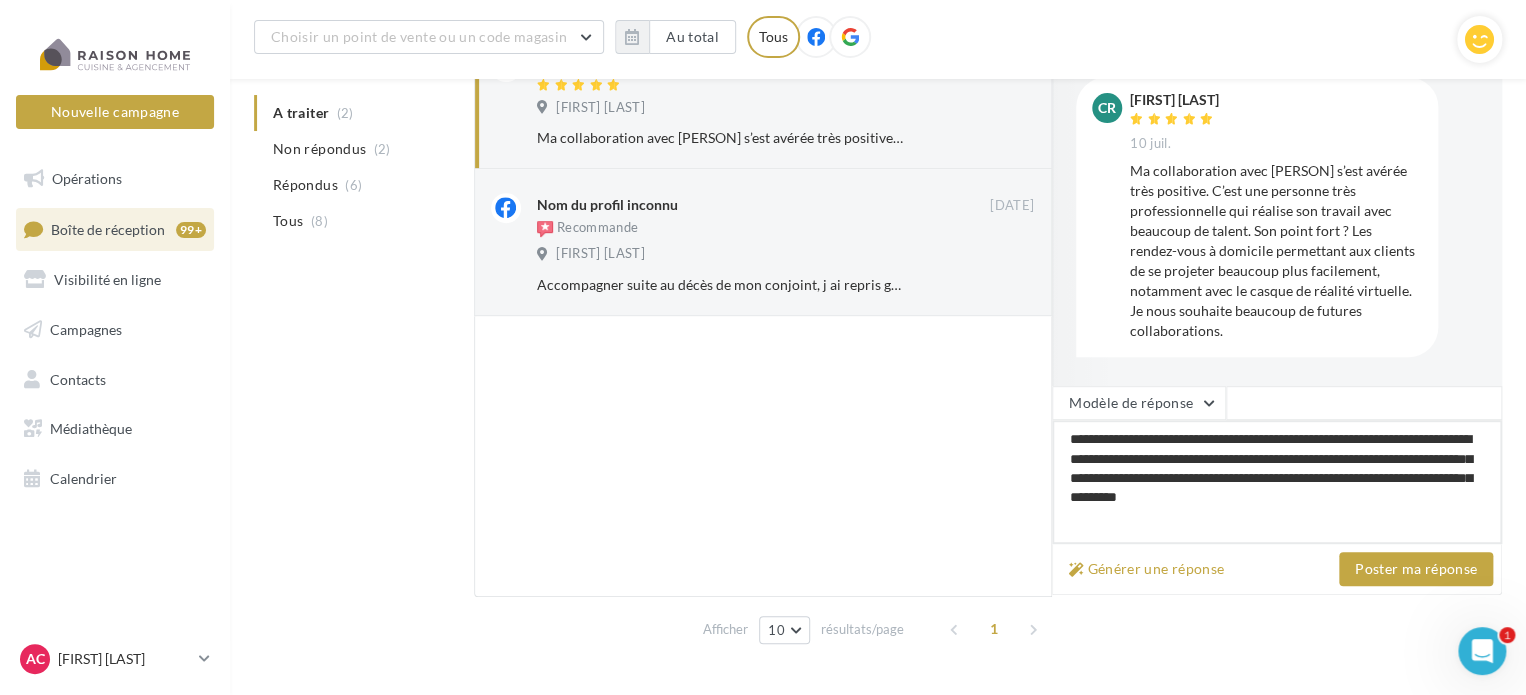 type on "**********" 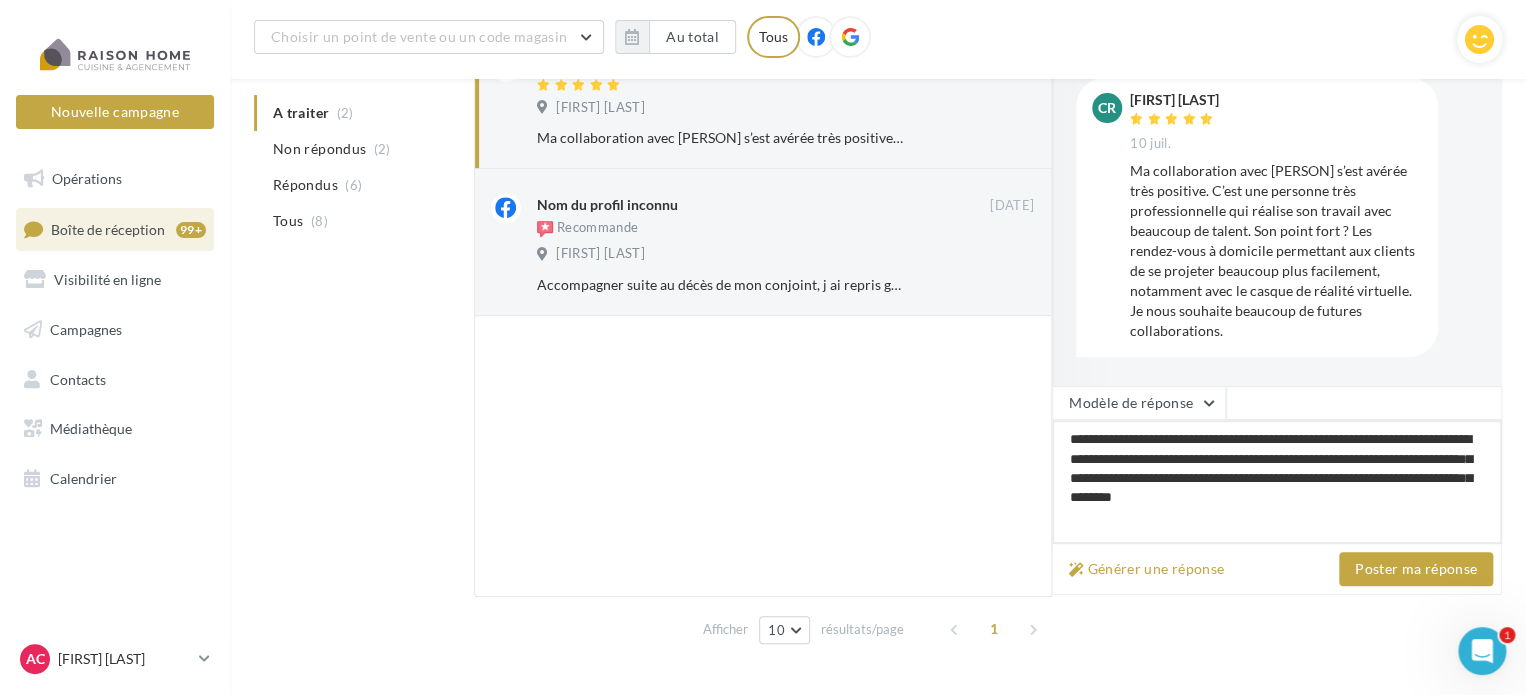 type on "**********" 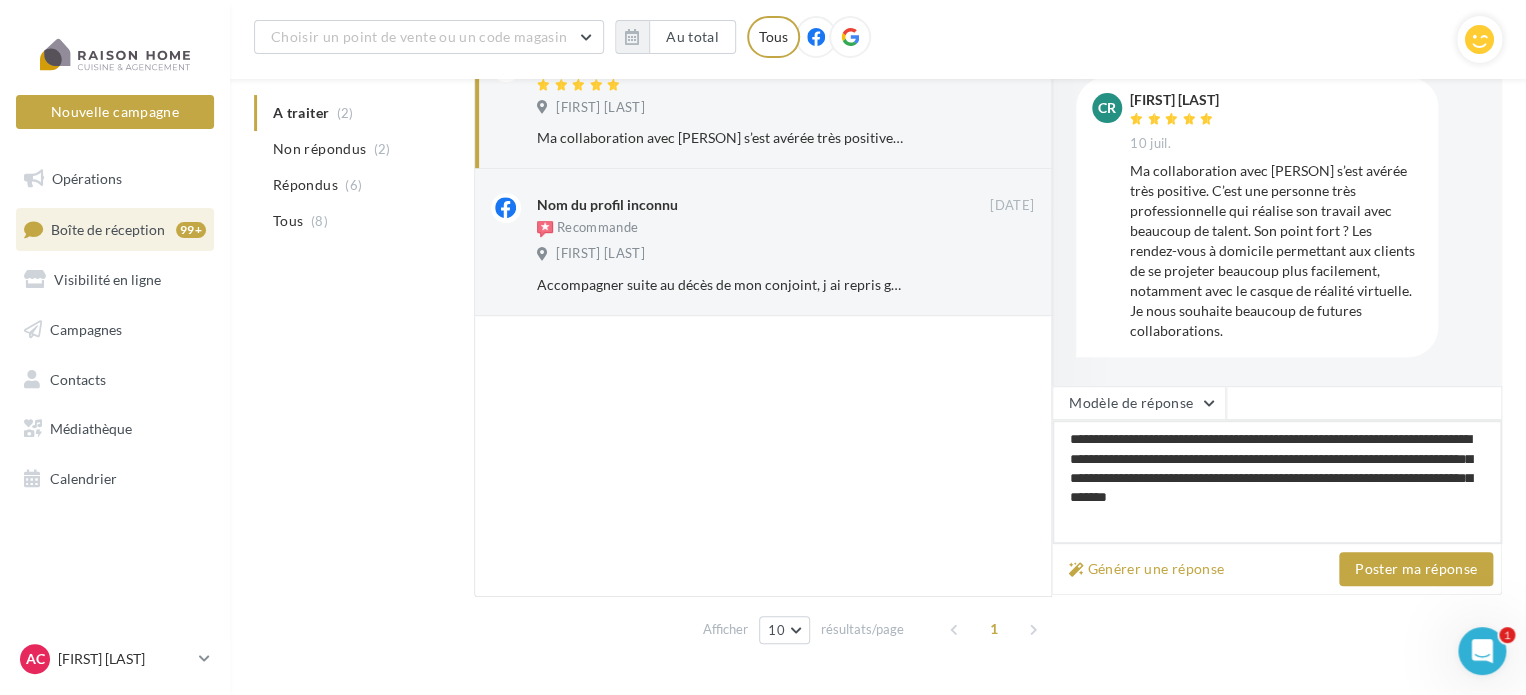 type on "**********" 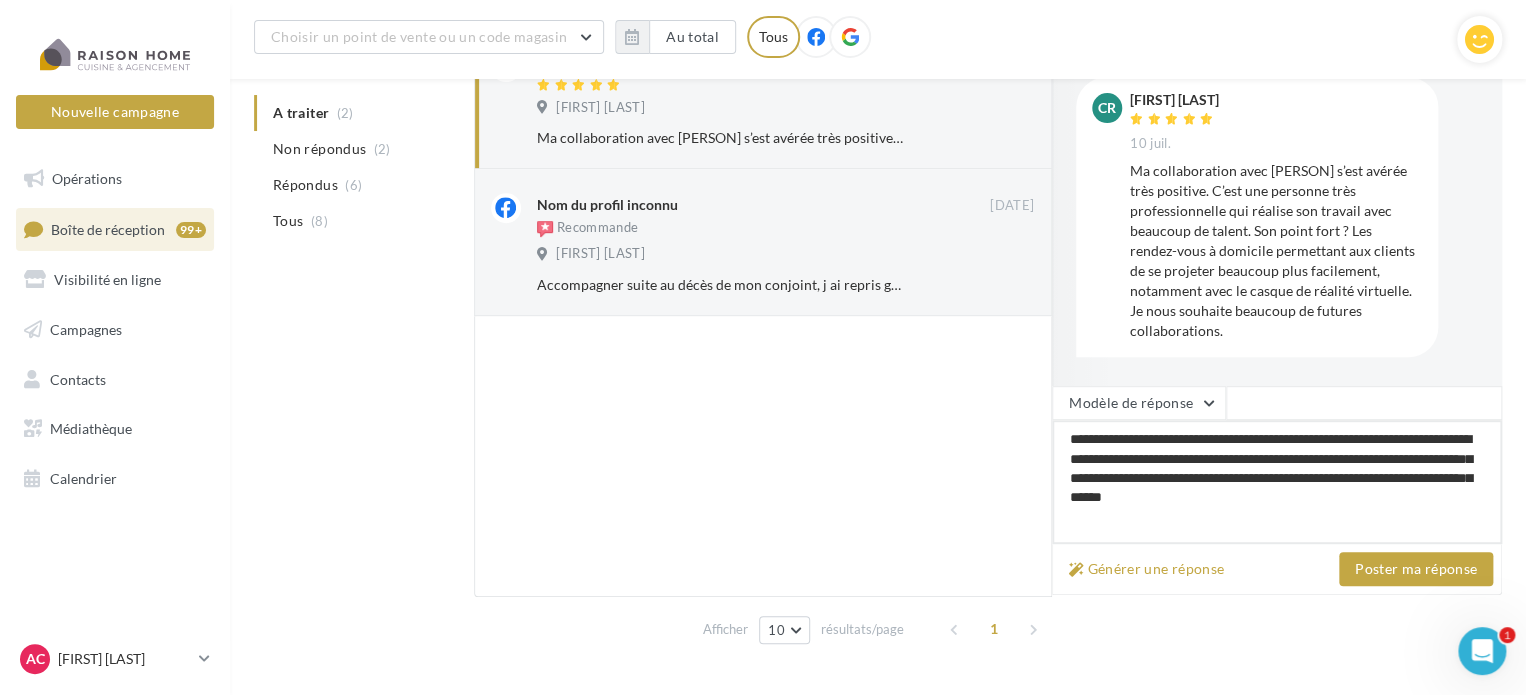 type on "**********" 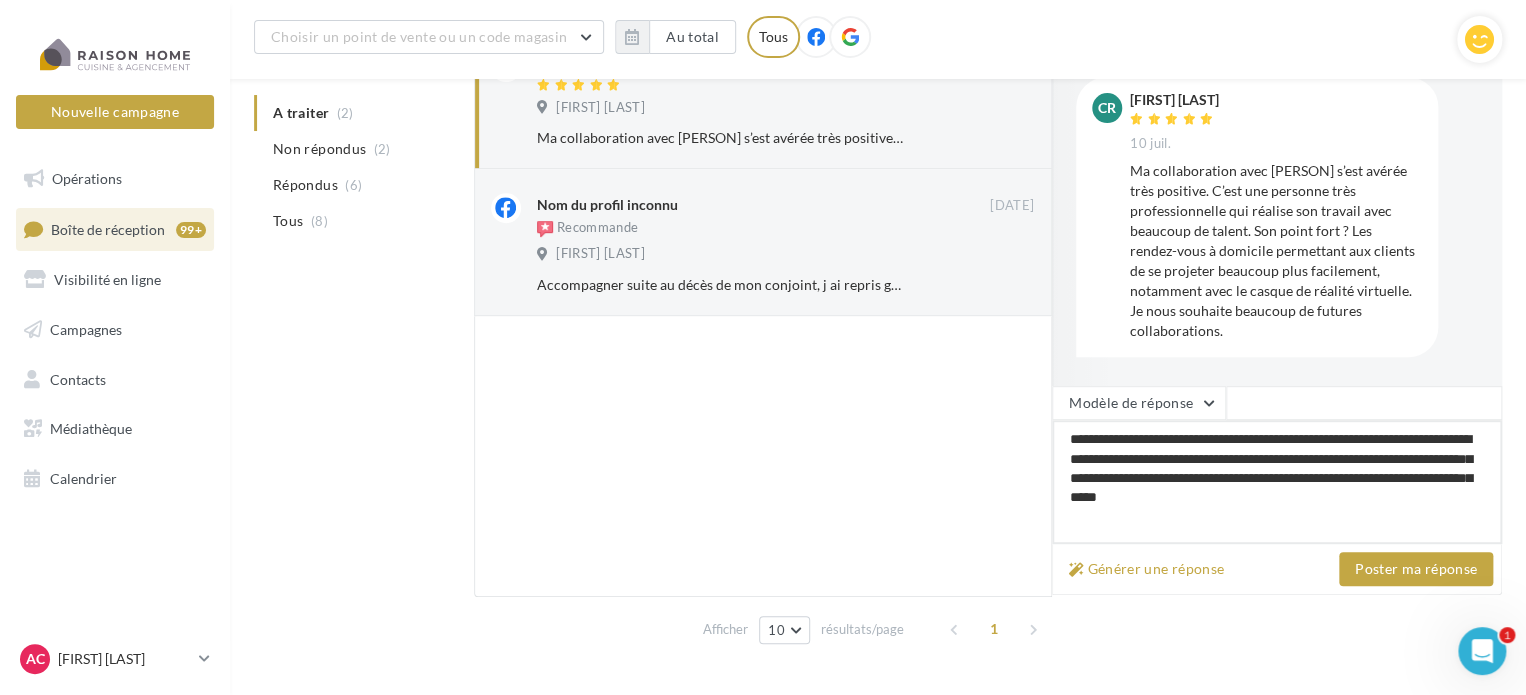 type on "**********" 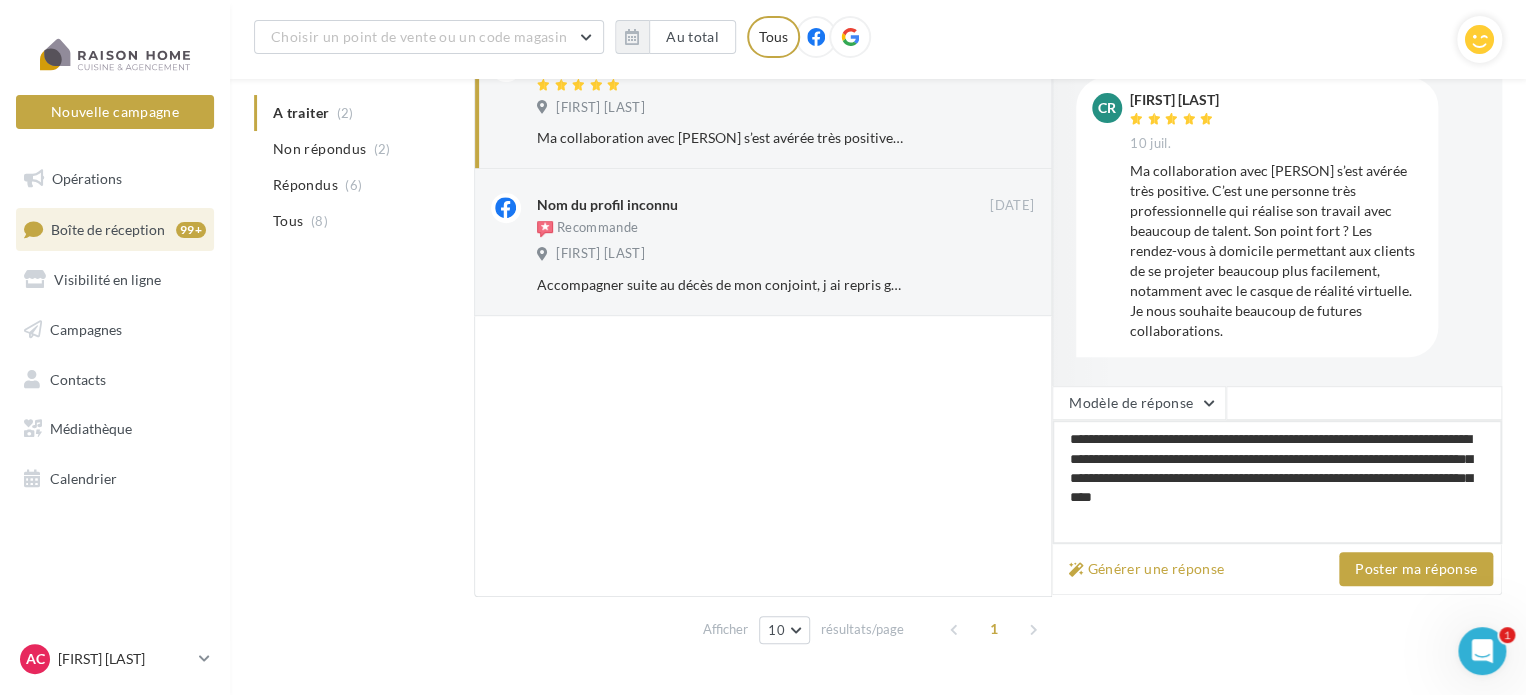 type on "**********" 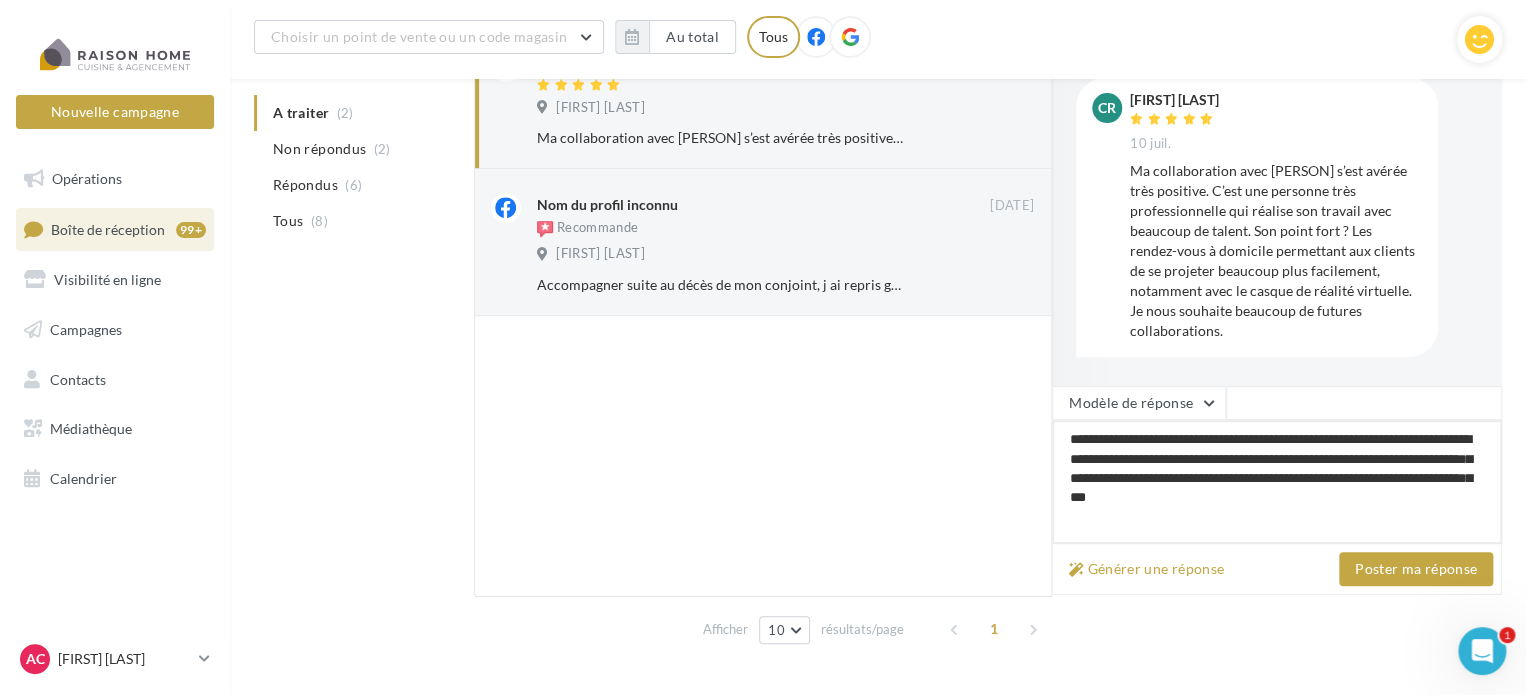 type on "**********" 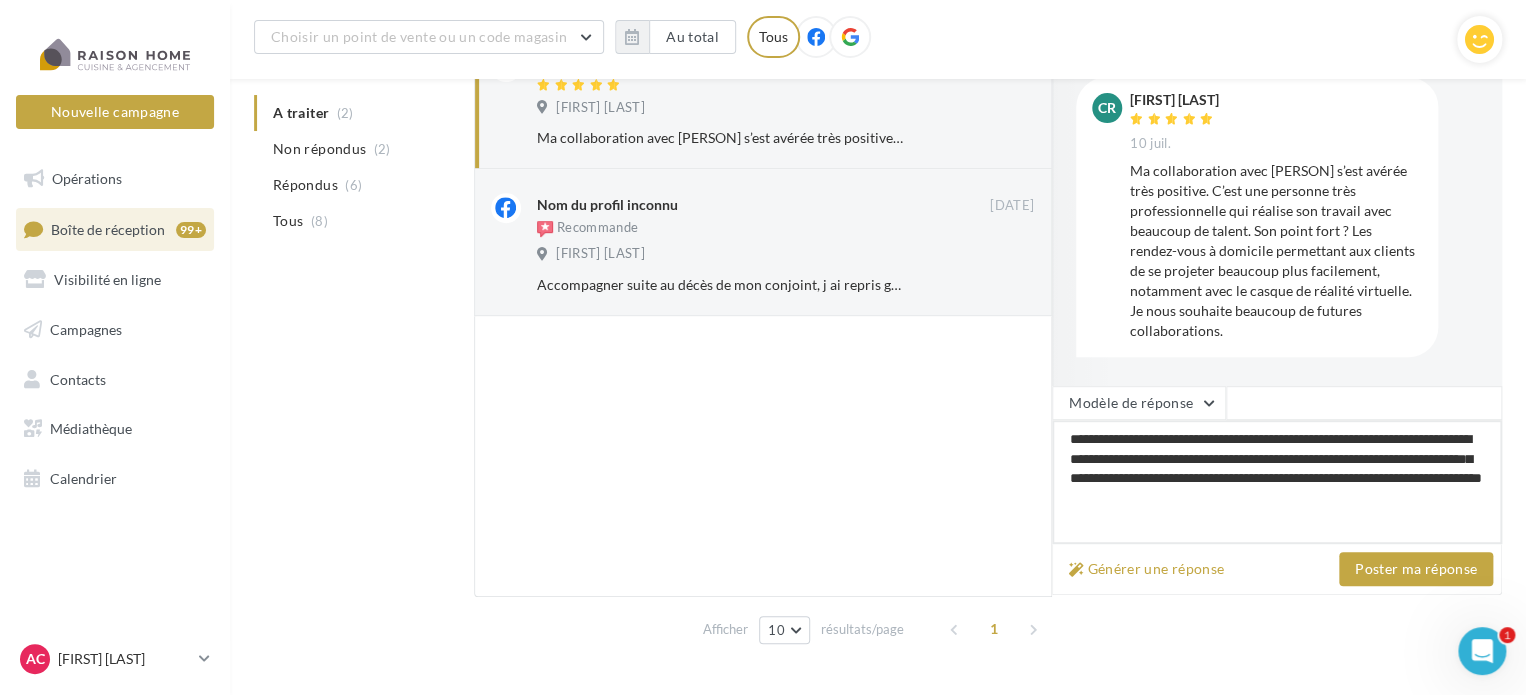 type on "**********" 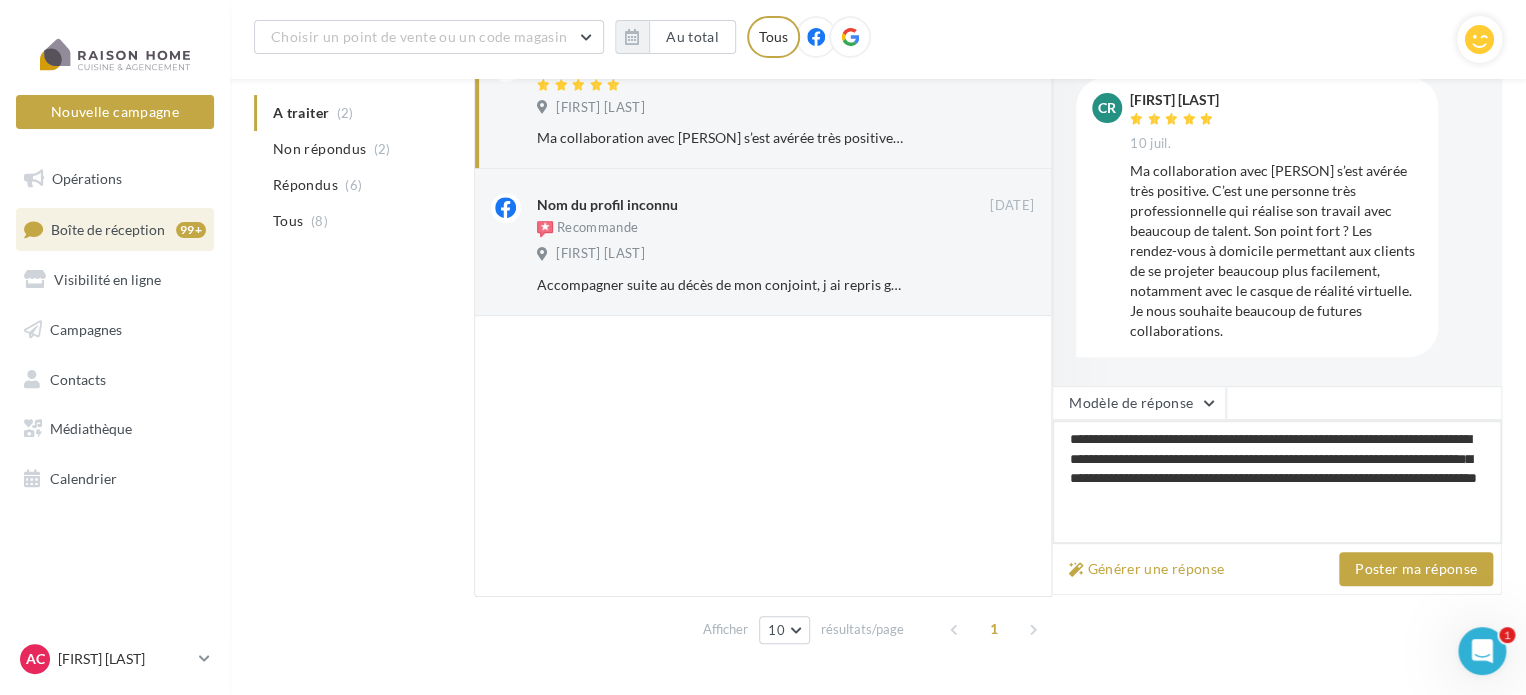 type on "**********" 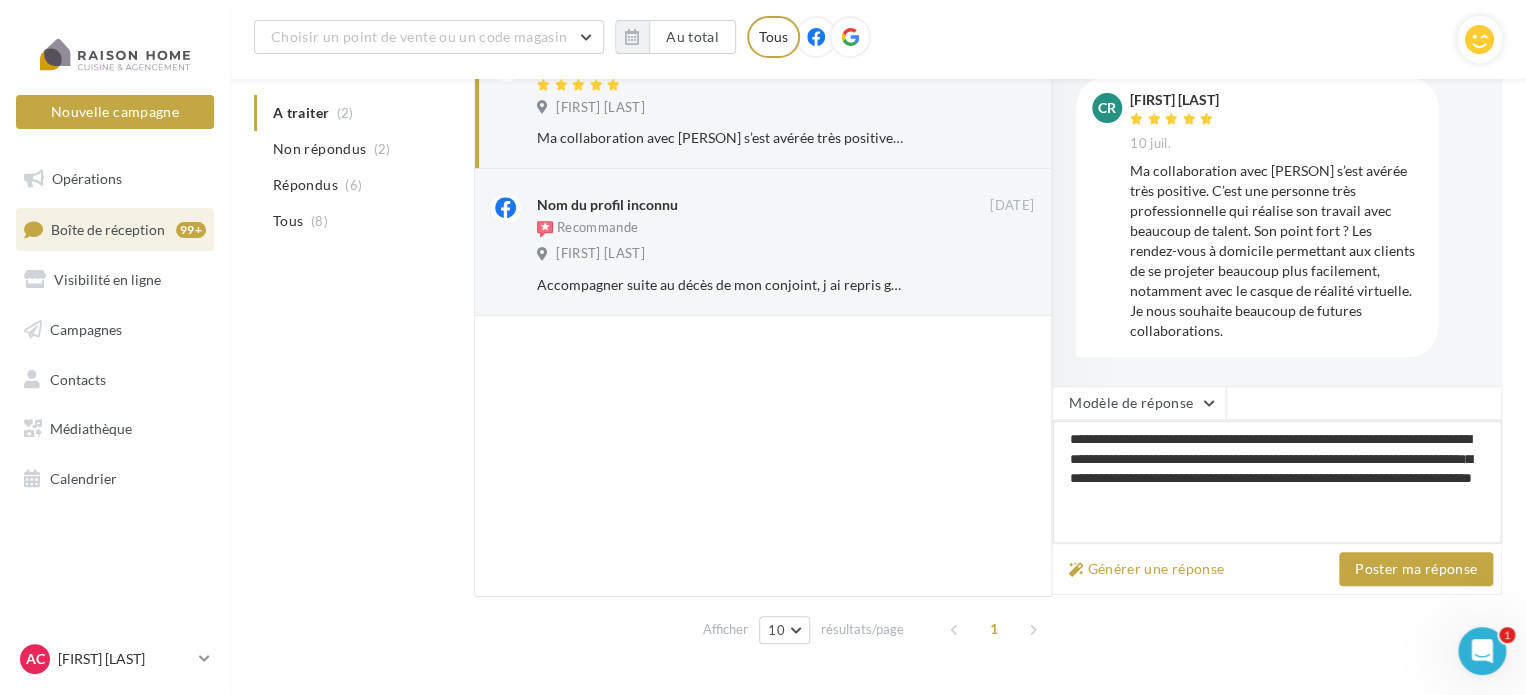 type on "**********" 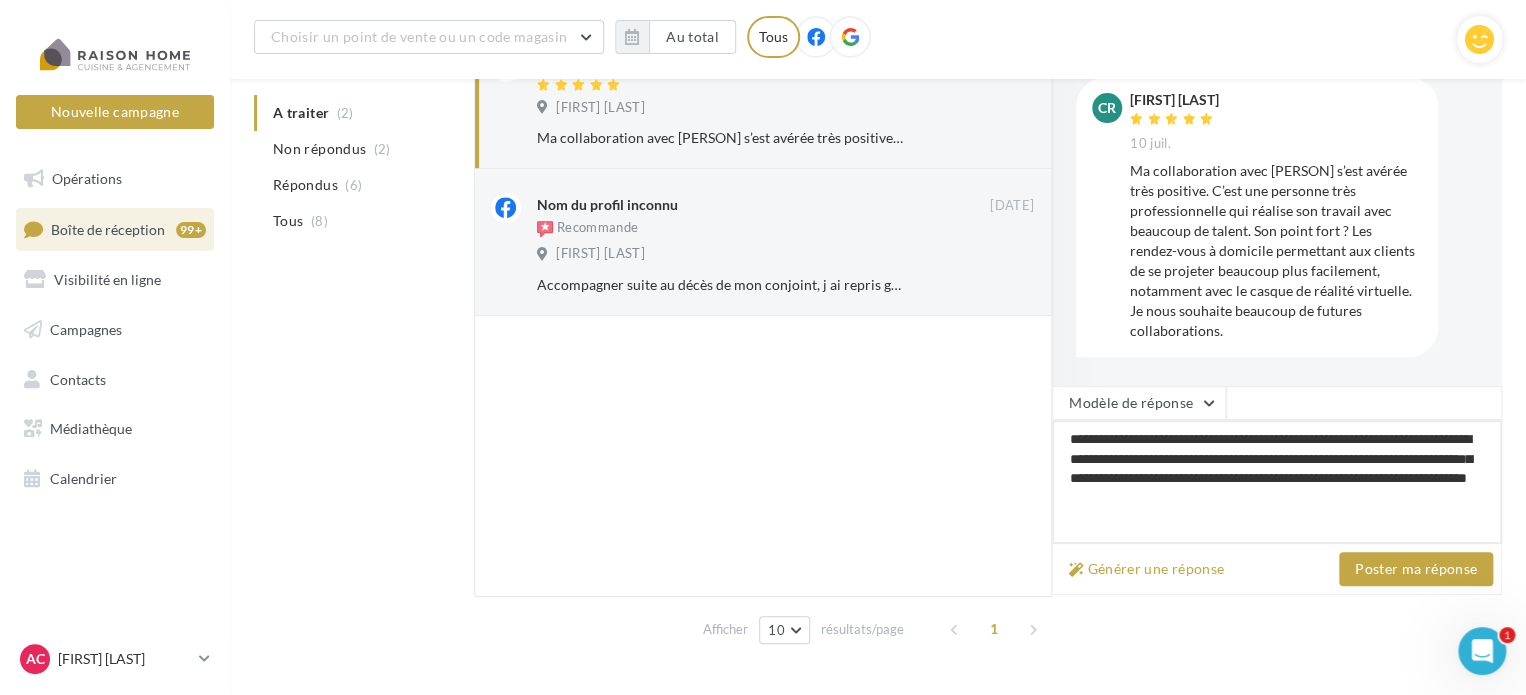 type on "**********" 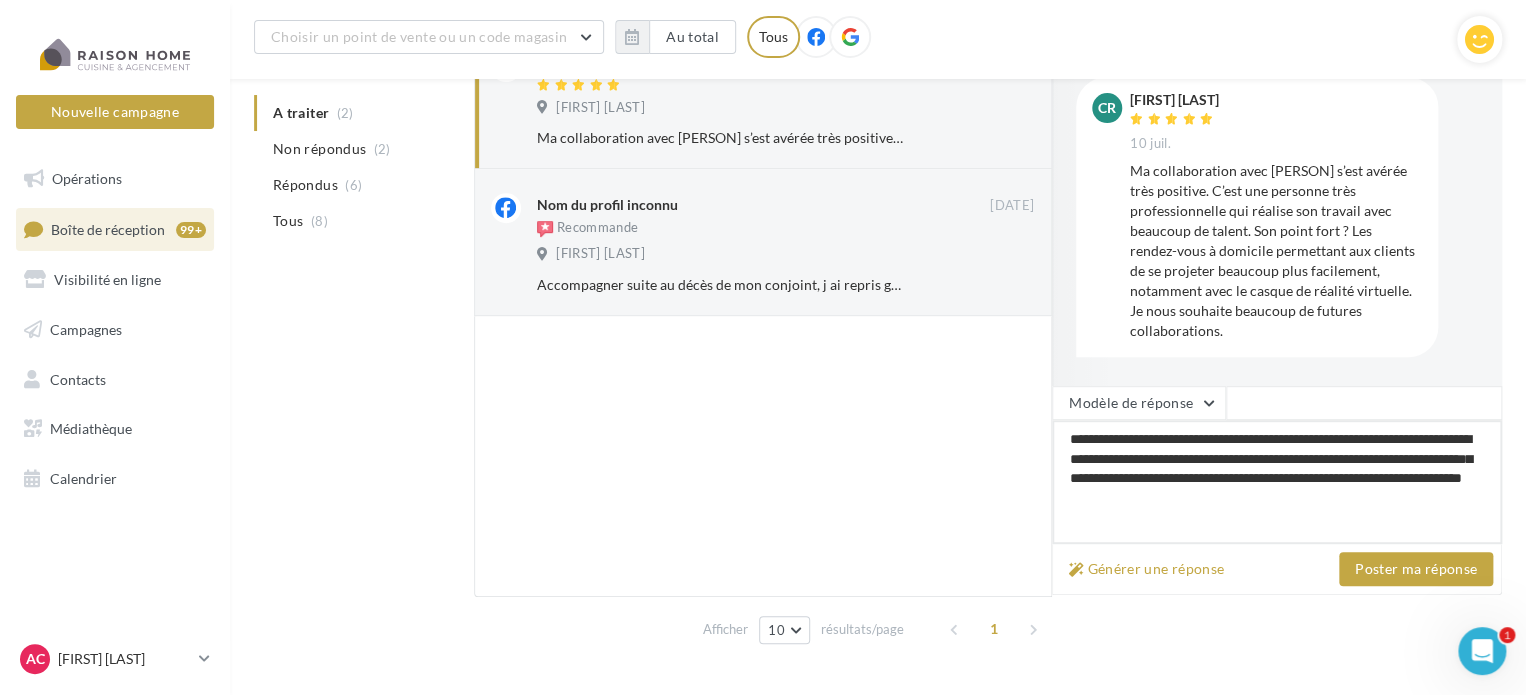 type on "**********" 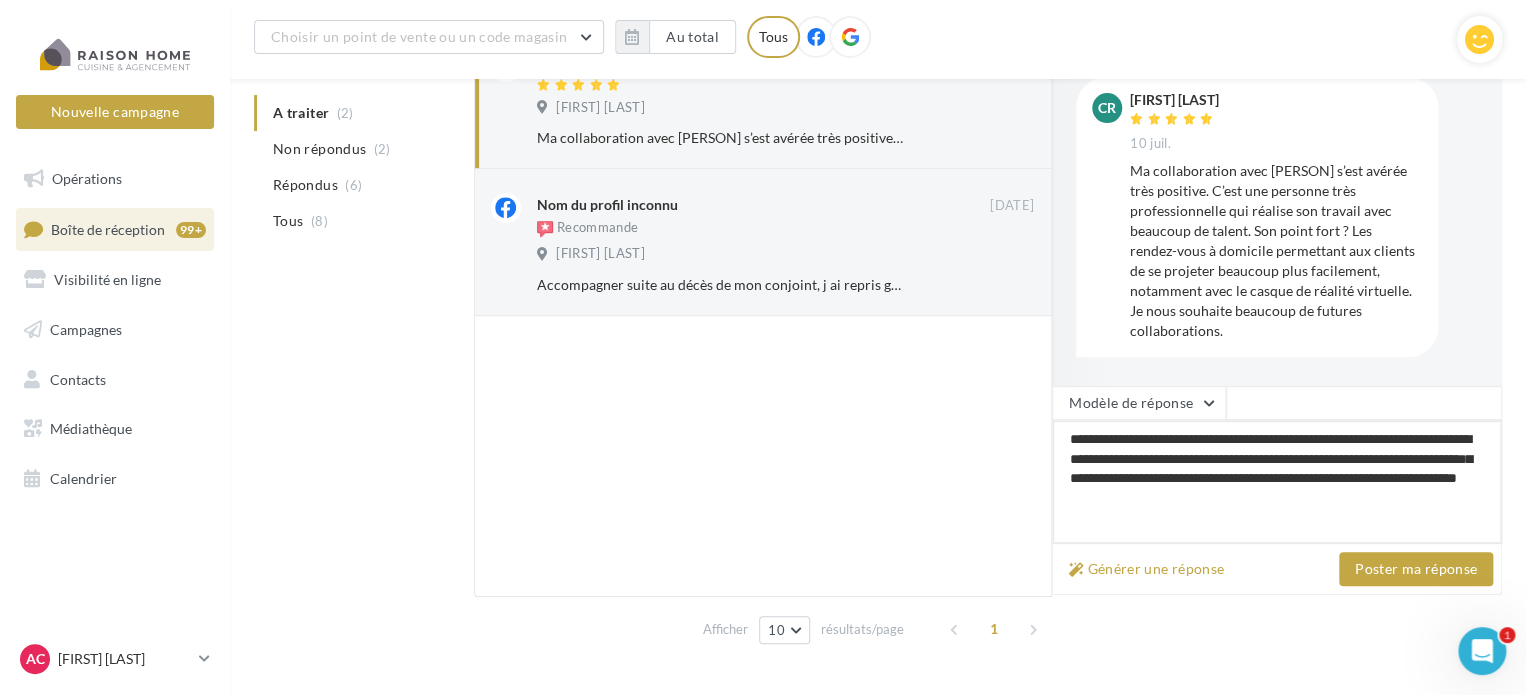 type on "**********" 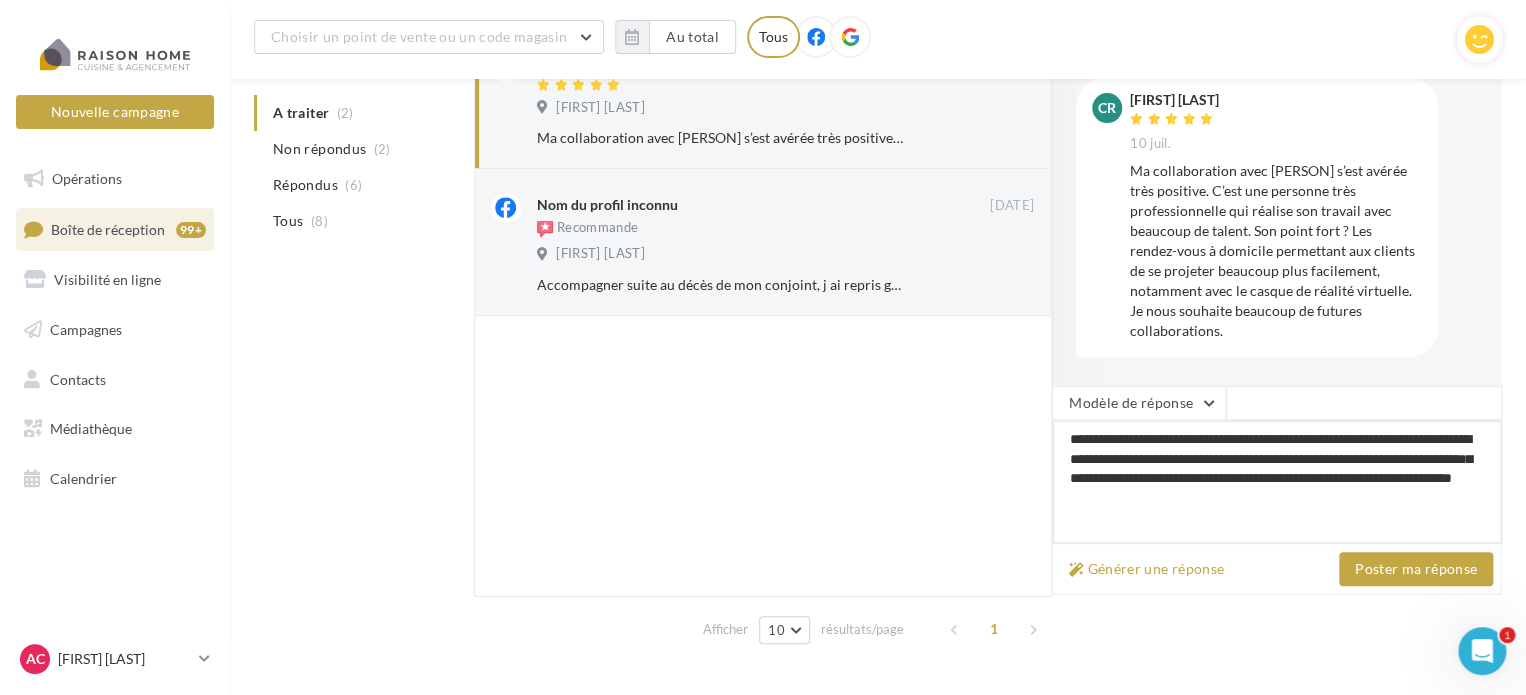 type on "**********" 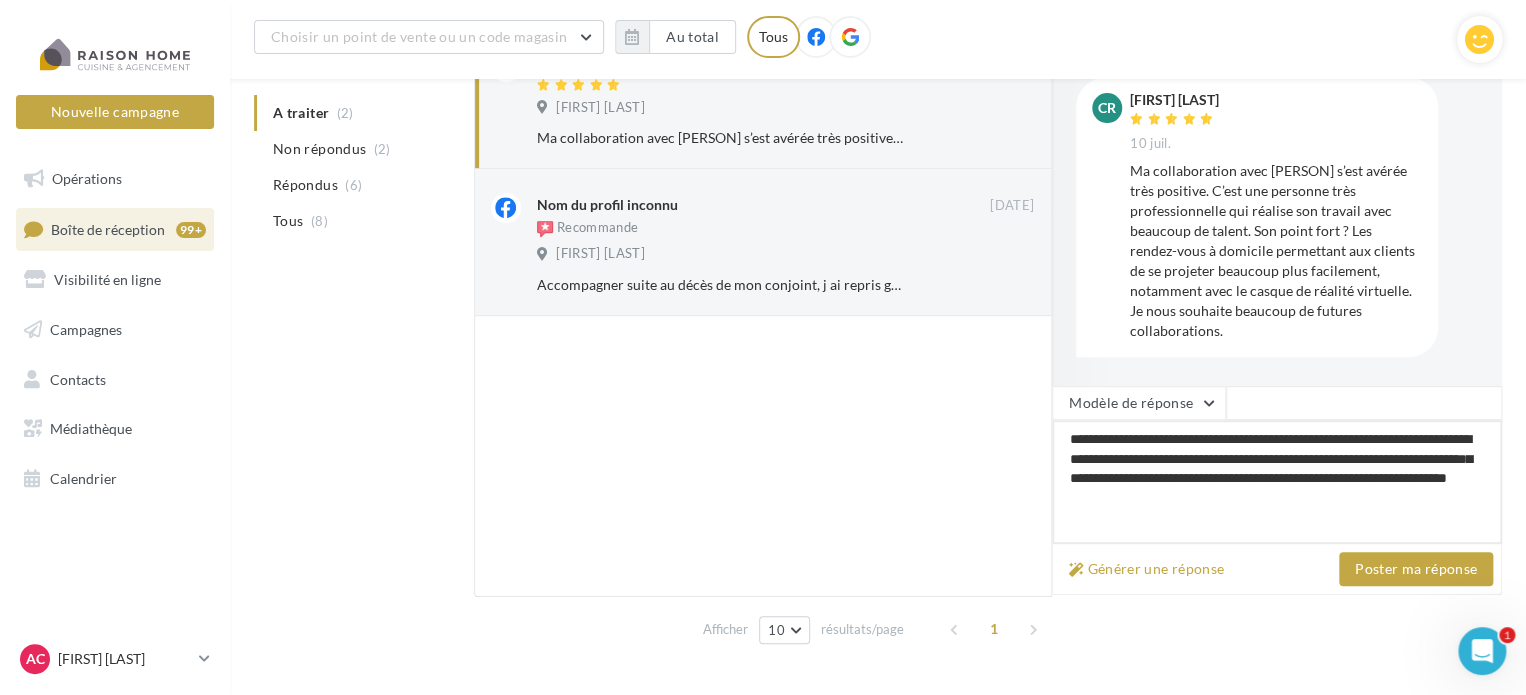 type on "**********" 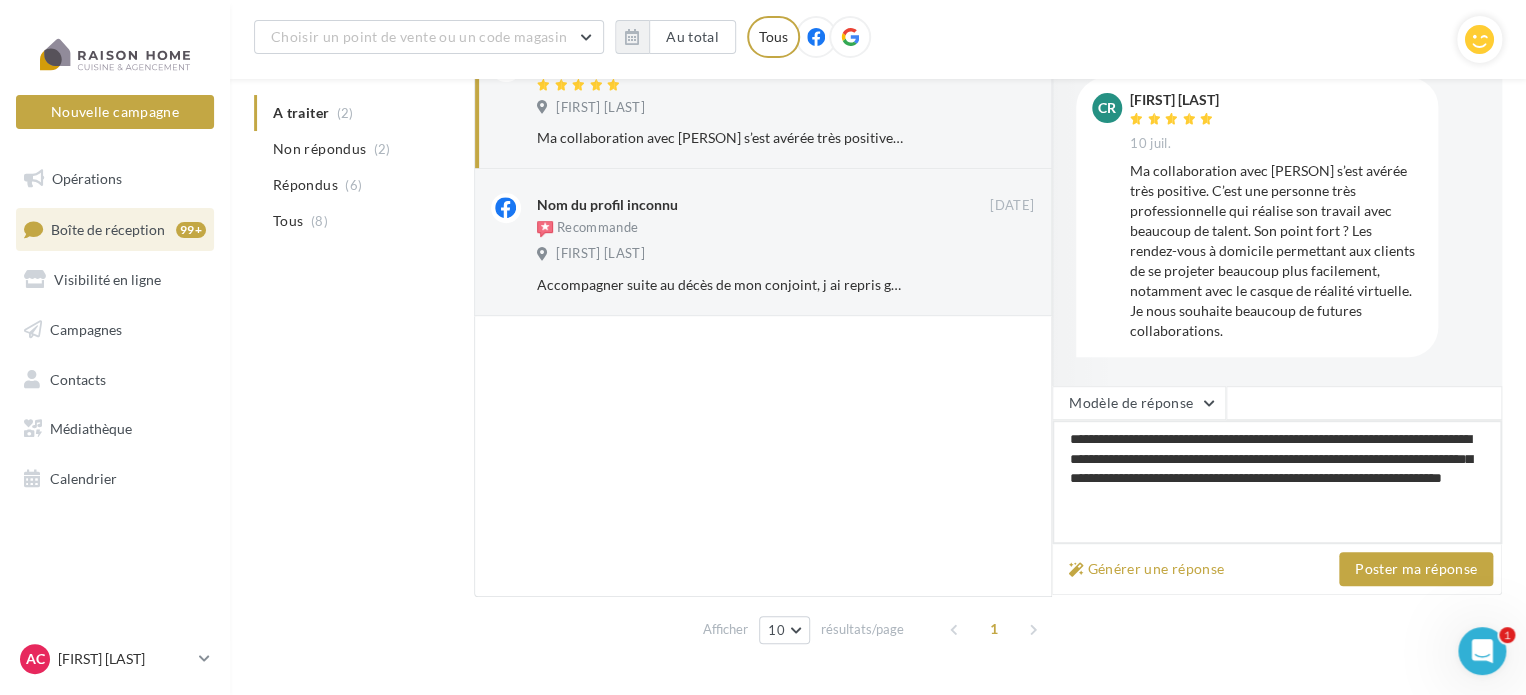 type on "**********" 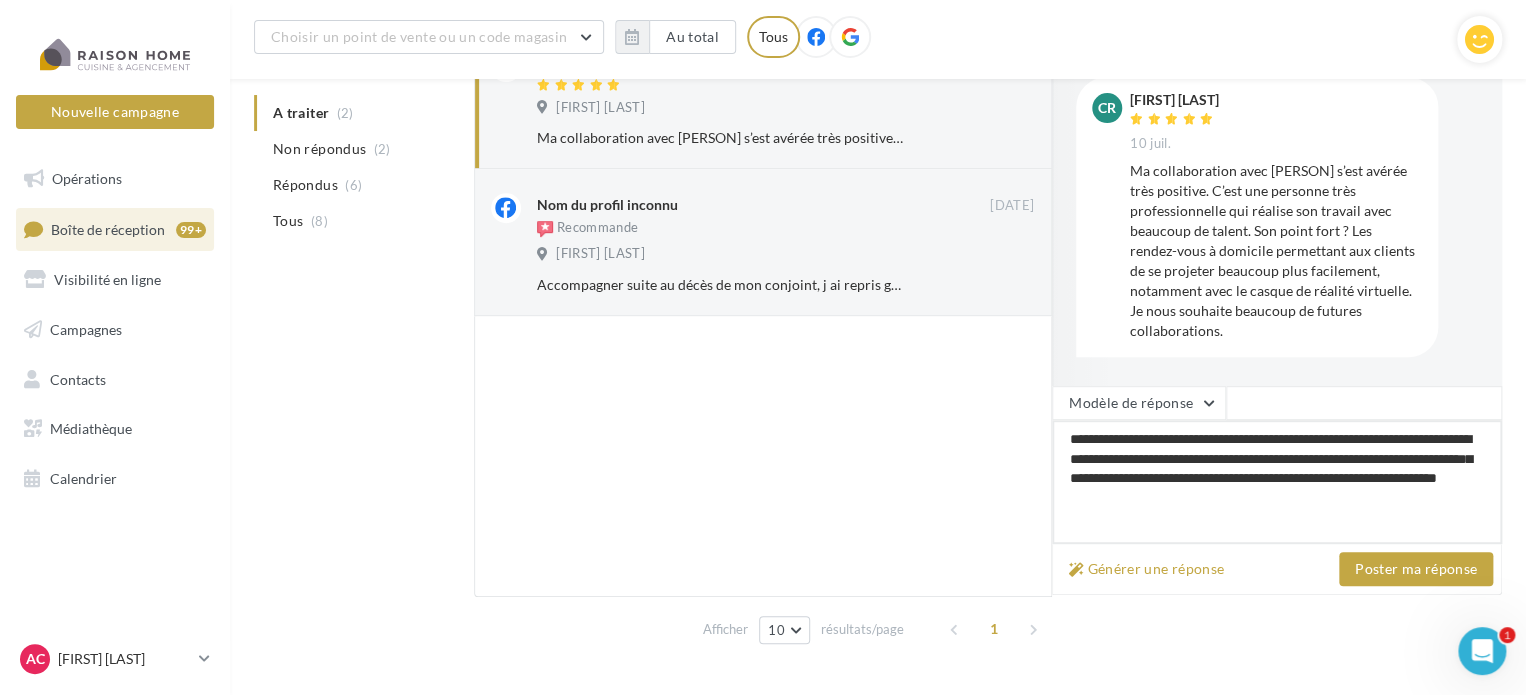 type on "**********" 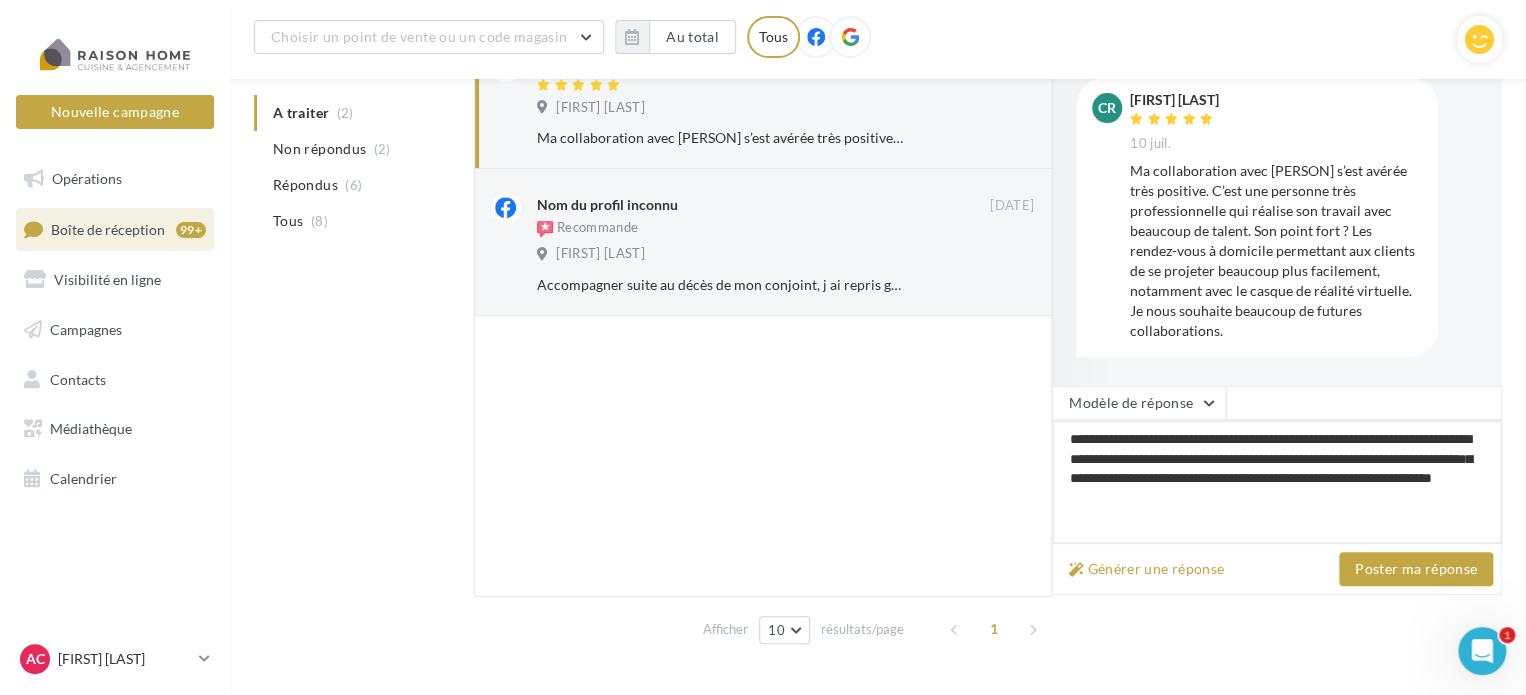 type on "**********" 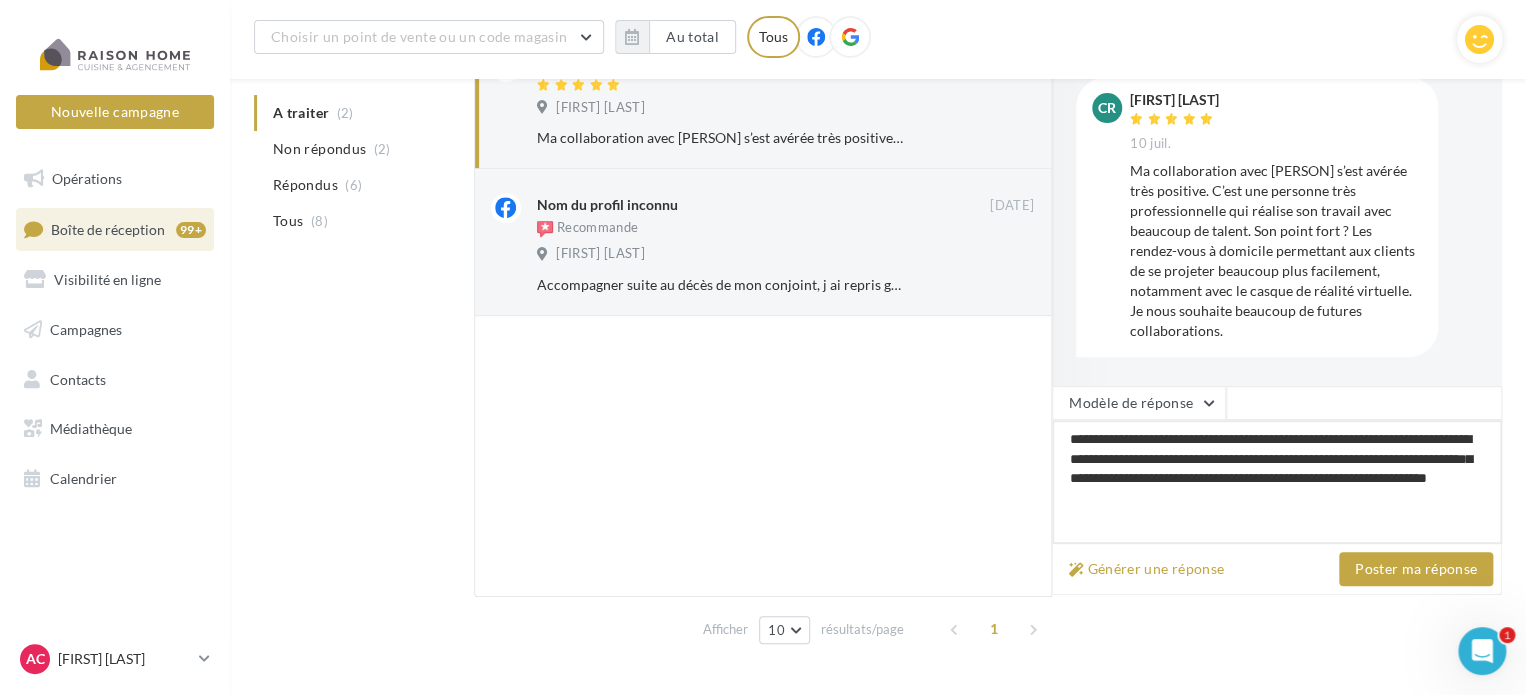 type on "**********" 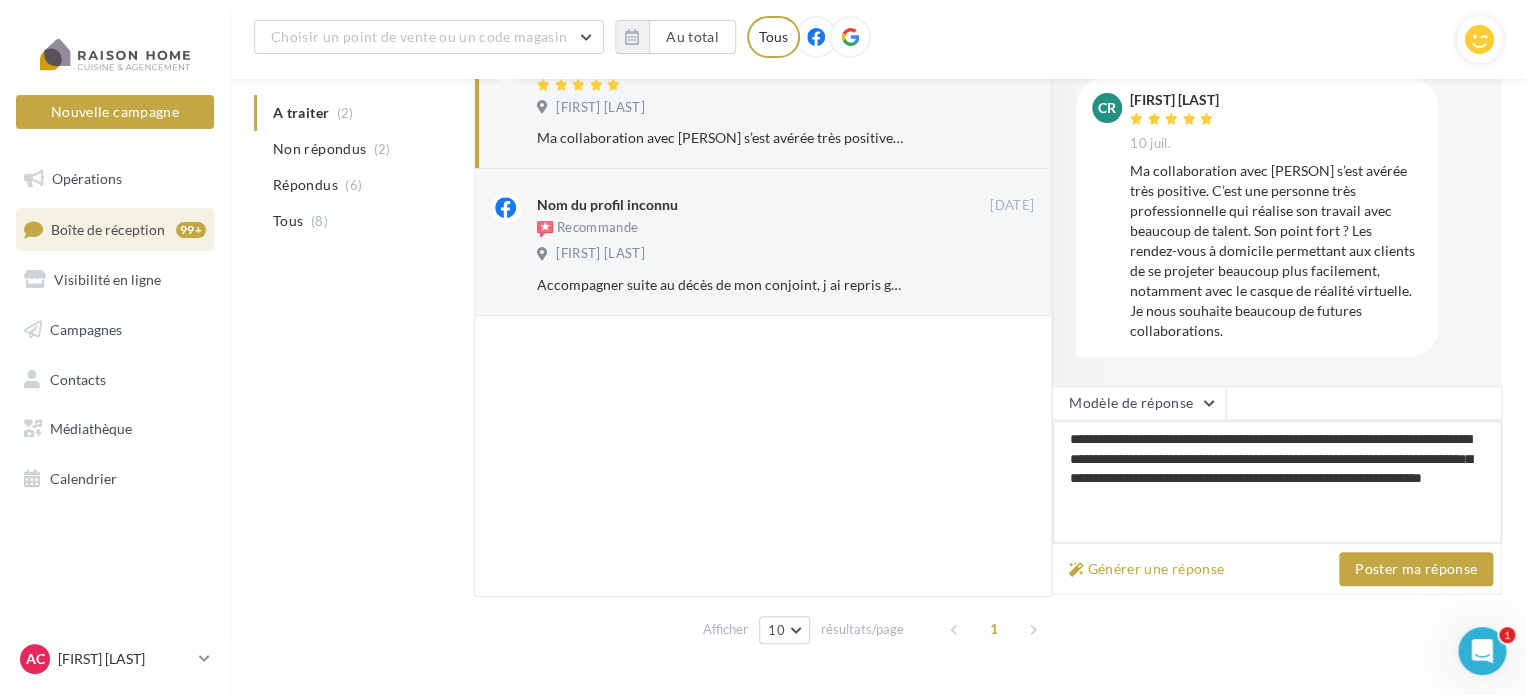 type on "**********" 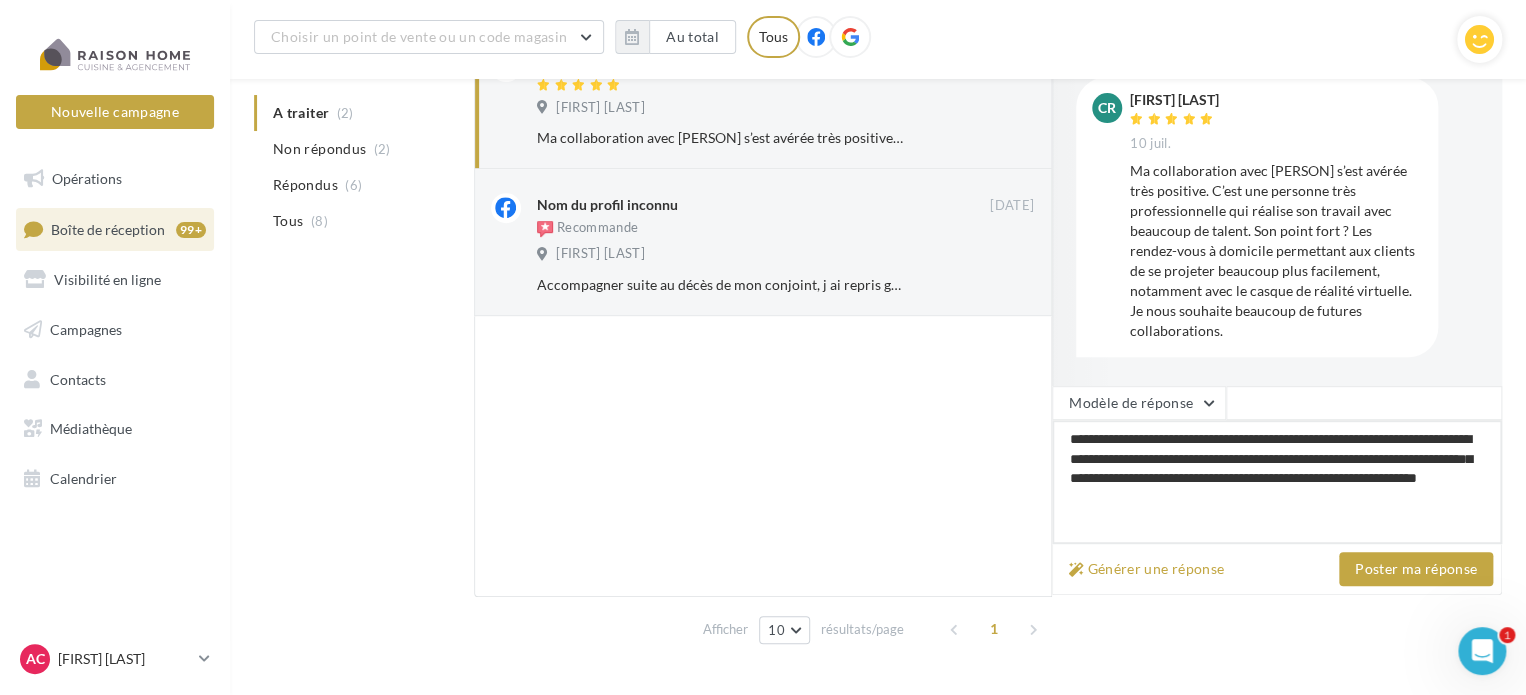 type on "**********" 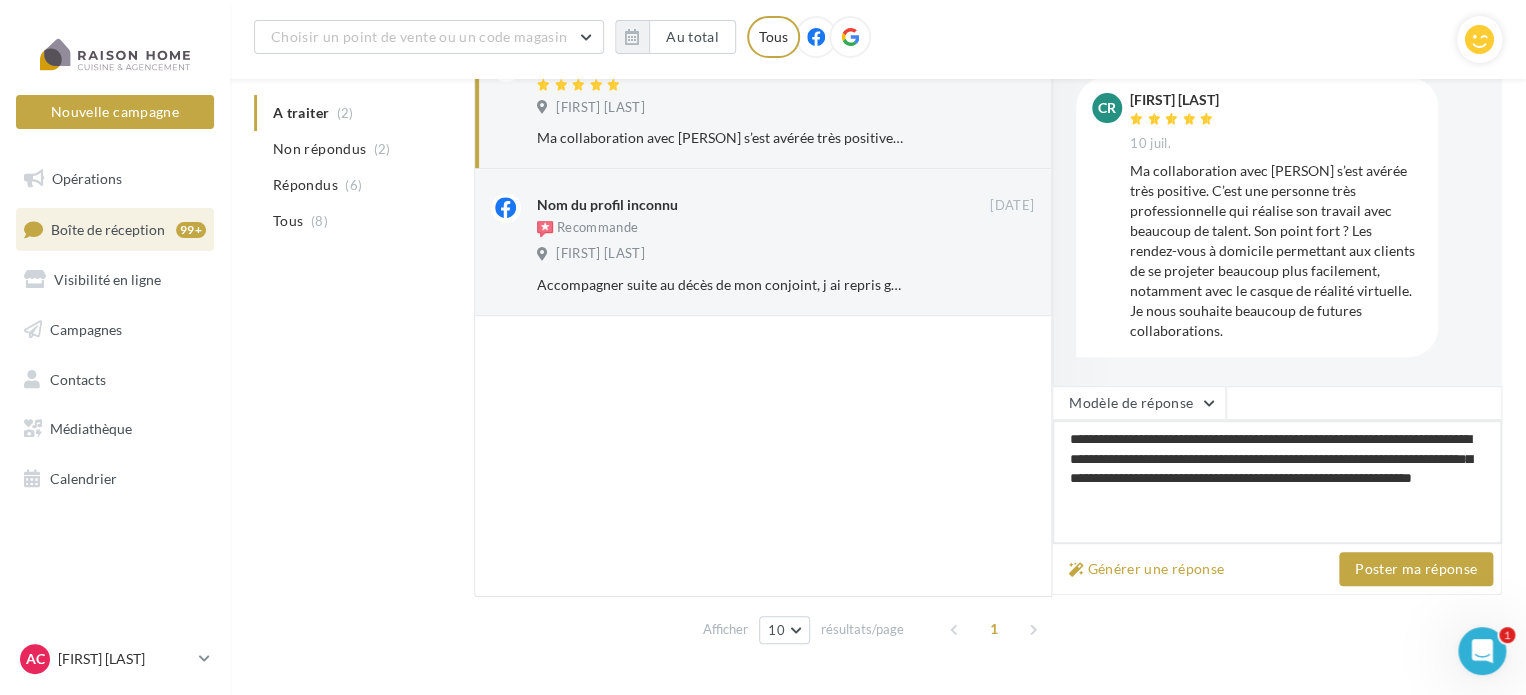 type on "**********" 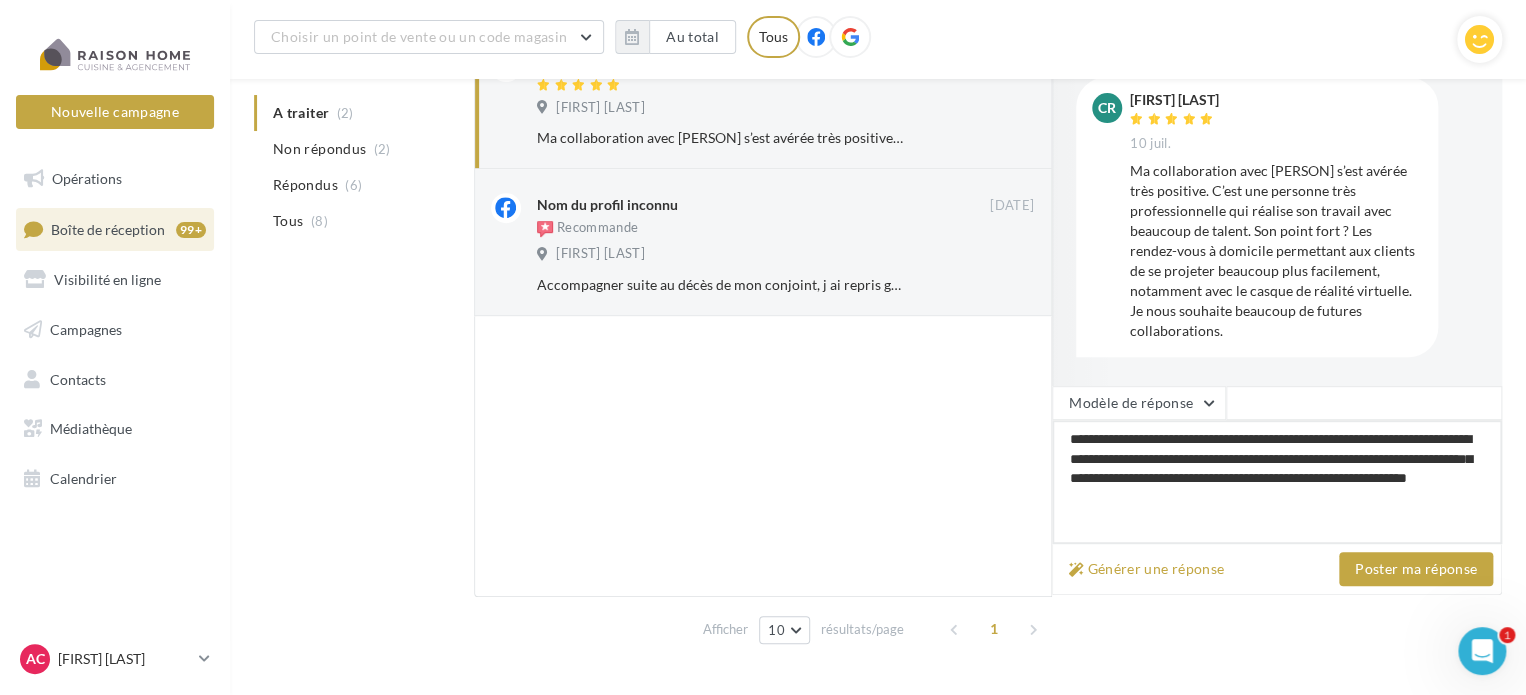 type on "**********" 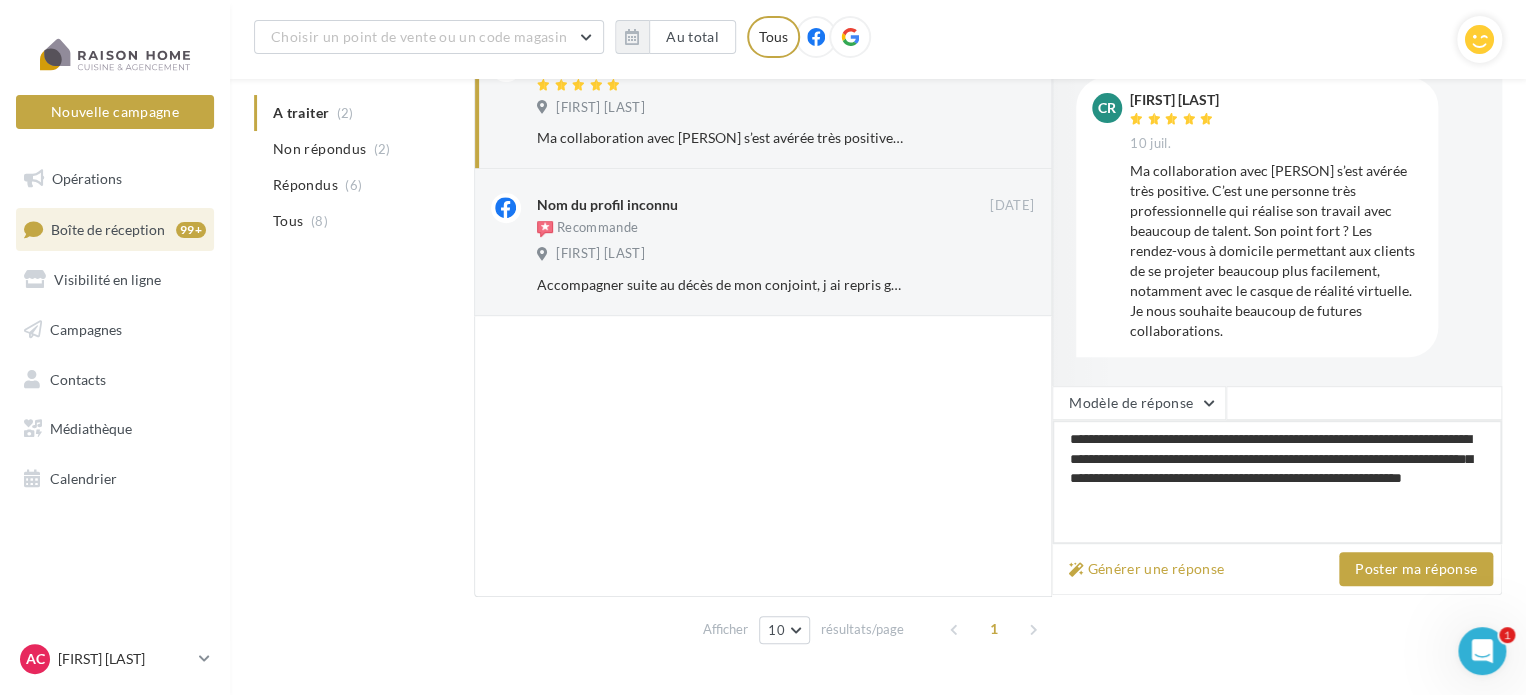 type on "**********" 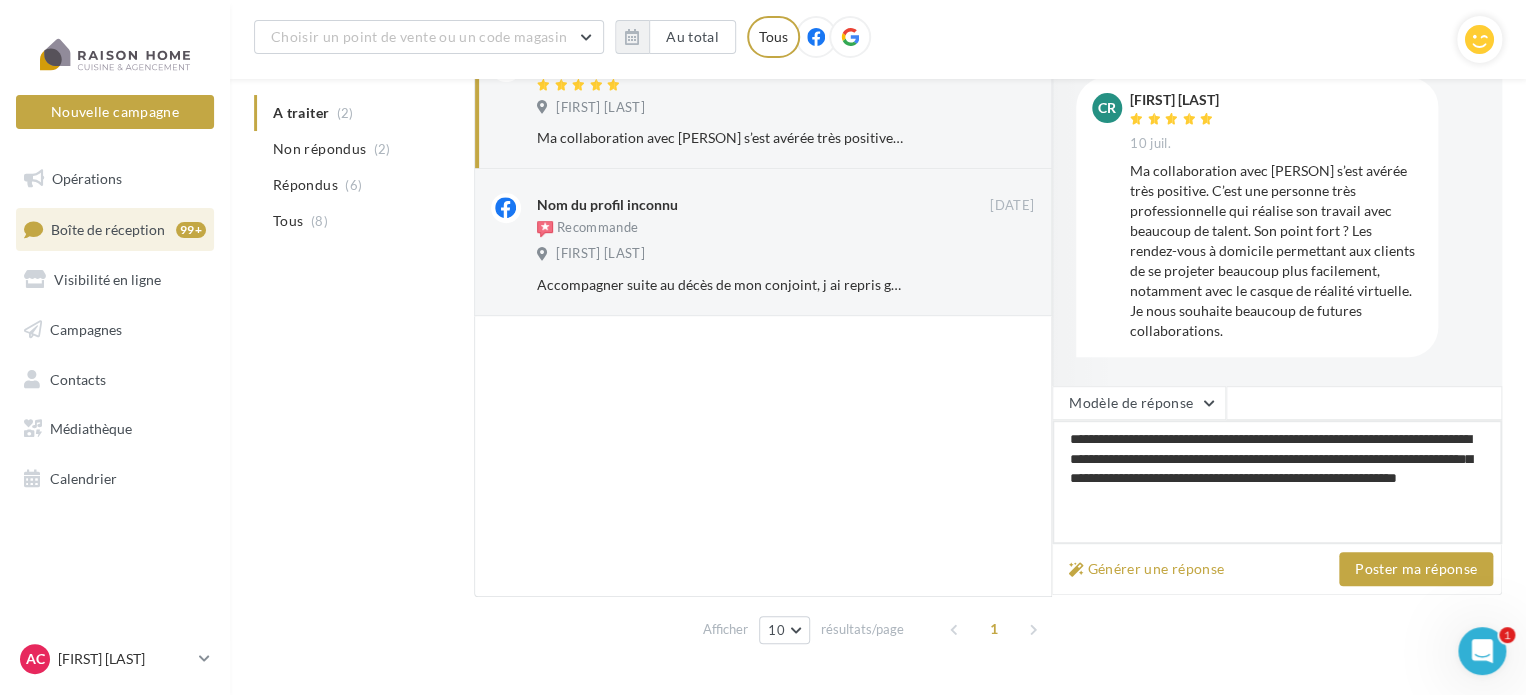 type on "**********" 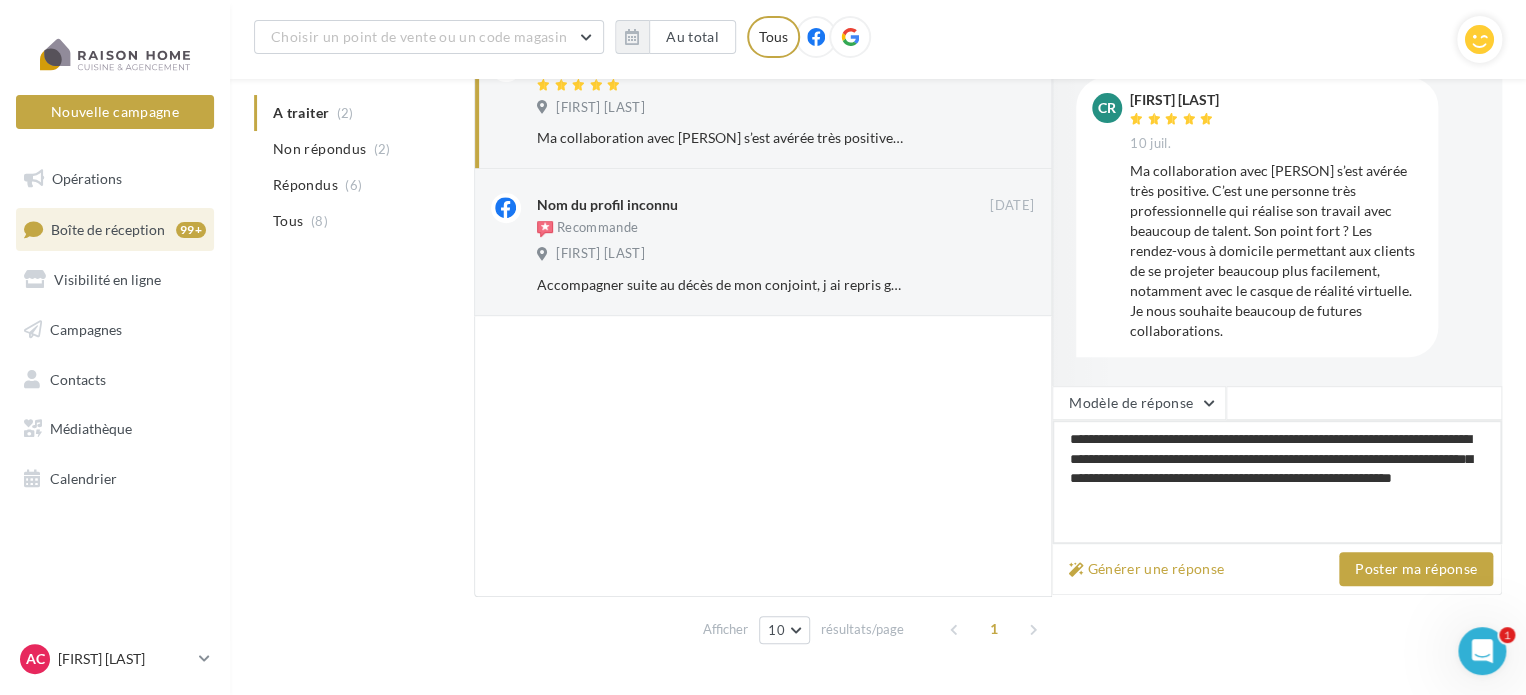 type on "**********" 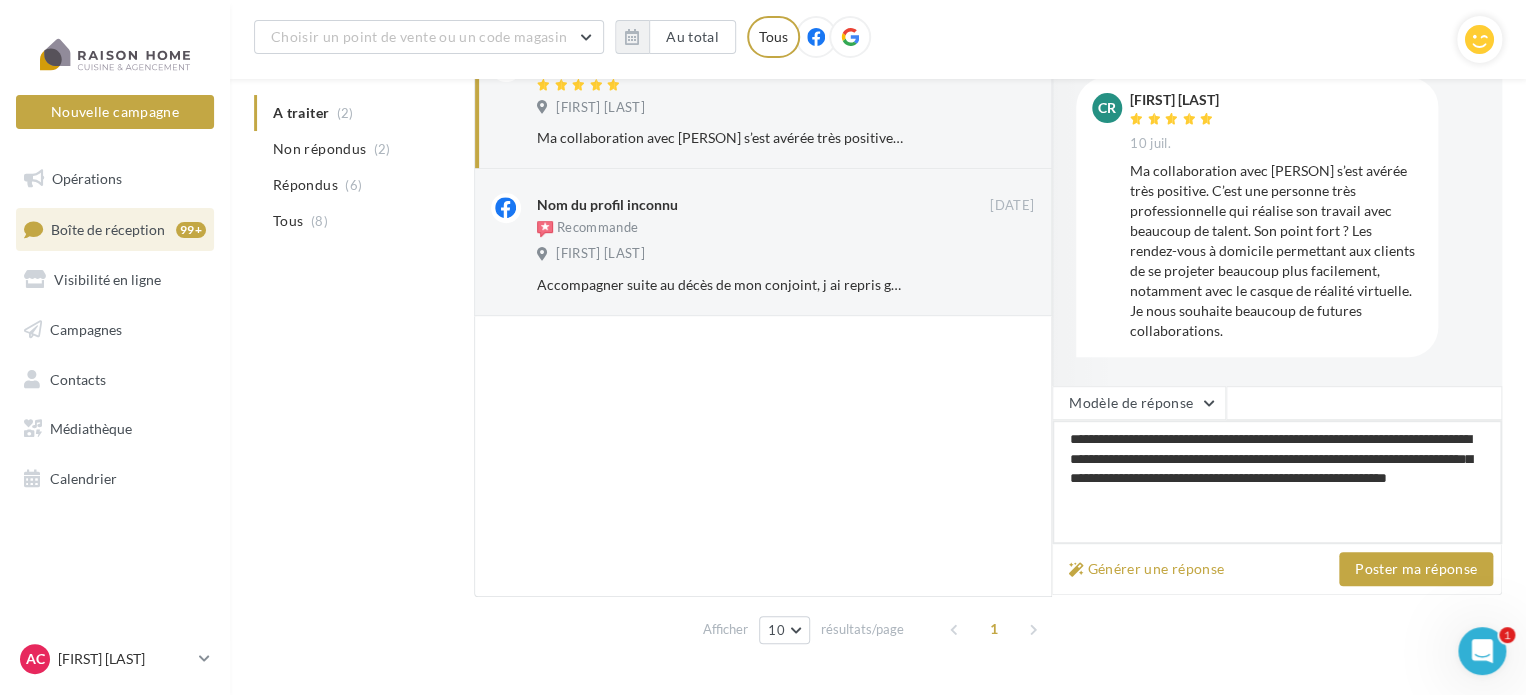 type on "**********" 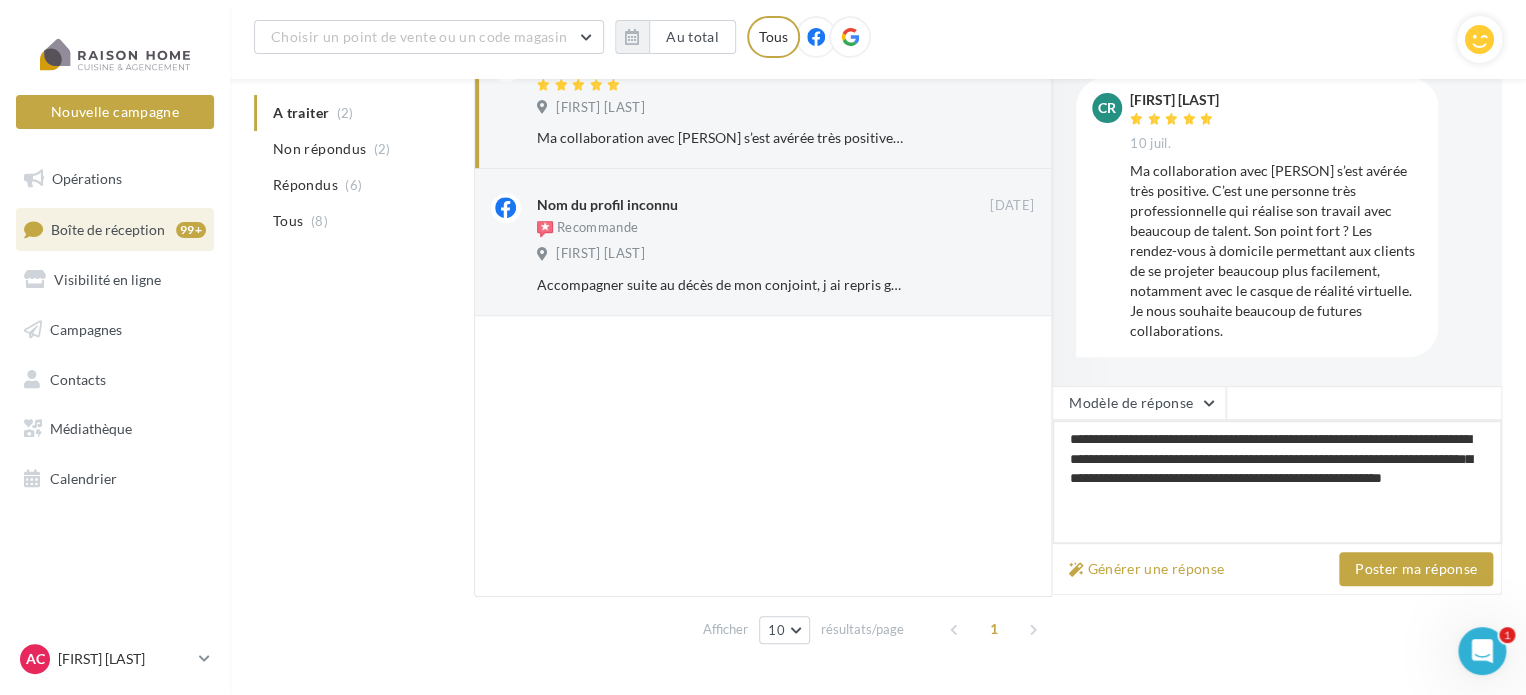 type on "**********" 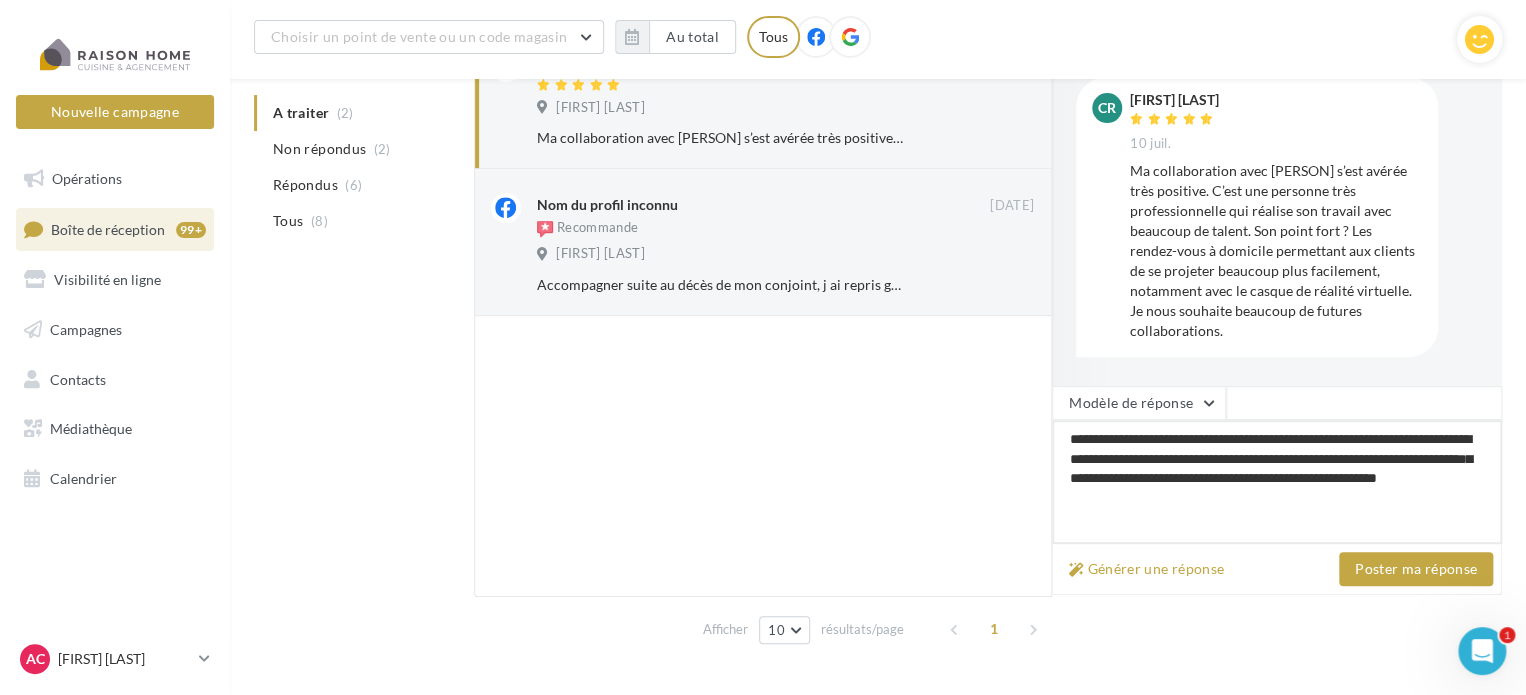 type on "**********" 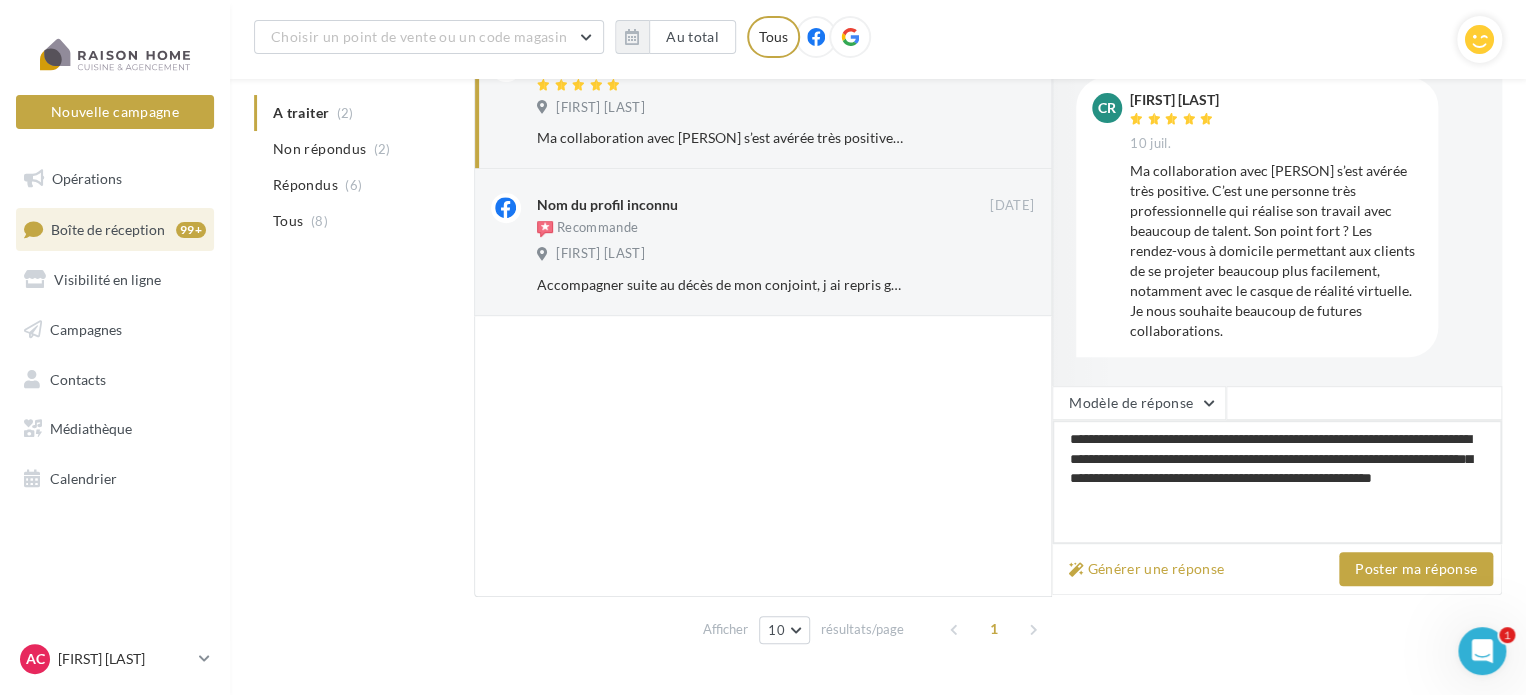 type on "**********" 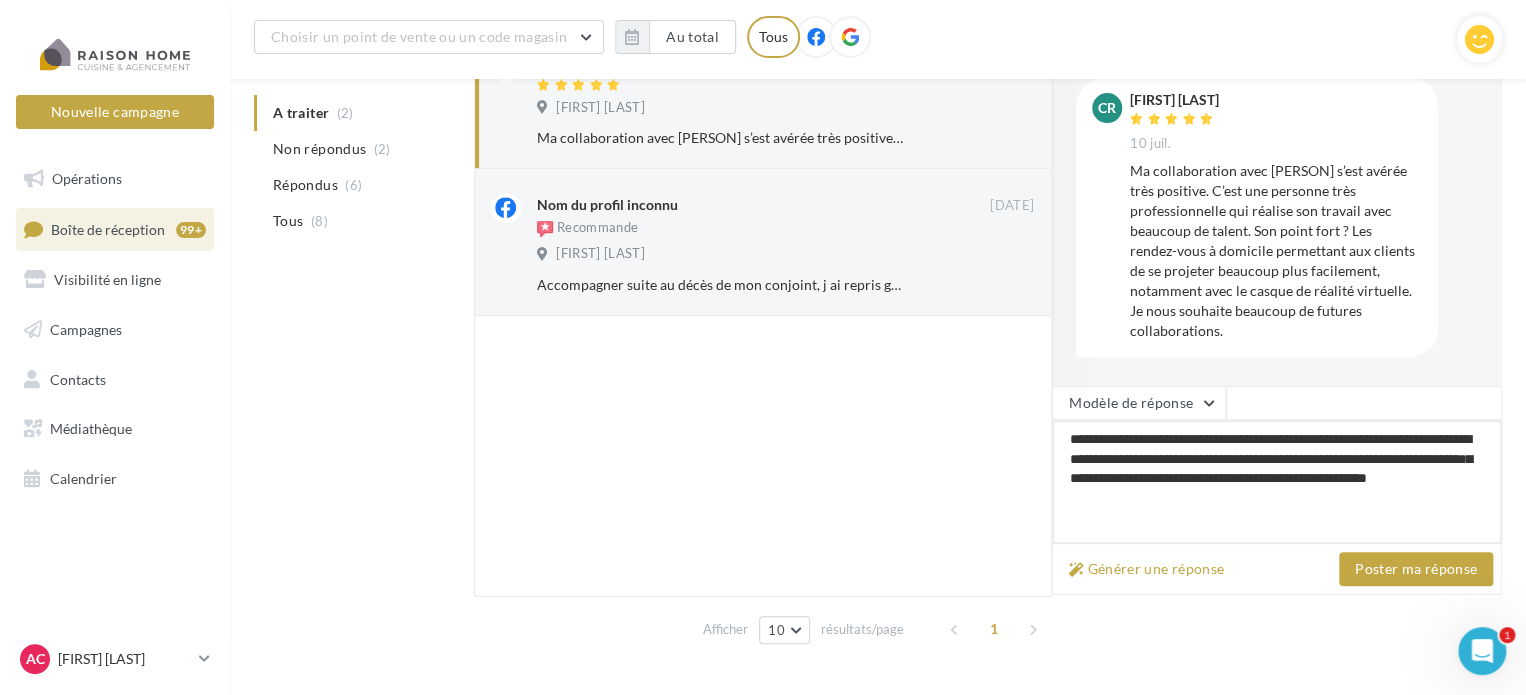 type on "**********" 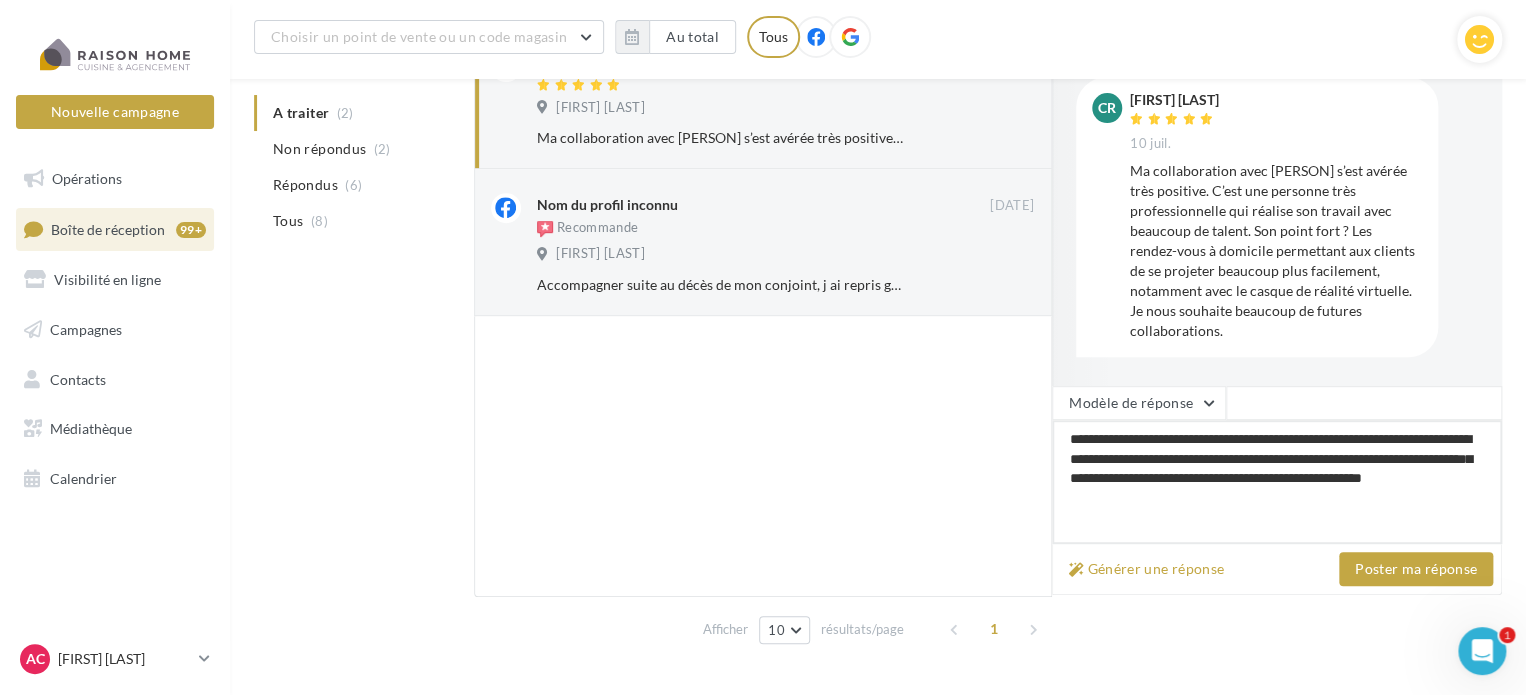 type on "**********" 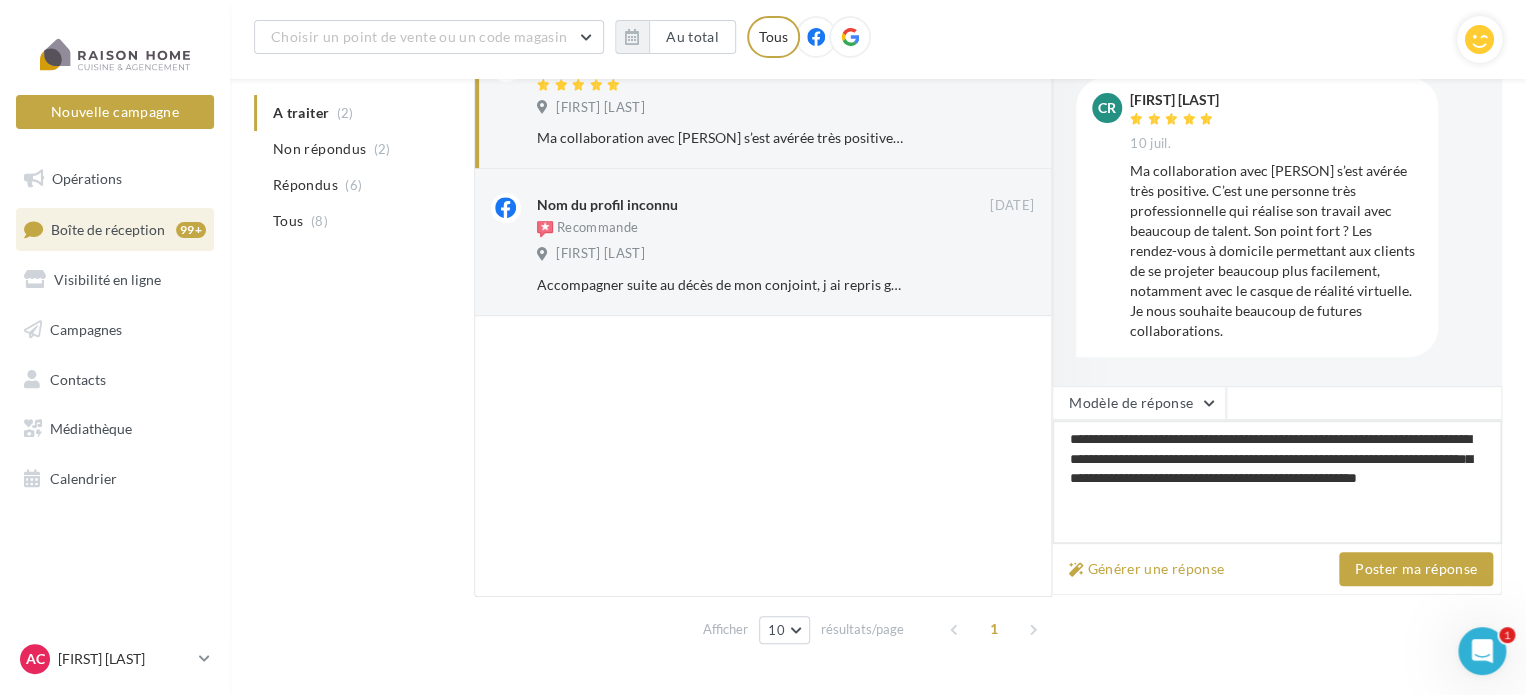 type on "**********" 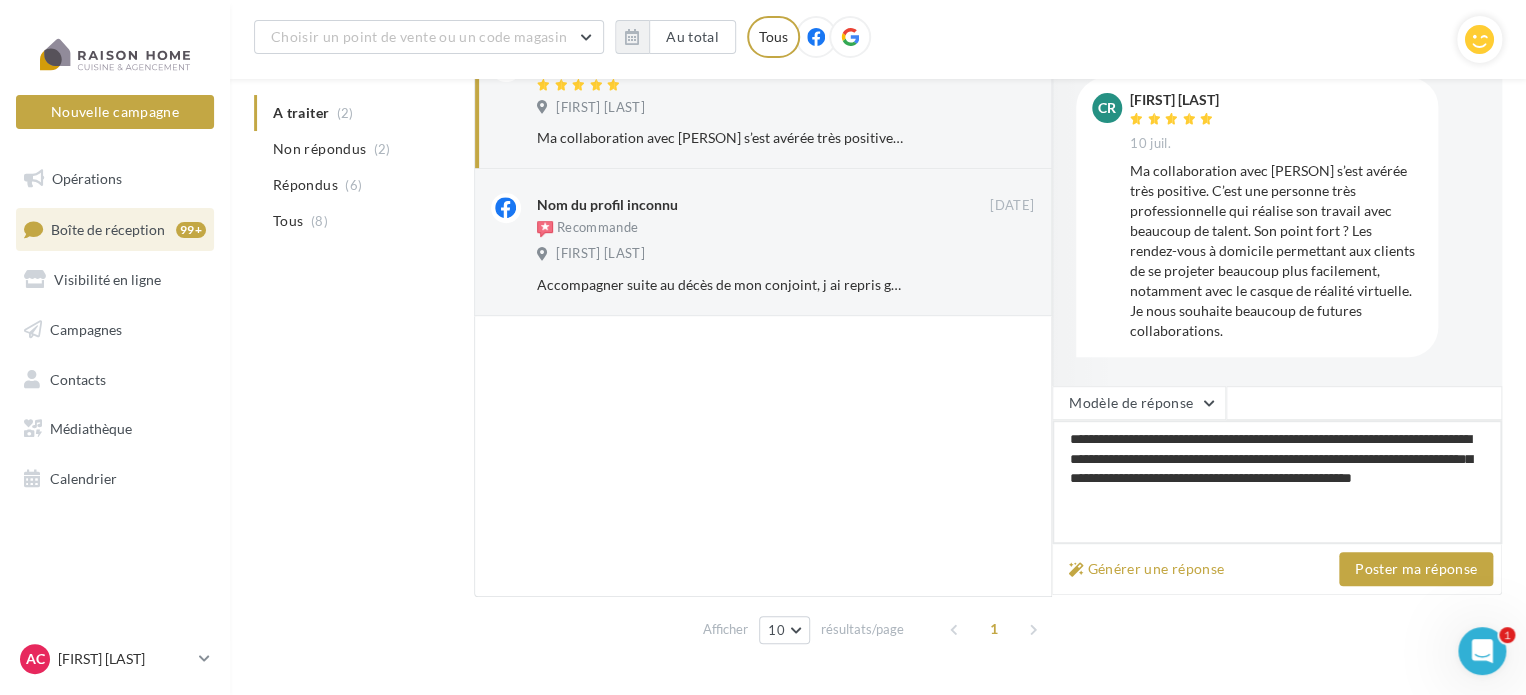 type on "**********" 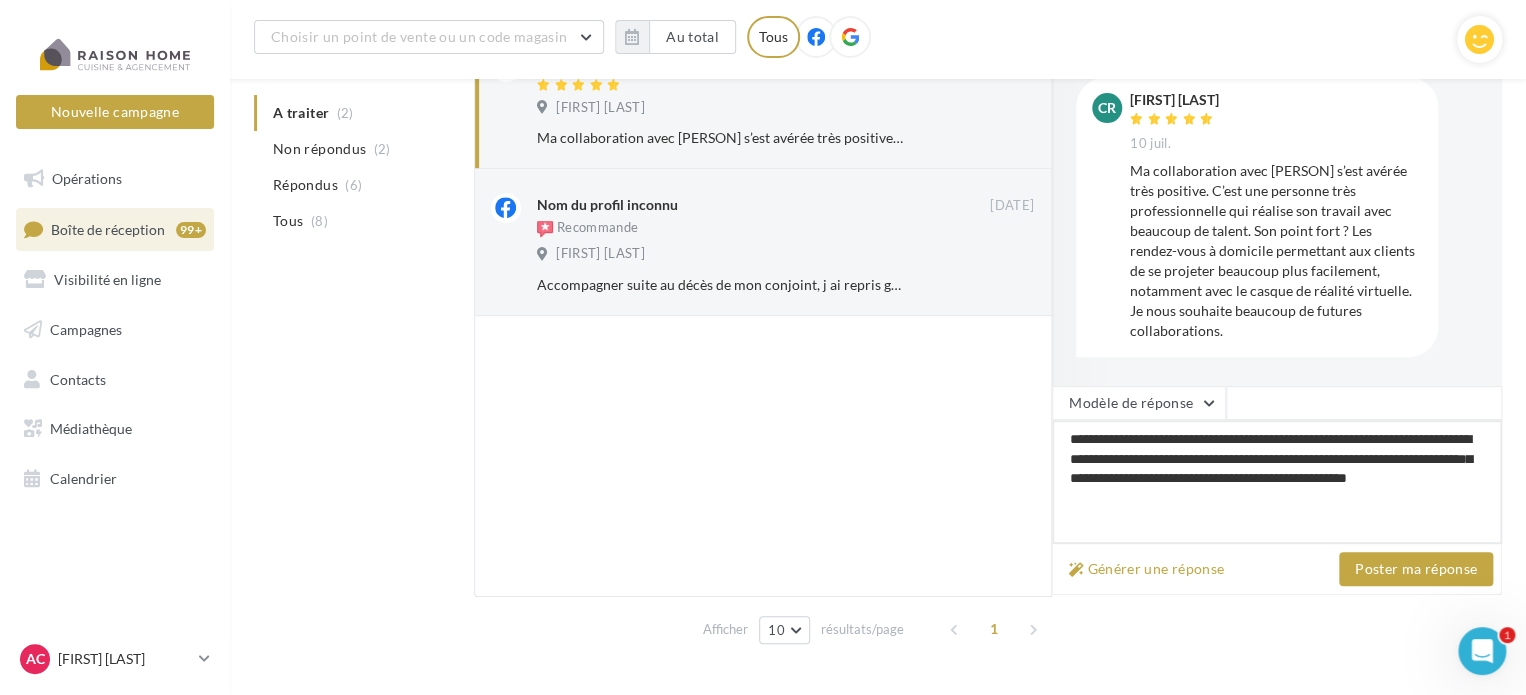 type on "**********" 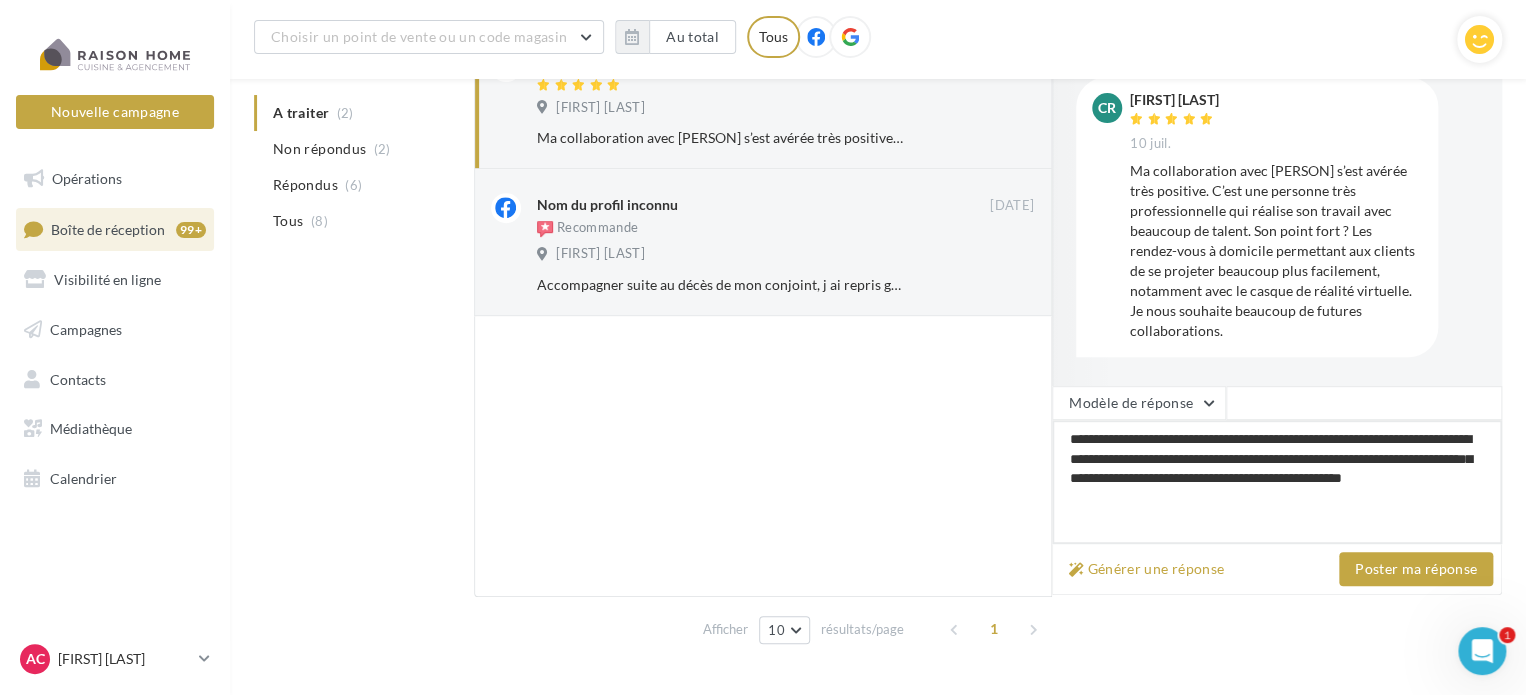 type on "**********" 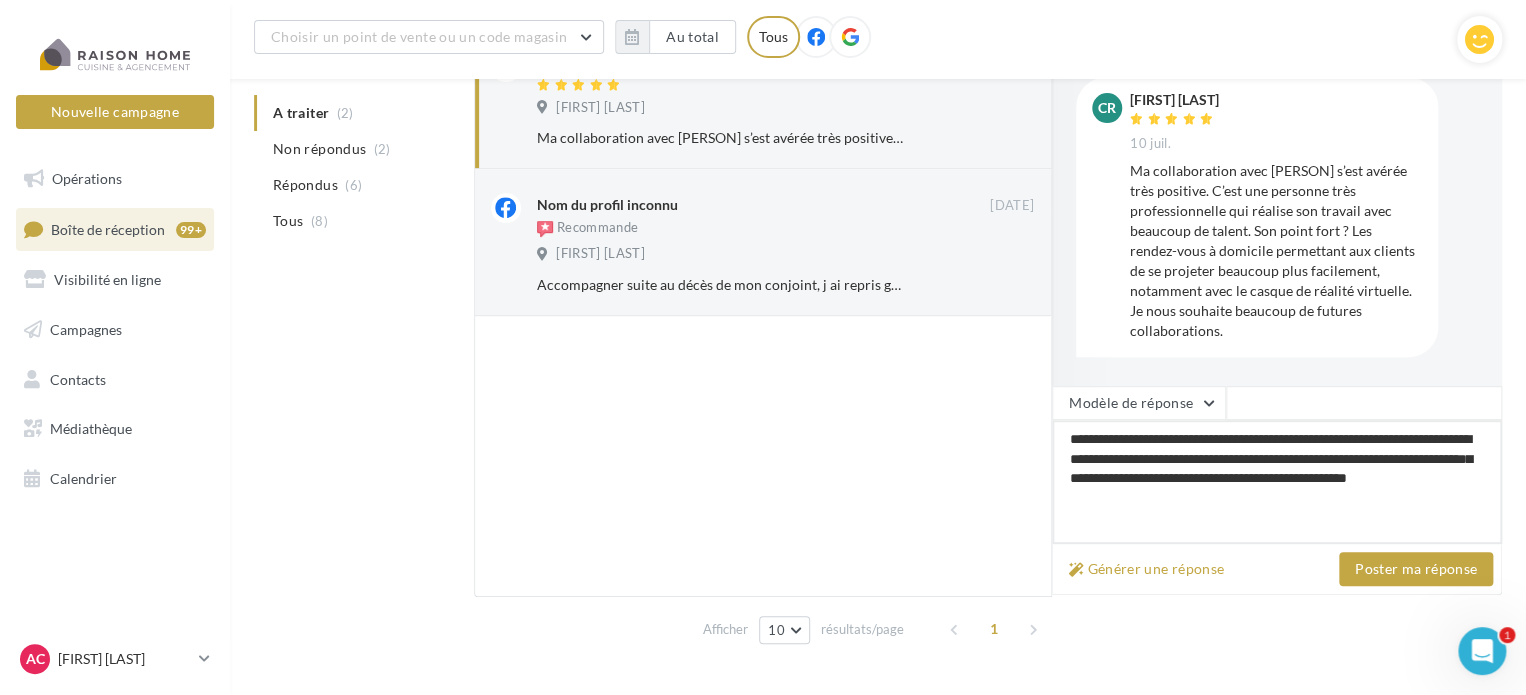 type on "**********" 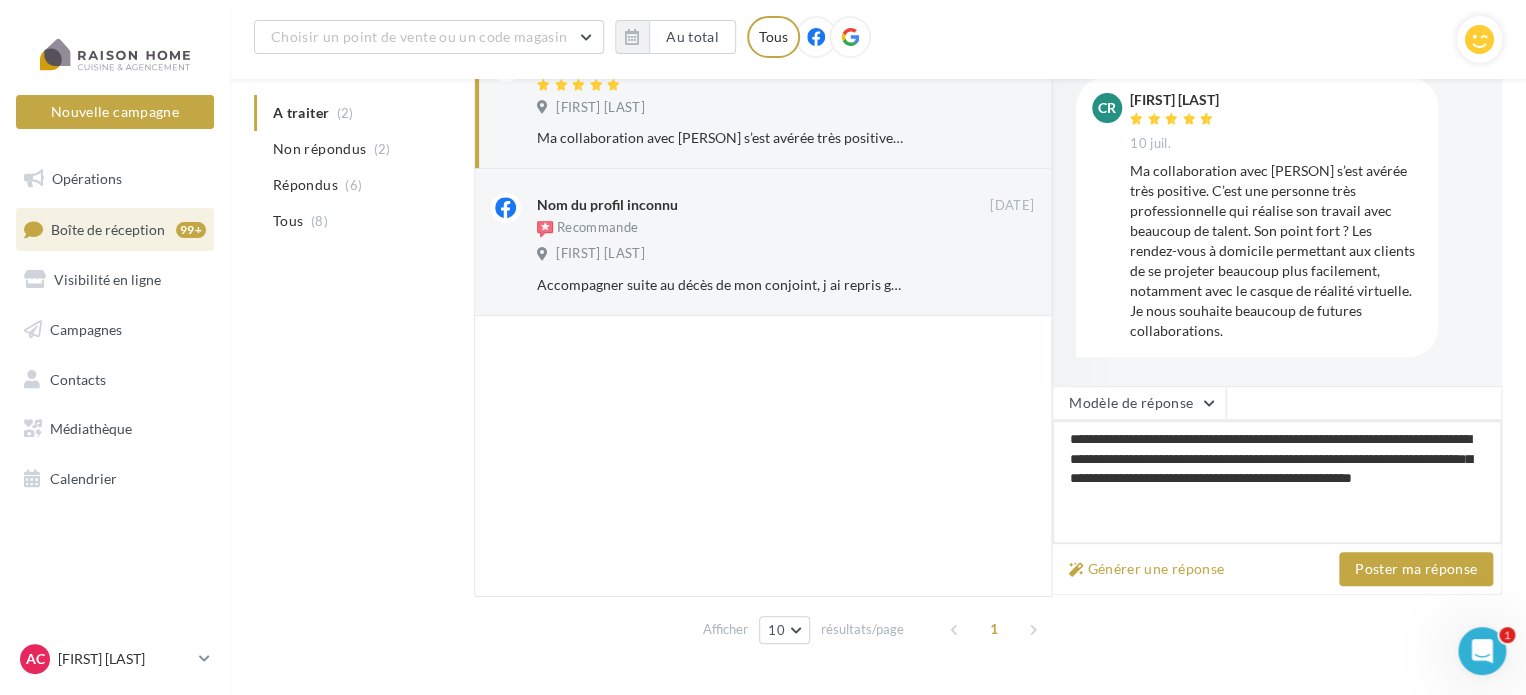 type 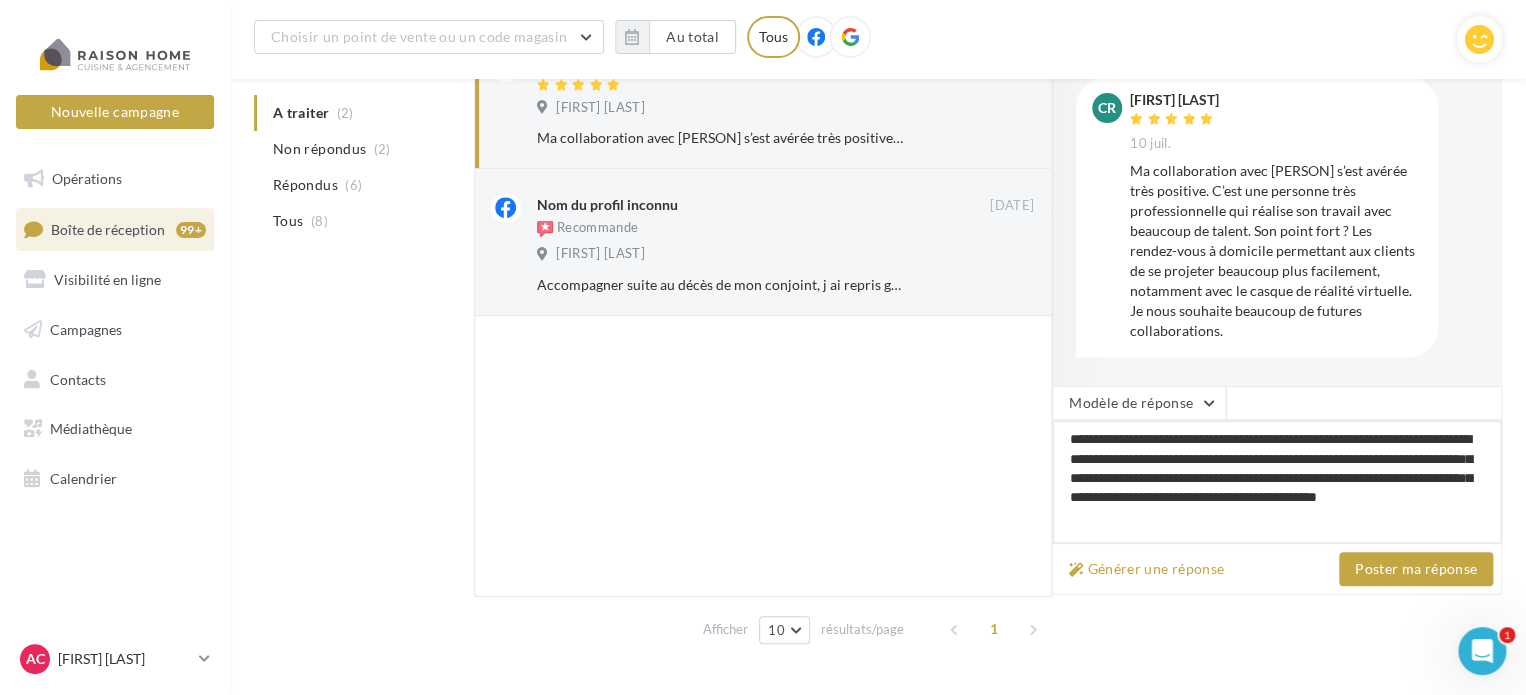 scroll, scrollTop: 1, scrollLeft: 0, axis: vertical 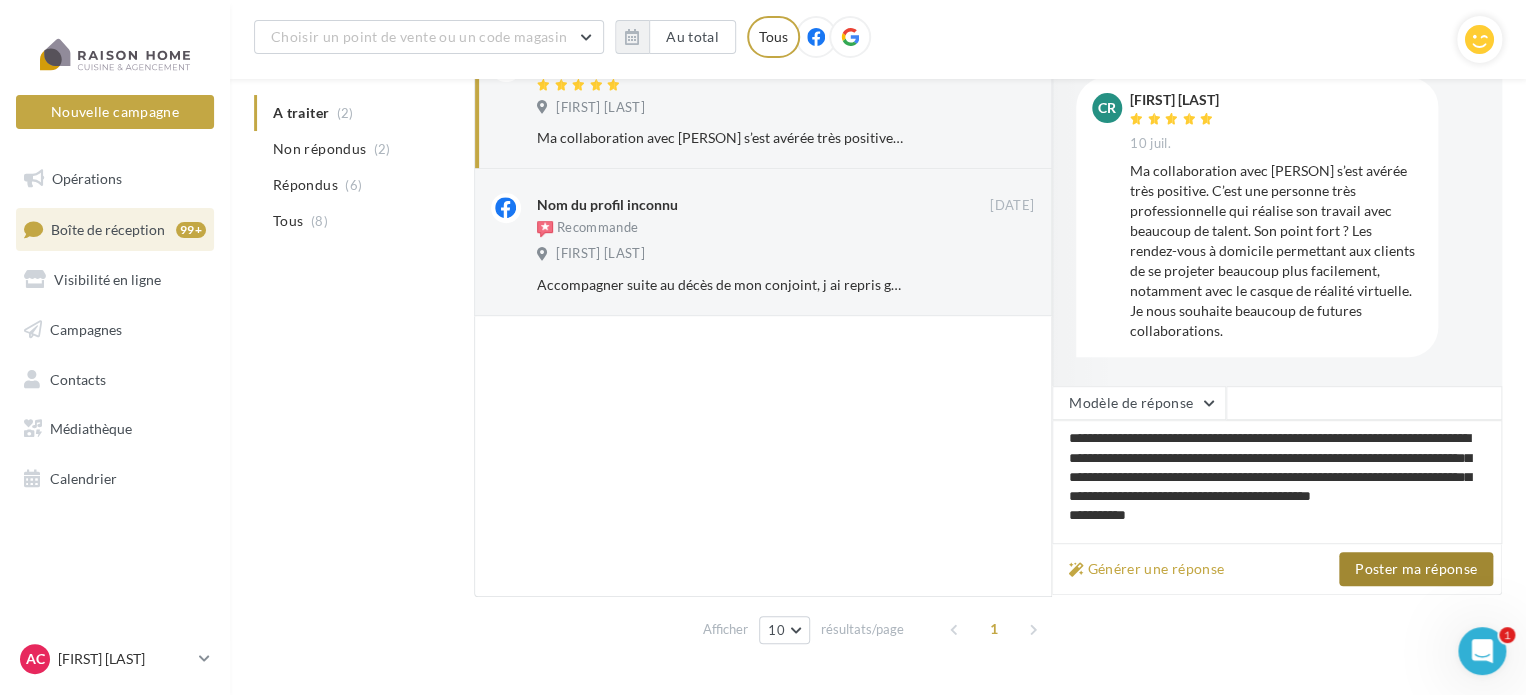 click on "Poster ma réponse" at bounding box center (1416, 569) 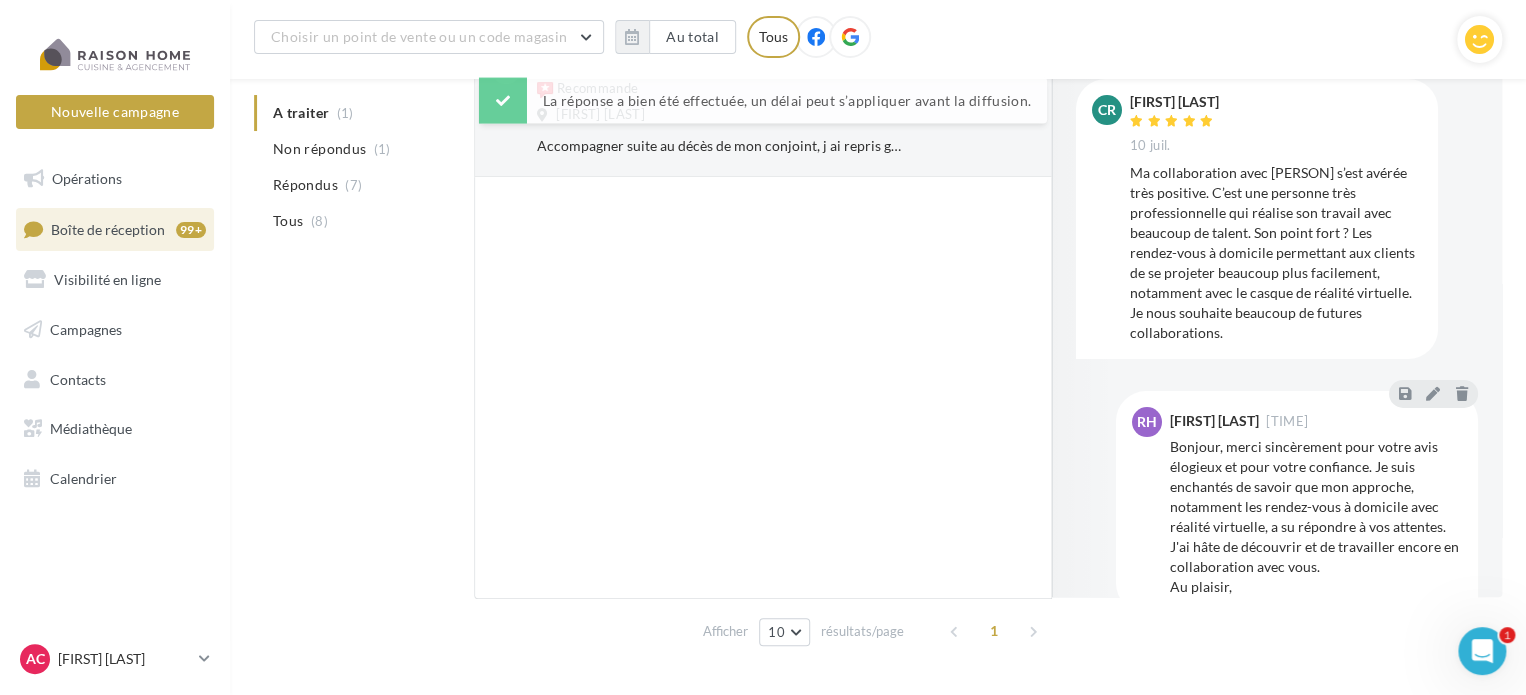 scroll, scrollTop: 300, scrollLeft: 0, axis: vertical 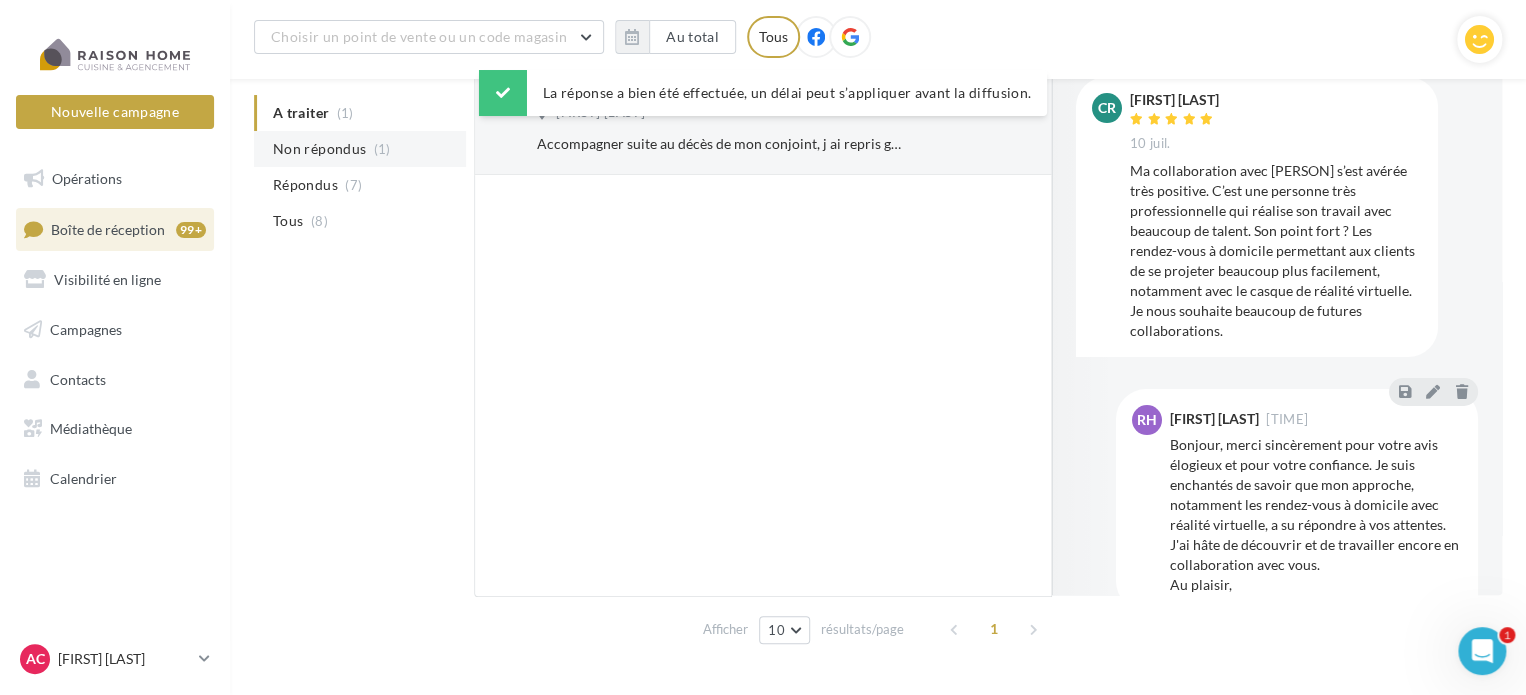 click on "Non répondus
(1)" at bounding box center [360, 149] 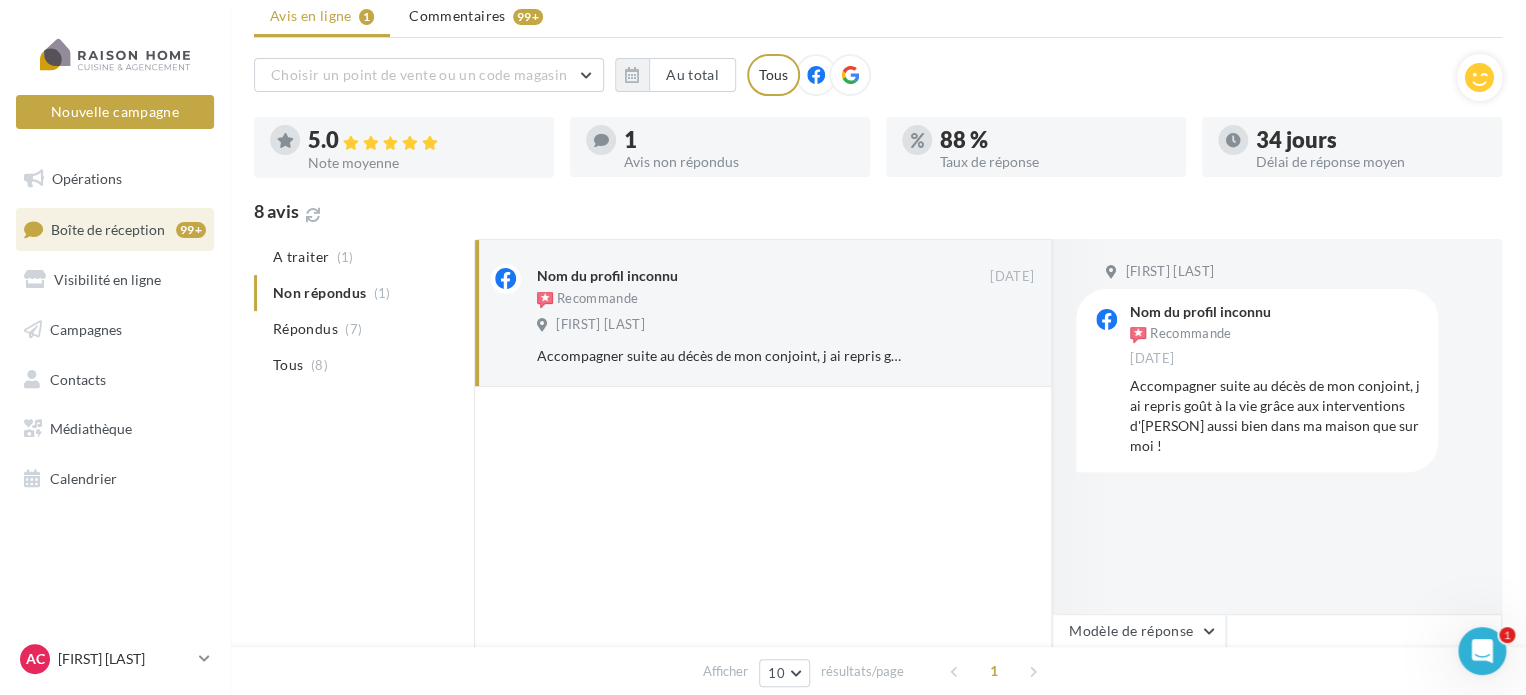 scroll, scrollTop: 0, scrollLeft: 0, axis: both 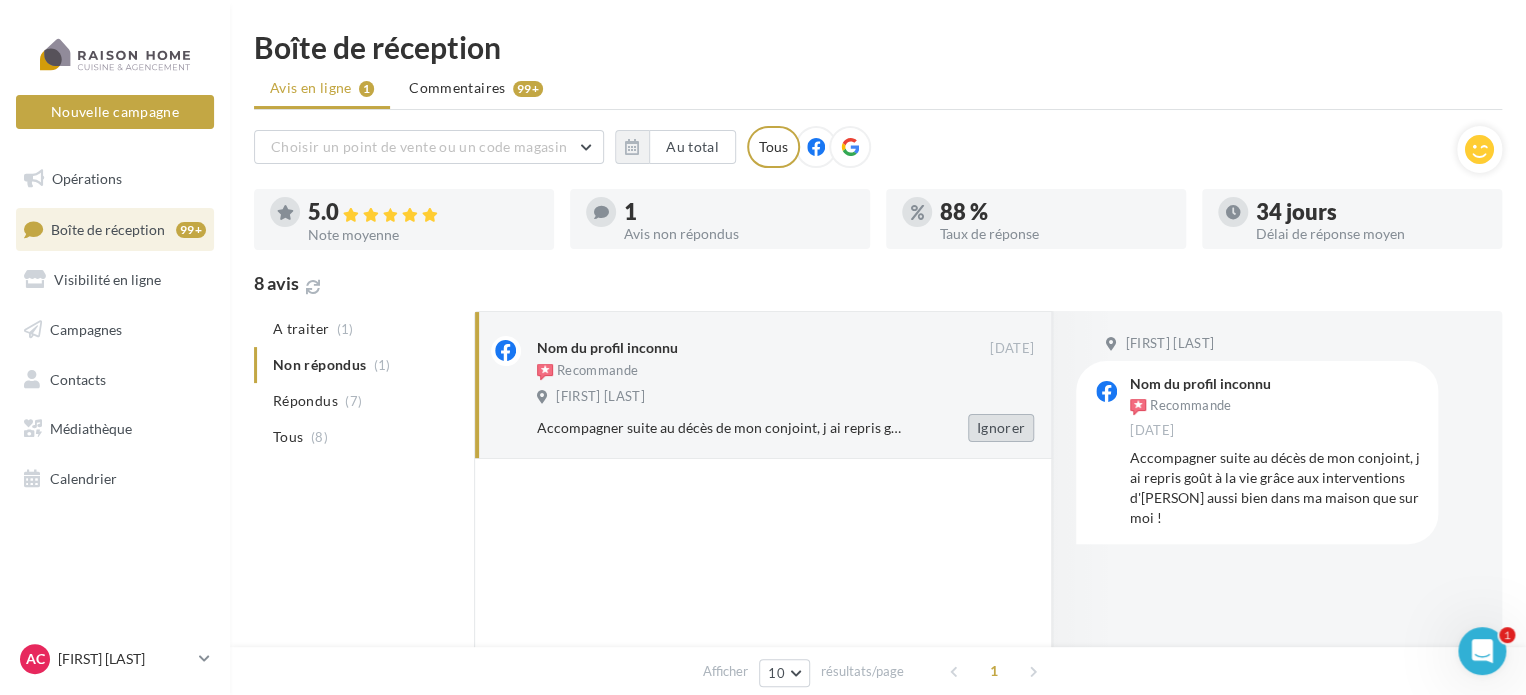 click on "Ignorer" at bounding box center [1001, 428] 